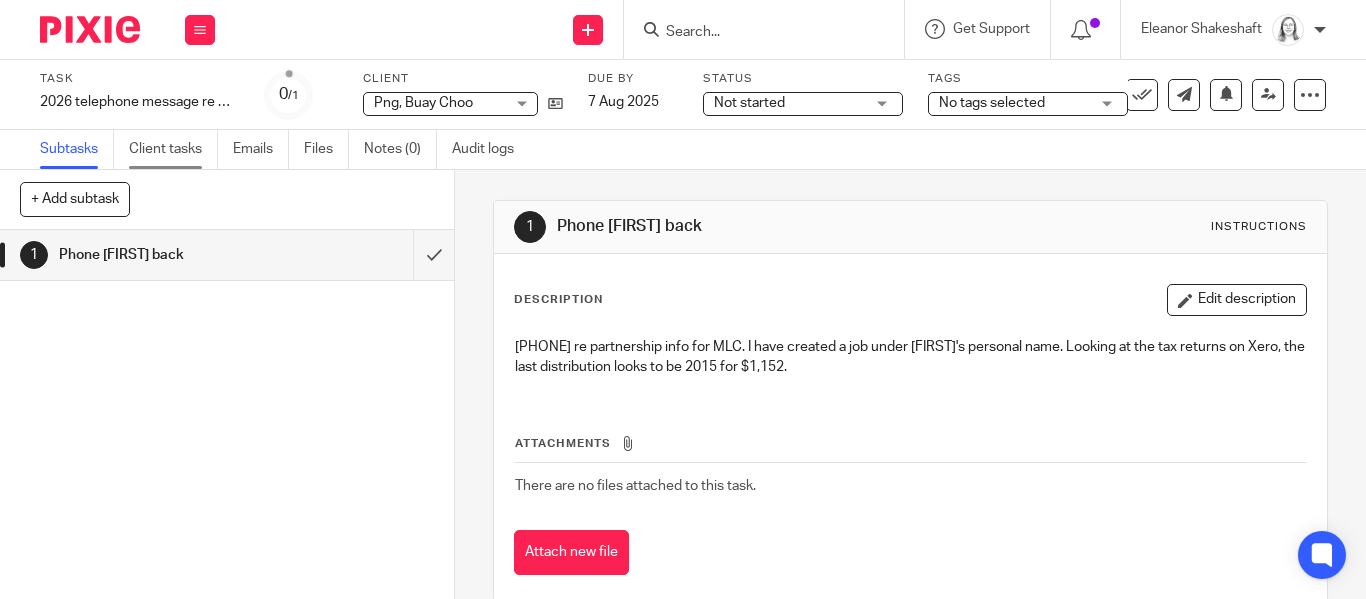 scroll, scrollTop: 0, scrollLeft: 0, axis: both 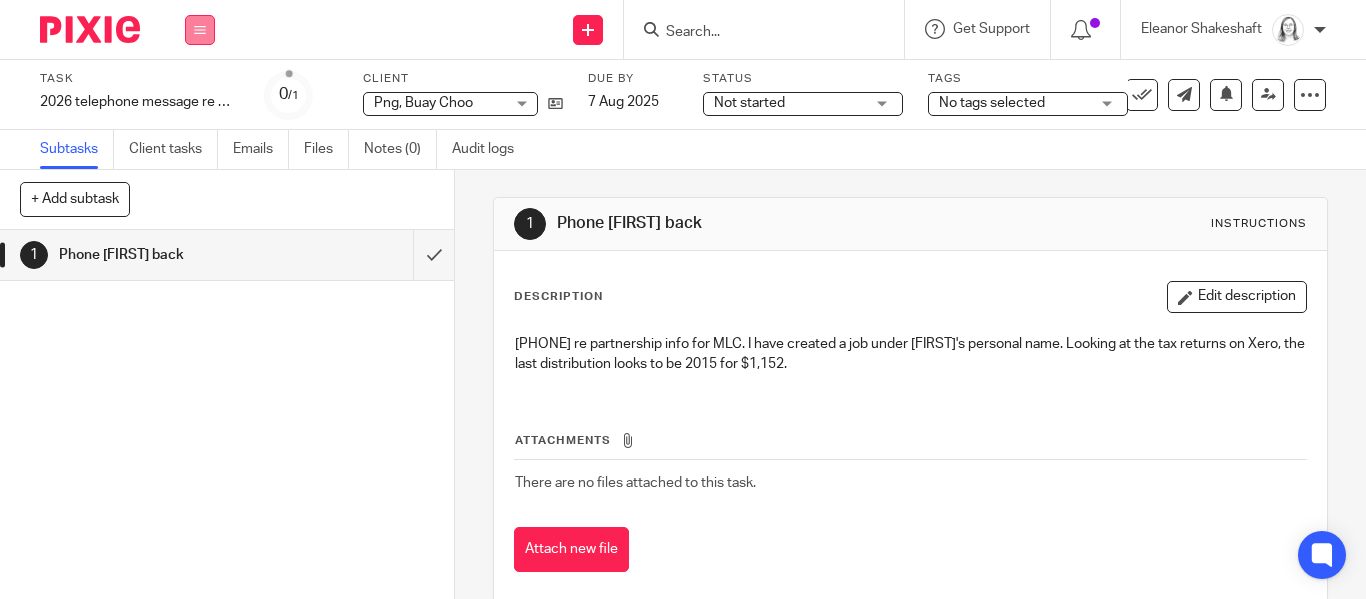 click at bounding box center [200, 30] 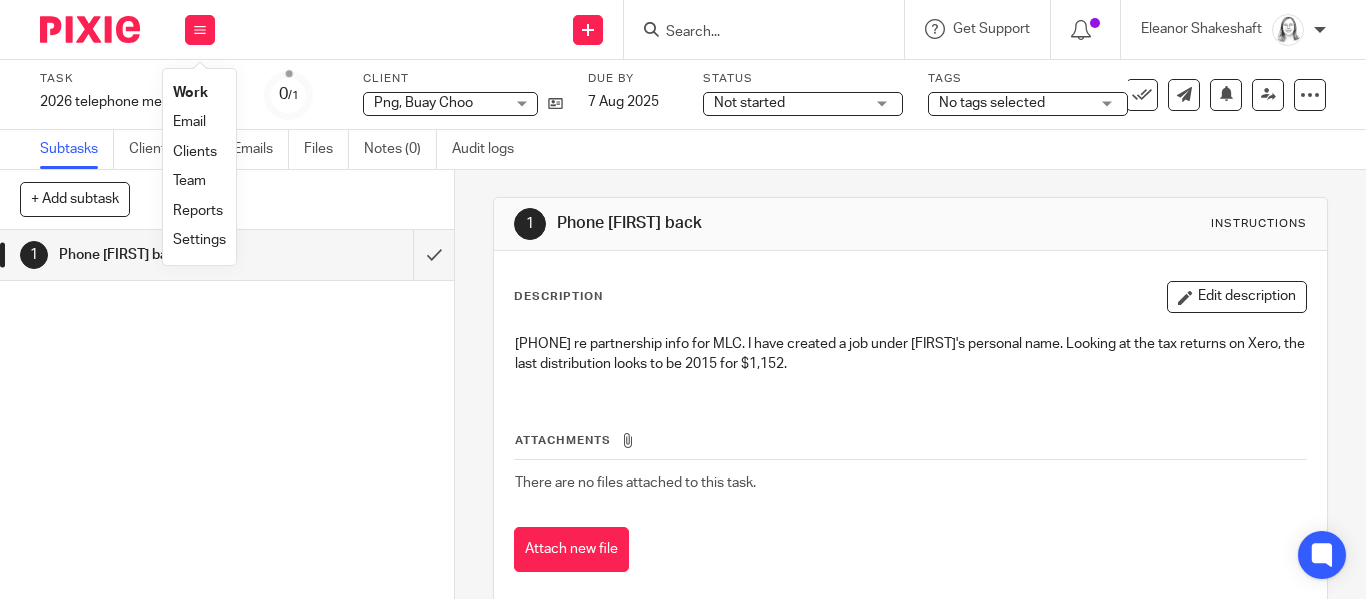 click on "Email" at bounding box center [189, 122] 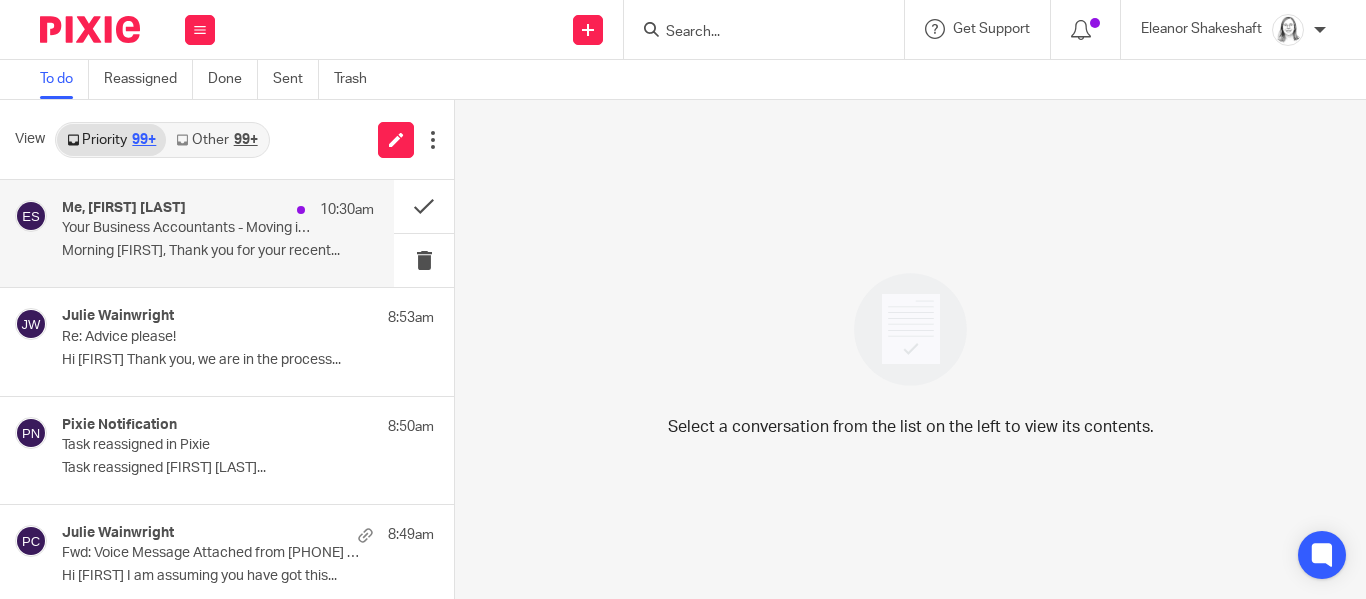 scroll, scrollTop: 0, scrollLeft: 0, axis: both 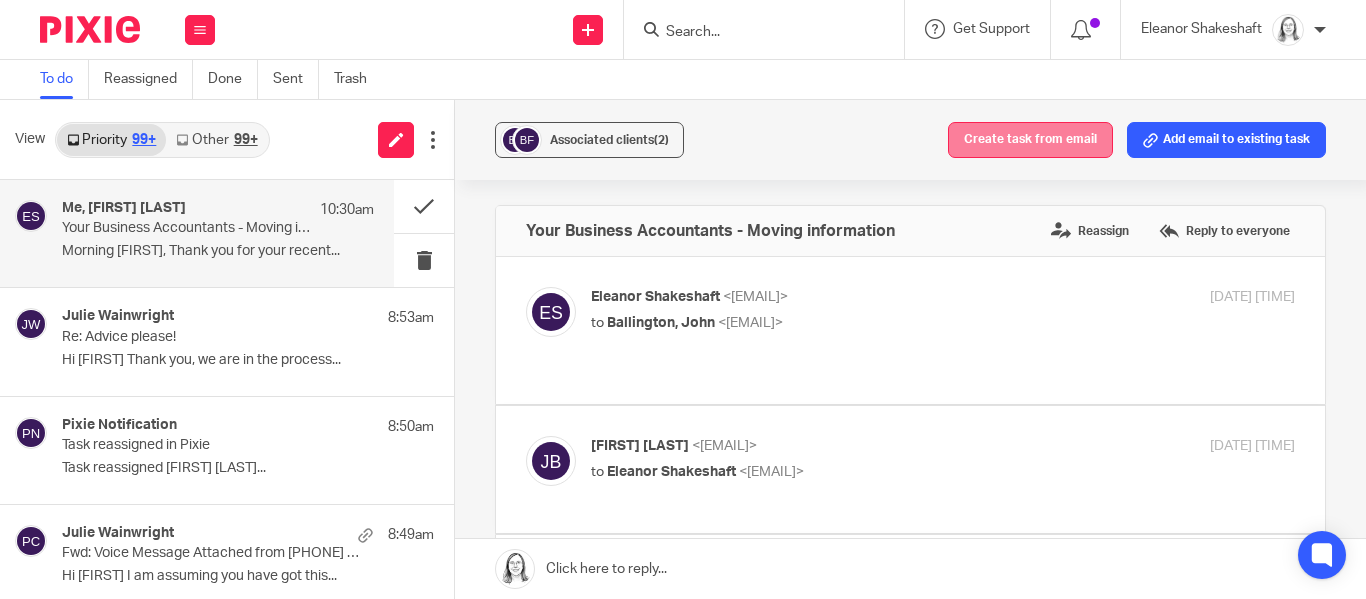 click on "Create task from email" at bounding box center (1030, 140) 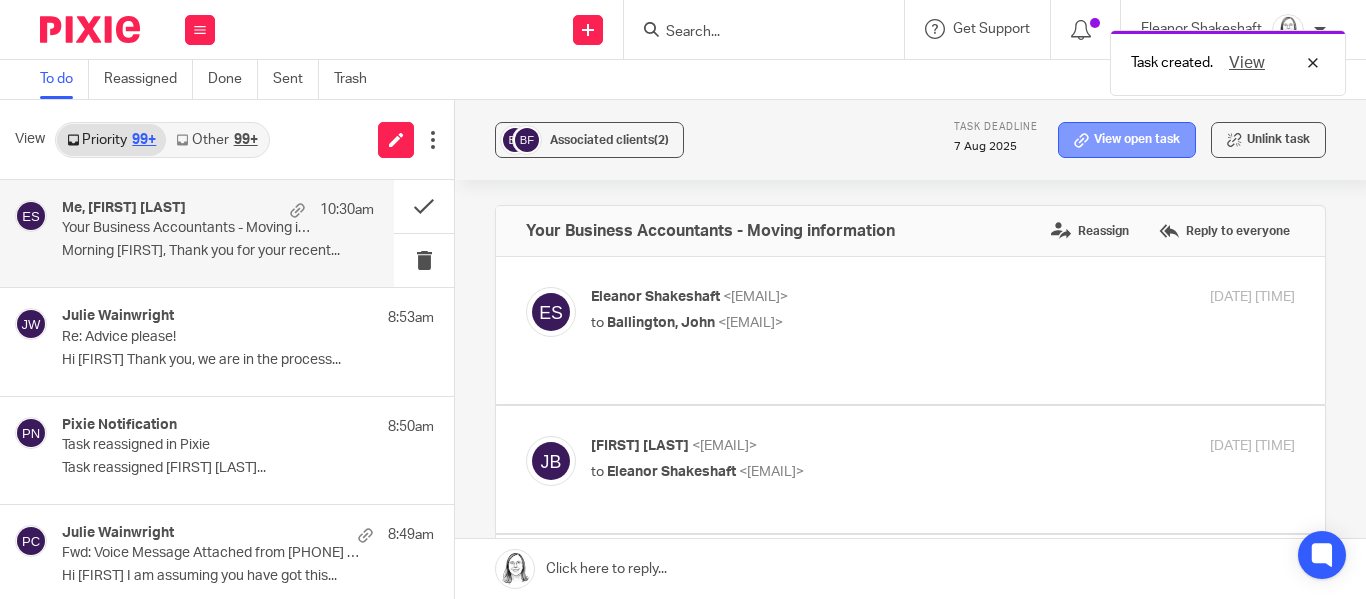 click on "View open task" at bounding box center [1127, 140] 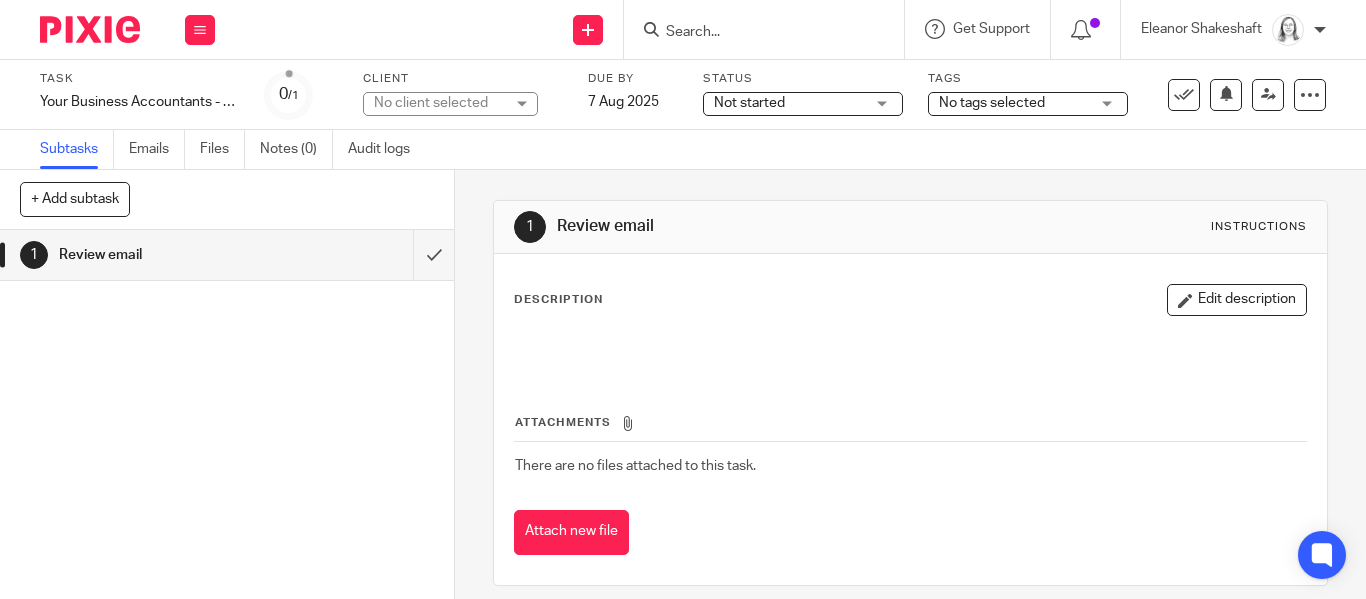 scroll, scrollTop: 0, scrollLeft: 0, axis: both 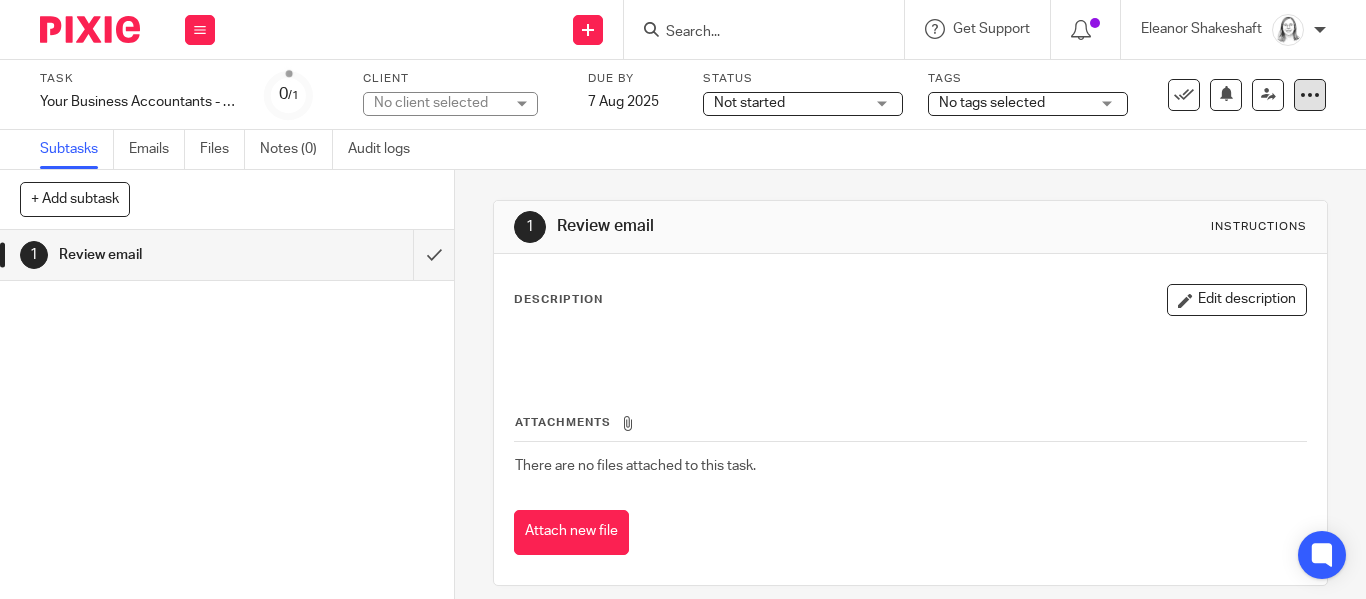 click at bounding box center (1310, 95) 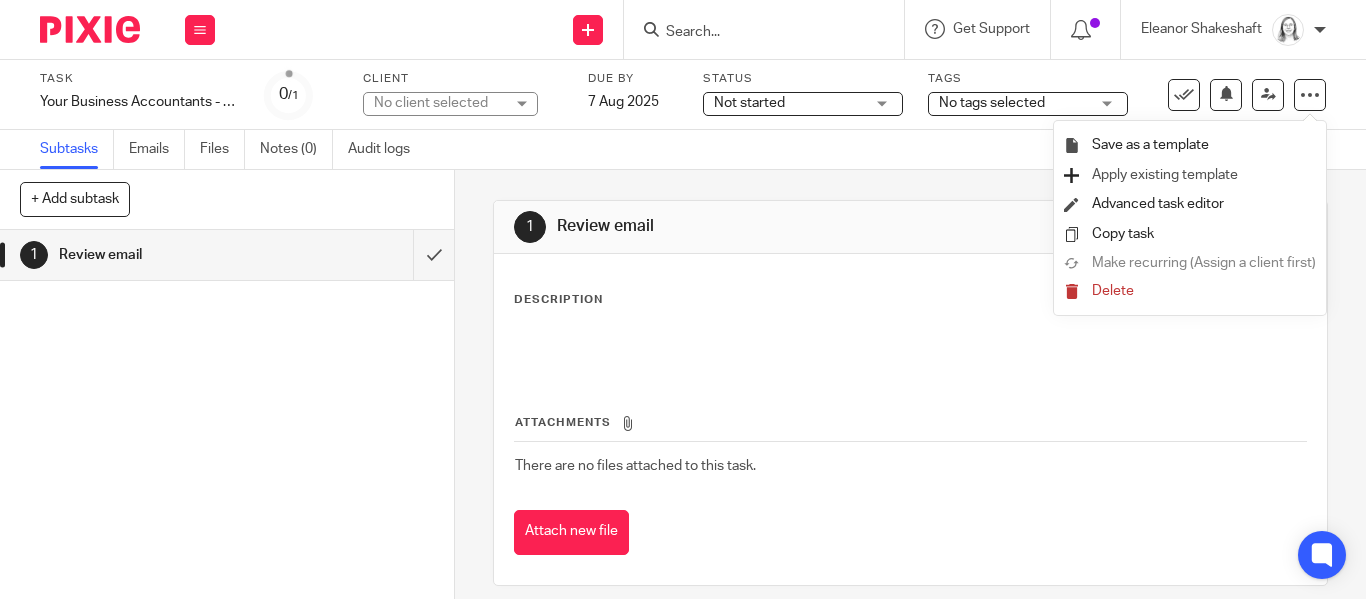 click on "Apply existing template" at bounding box center [1165, 175] 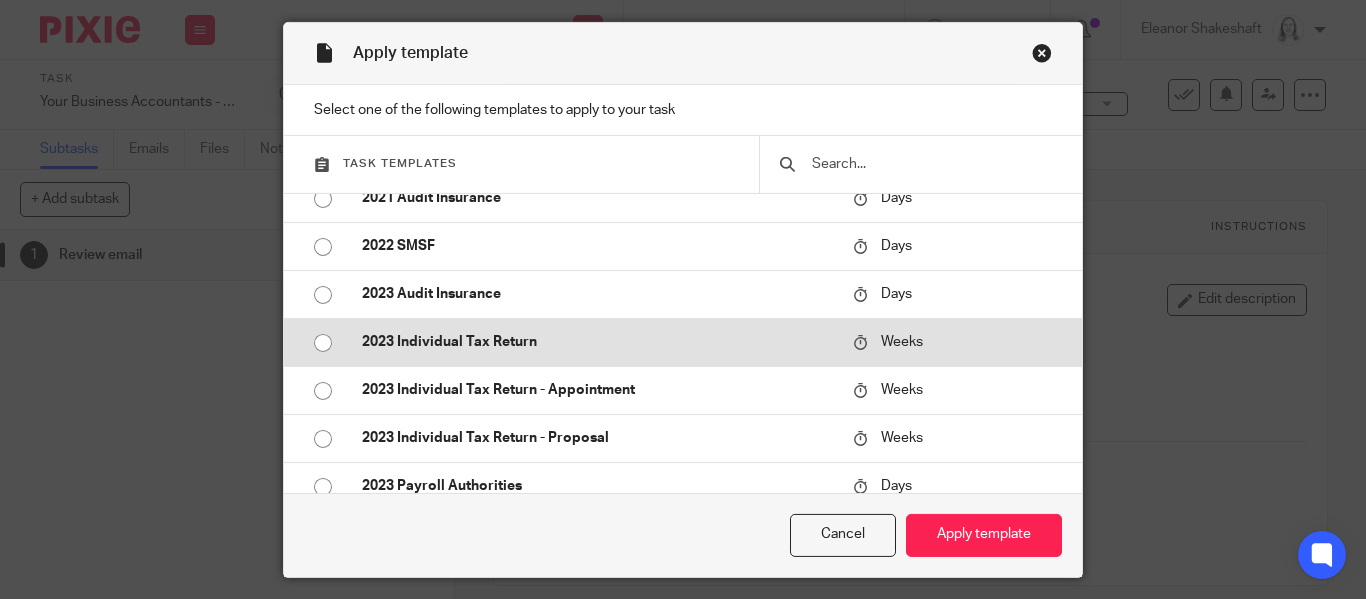 scroll, scrollTop: 18, scrollLeft: 0, axis: vertical 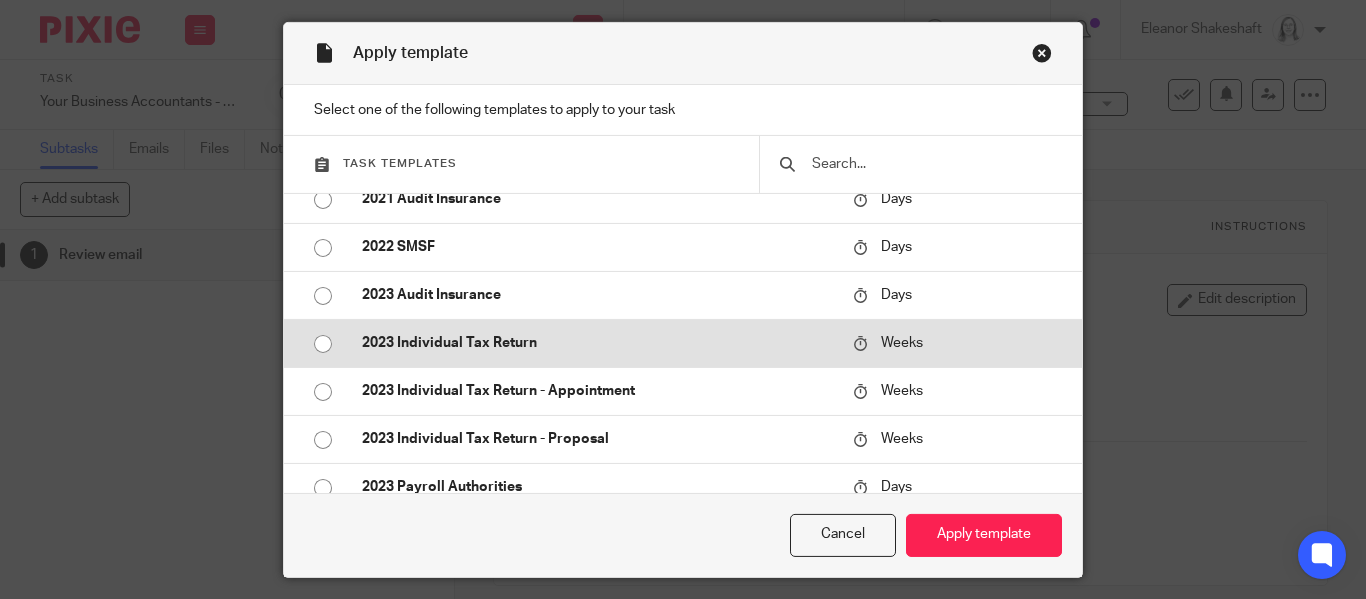 click at bounding box center (323, 344) 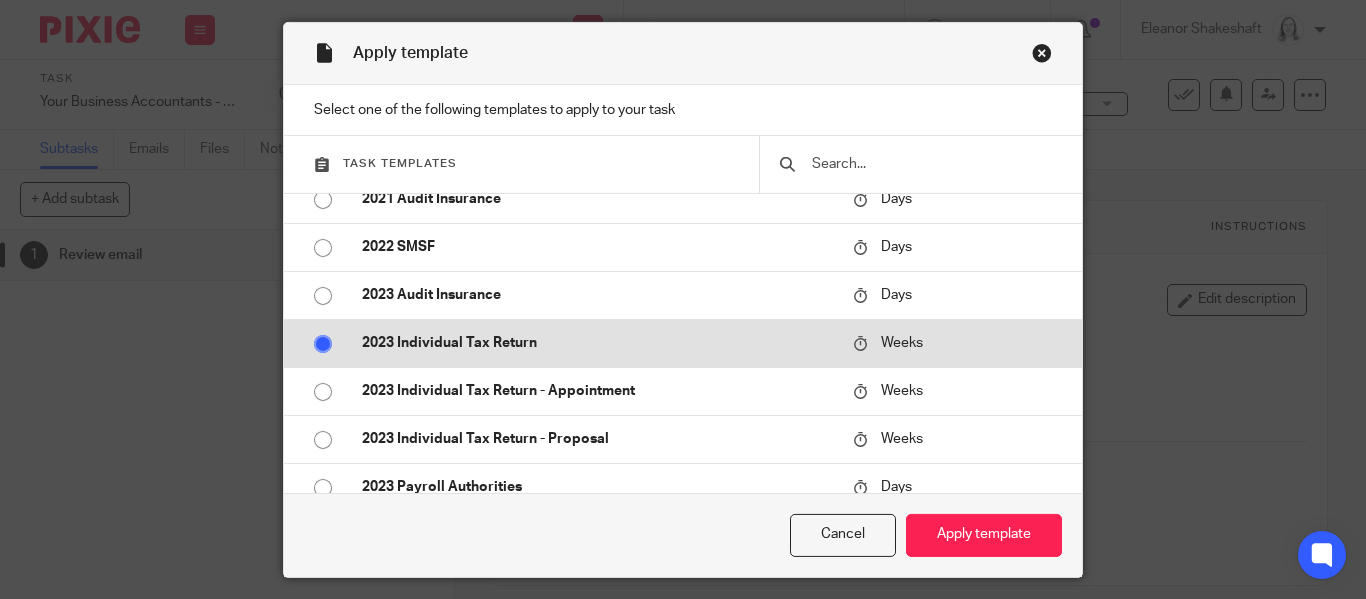 radio on "false" 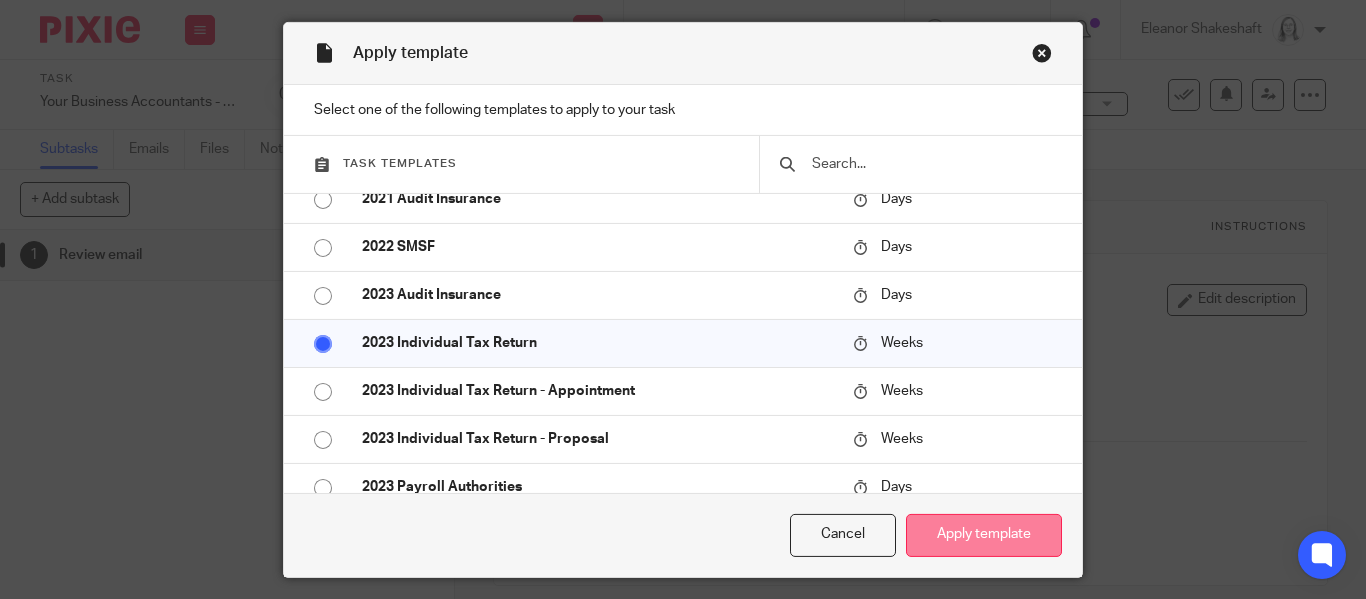 click on "Apply template" at bounding box center [984, 535] 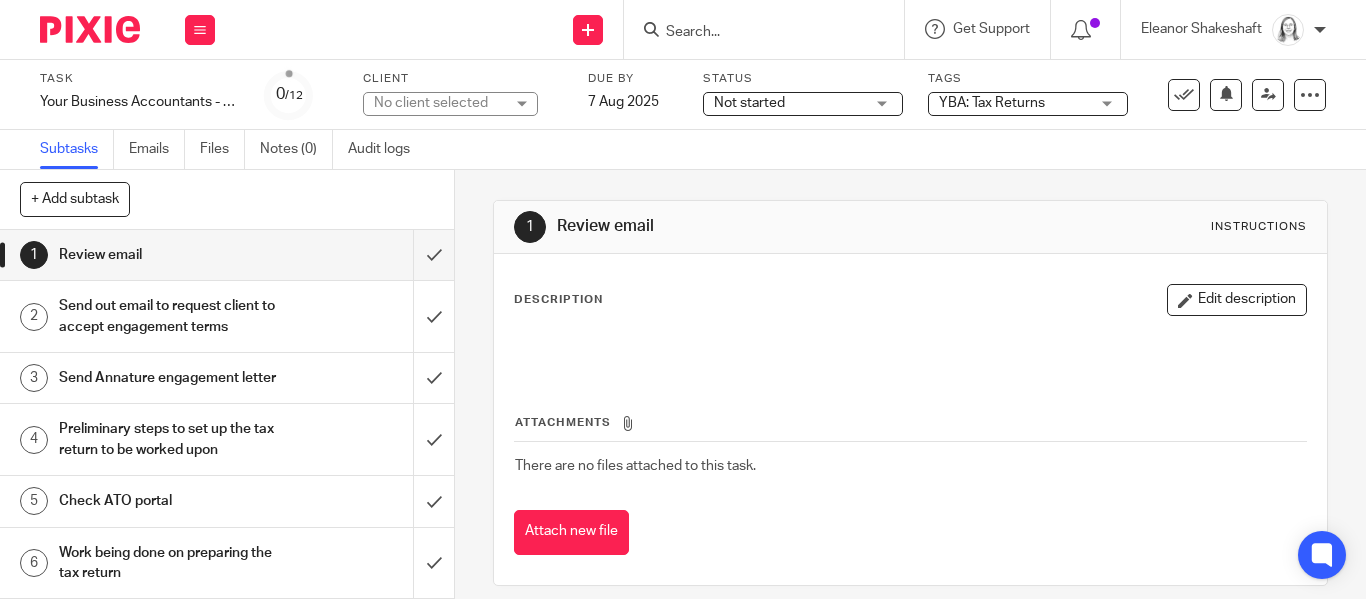scroll, scrollTop: 0, scrollLeft: 0, axis: both 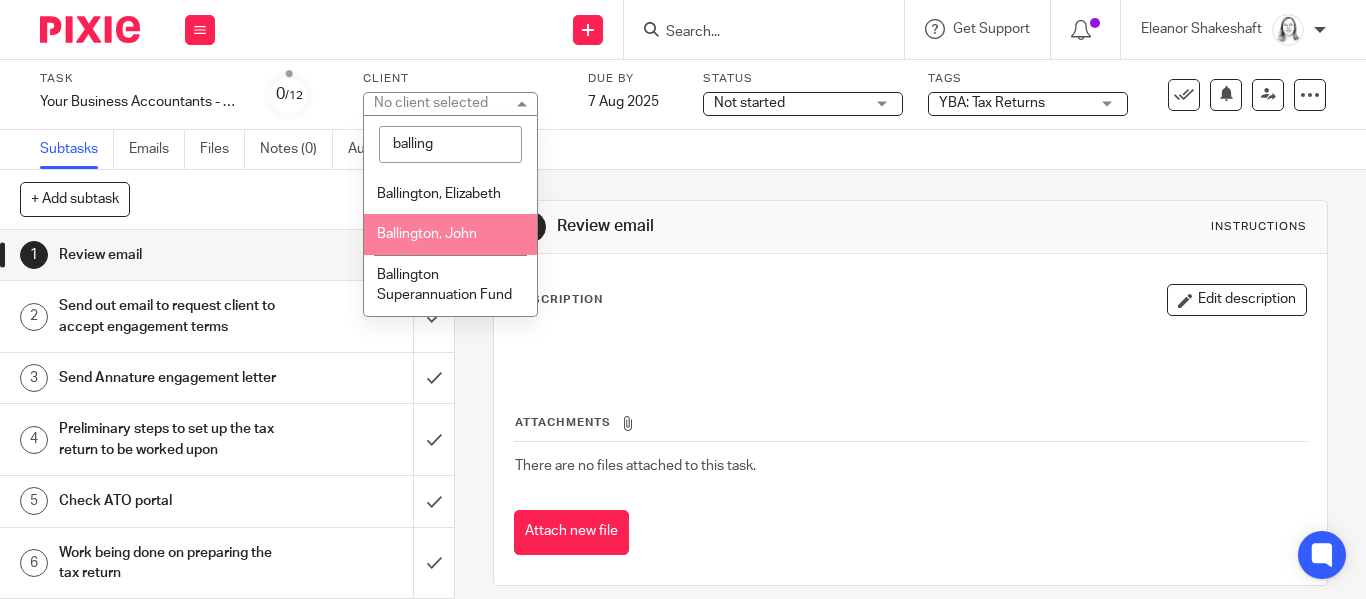 type on "balling" 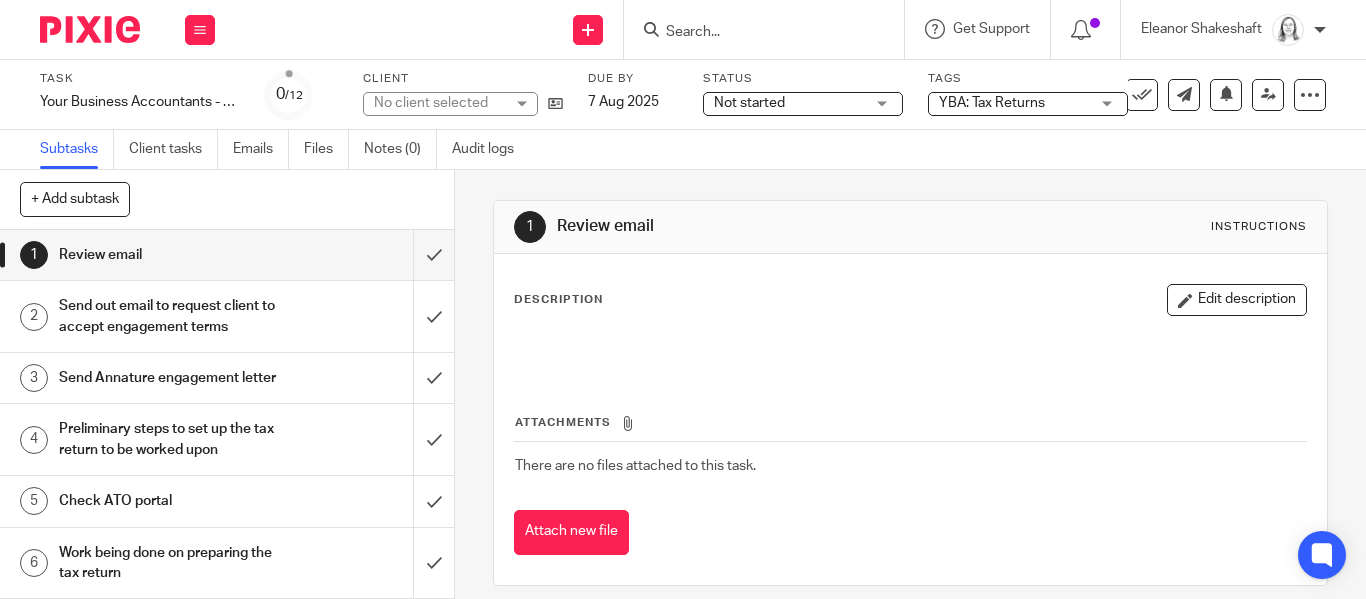 scroll, scrollTop: 0, scrollLeft: 0, axis: both 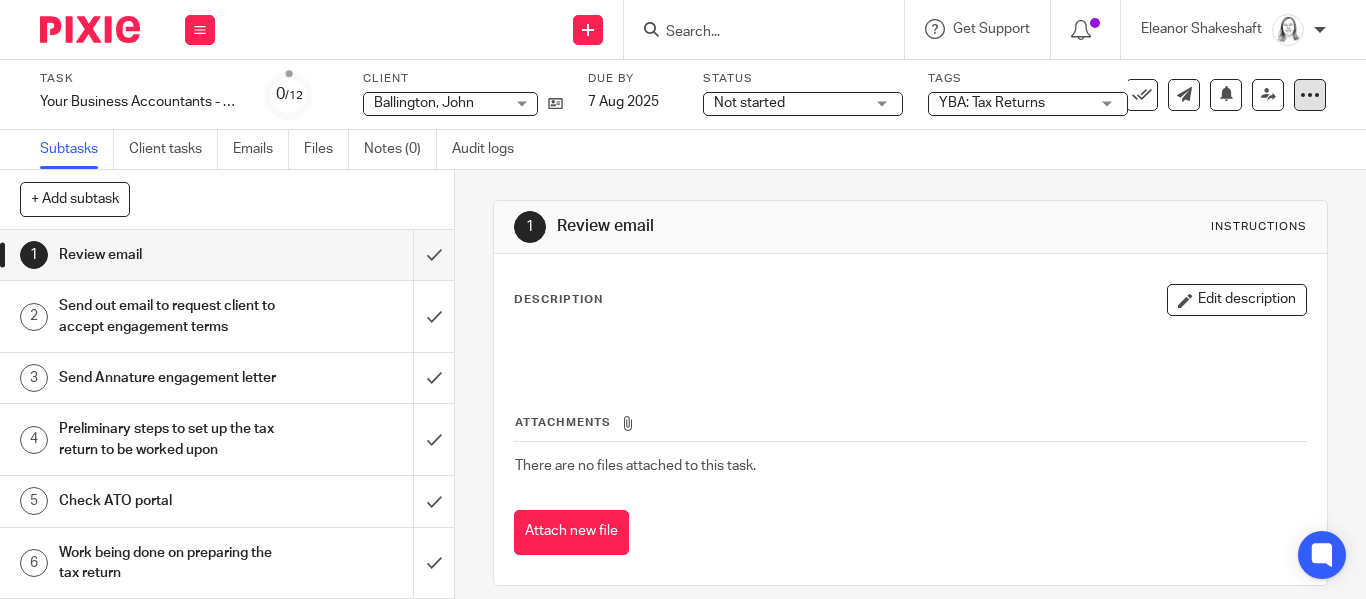 click at bounding box center (1310, 95) 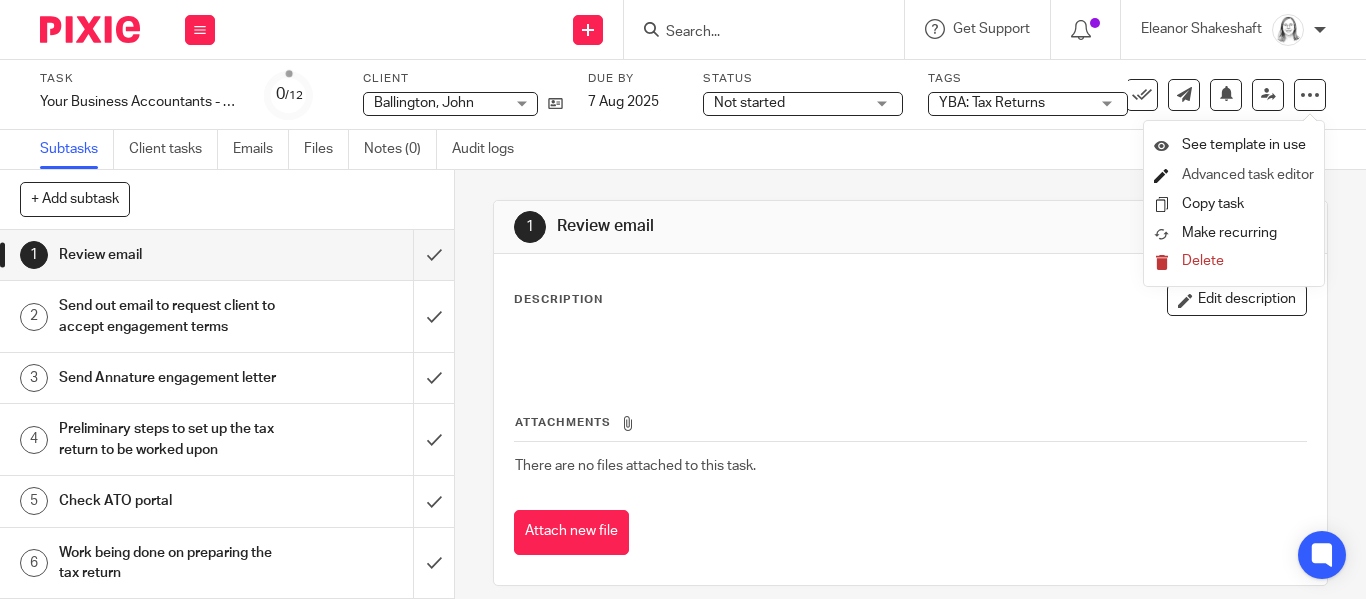 click on "Advanced task editor" at bounding box center [1248, 175] 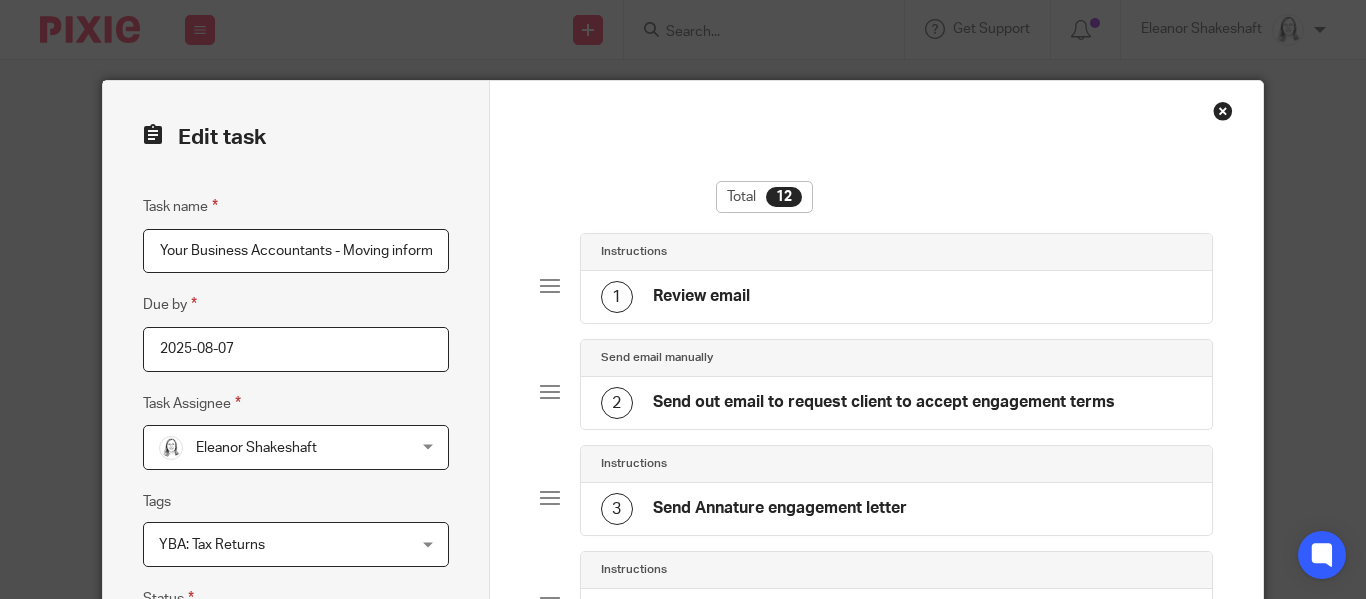 scroll, scrollTop: 0, scrollLeft: 0, axis: both 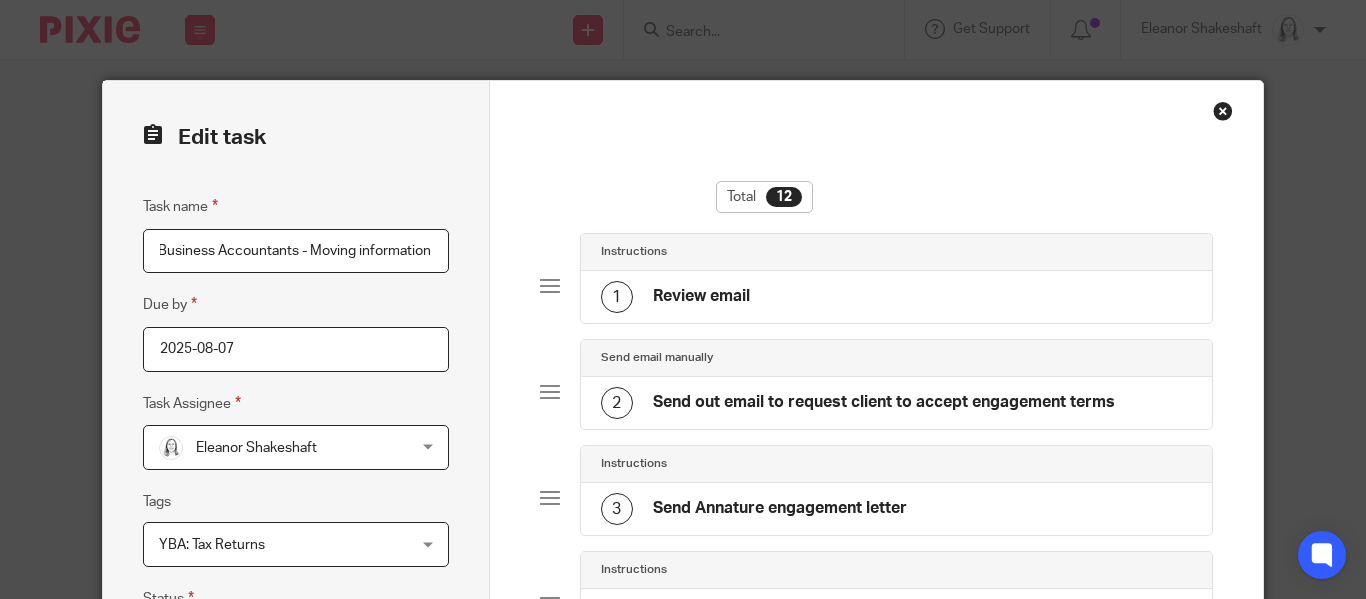 click at bounding box center [1223, 111] 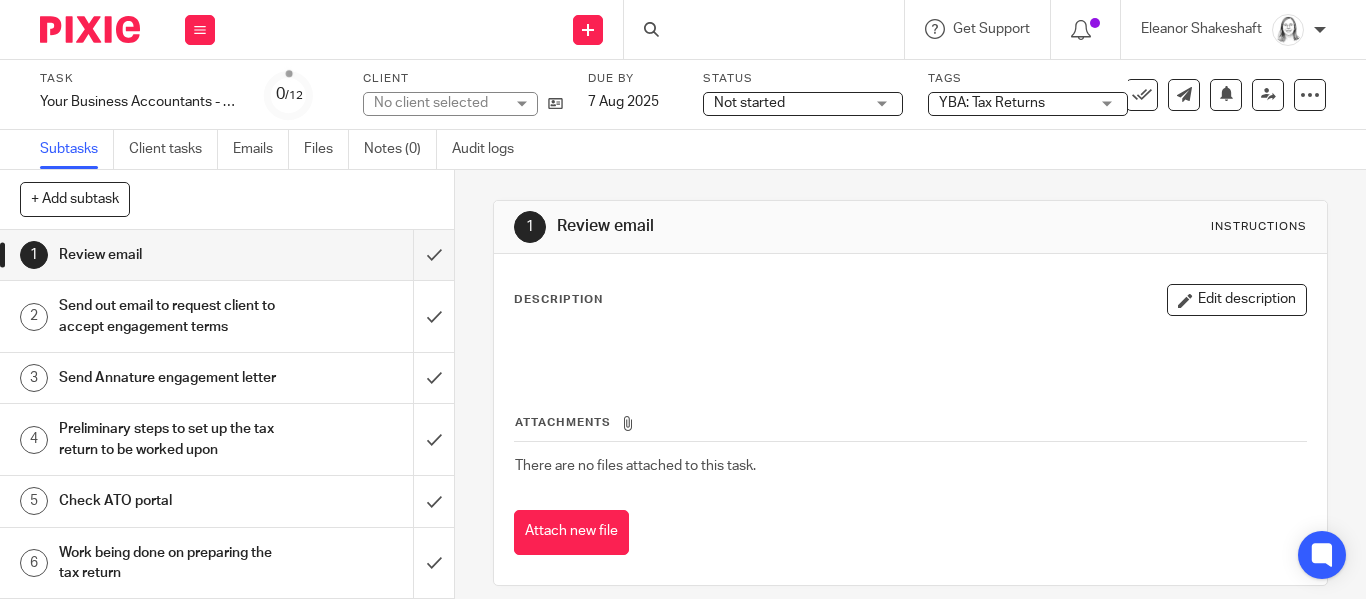 scroll, scrollTop: 0, scrollLeft: 0, axis: both 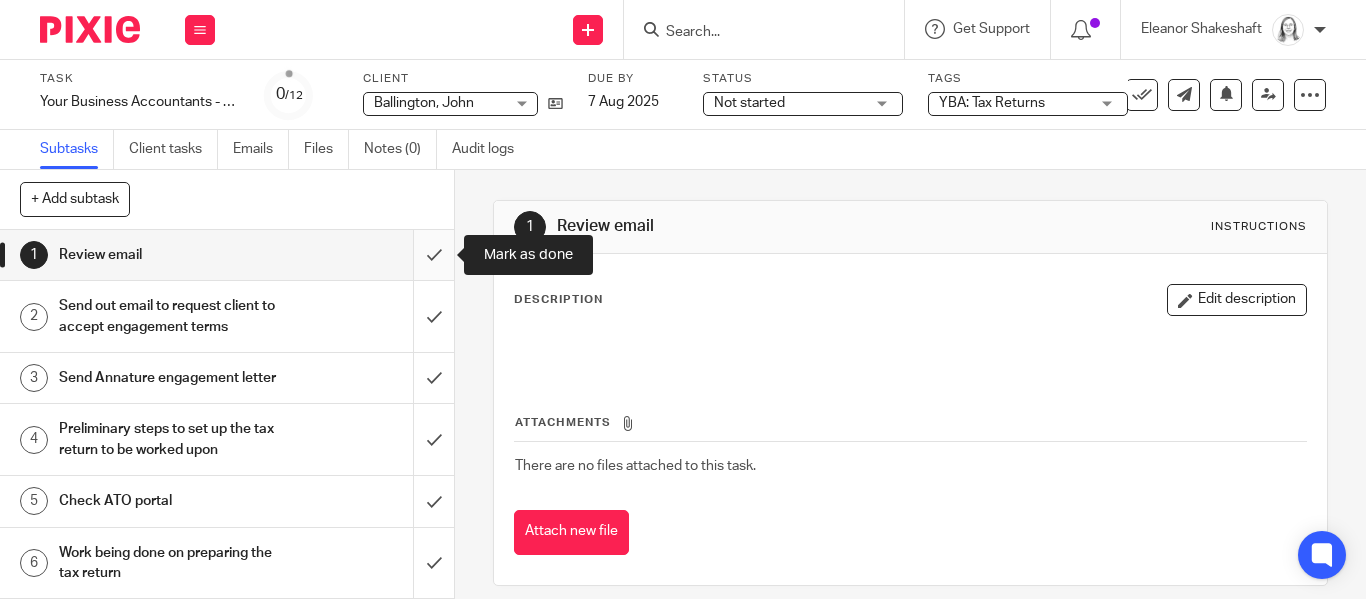 click at bounding box center (227, 255) 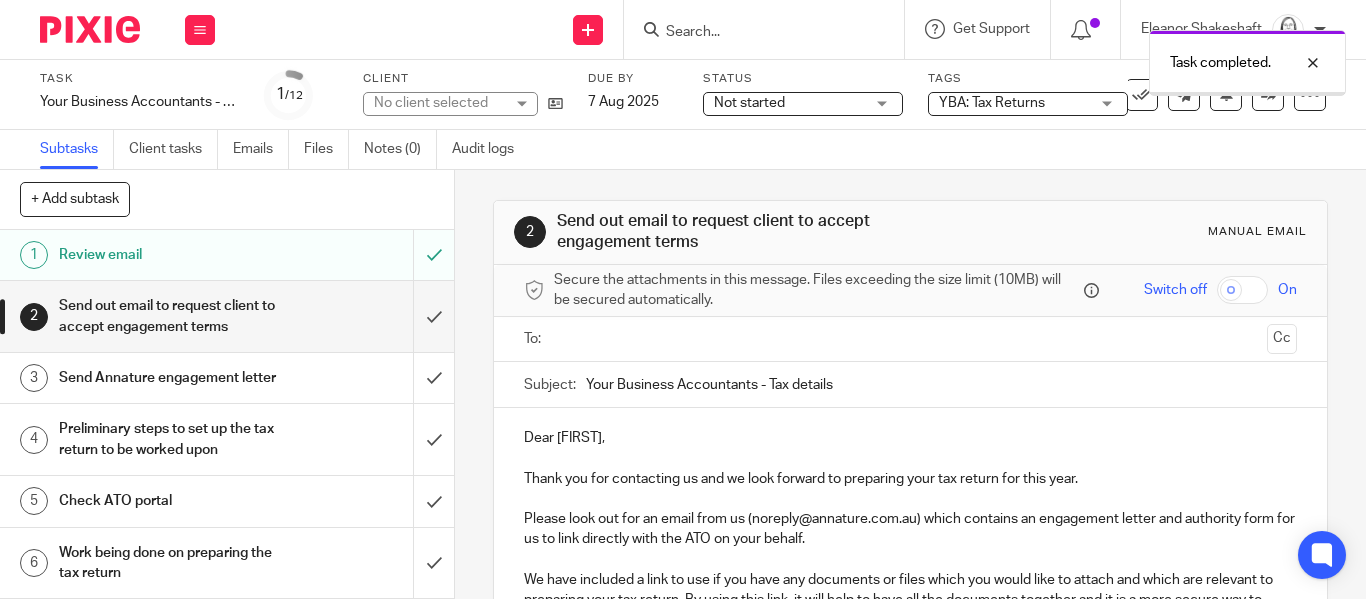 scroll, scrollTop: 0, scrollLeft: 0, axis: both 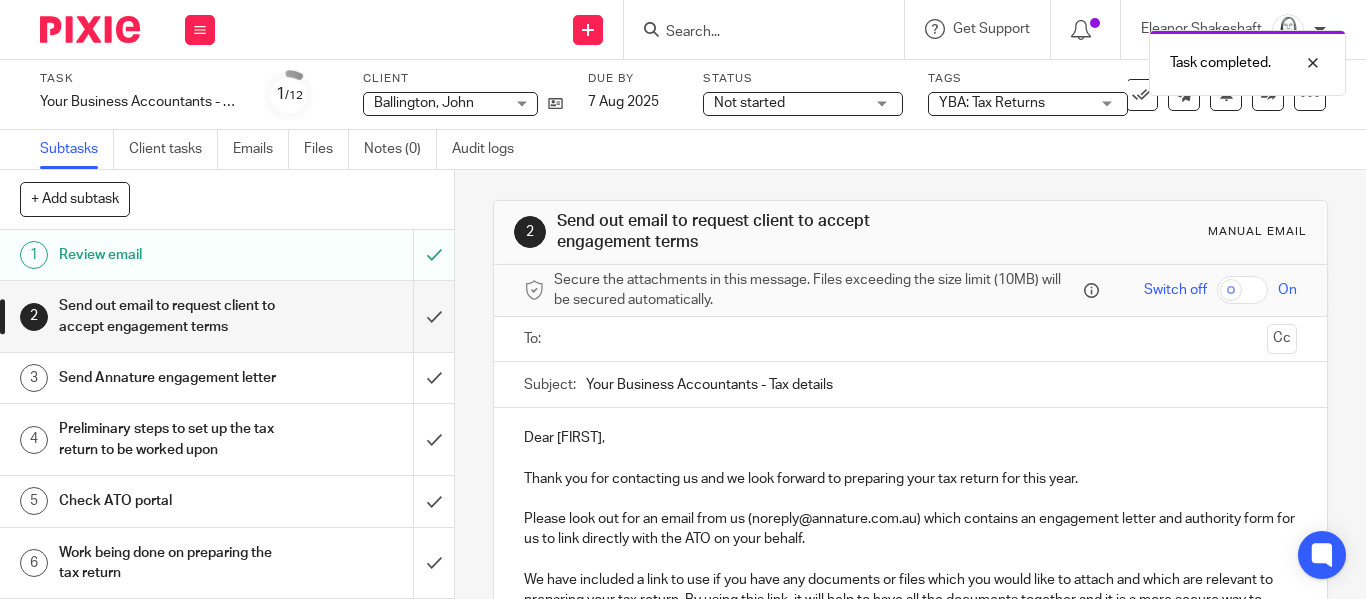 click on "Send out email to request client to accept engagement terms" at bounding box center (170, 316) 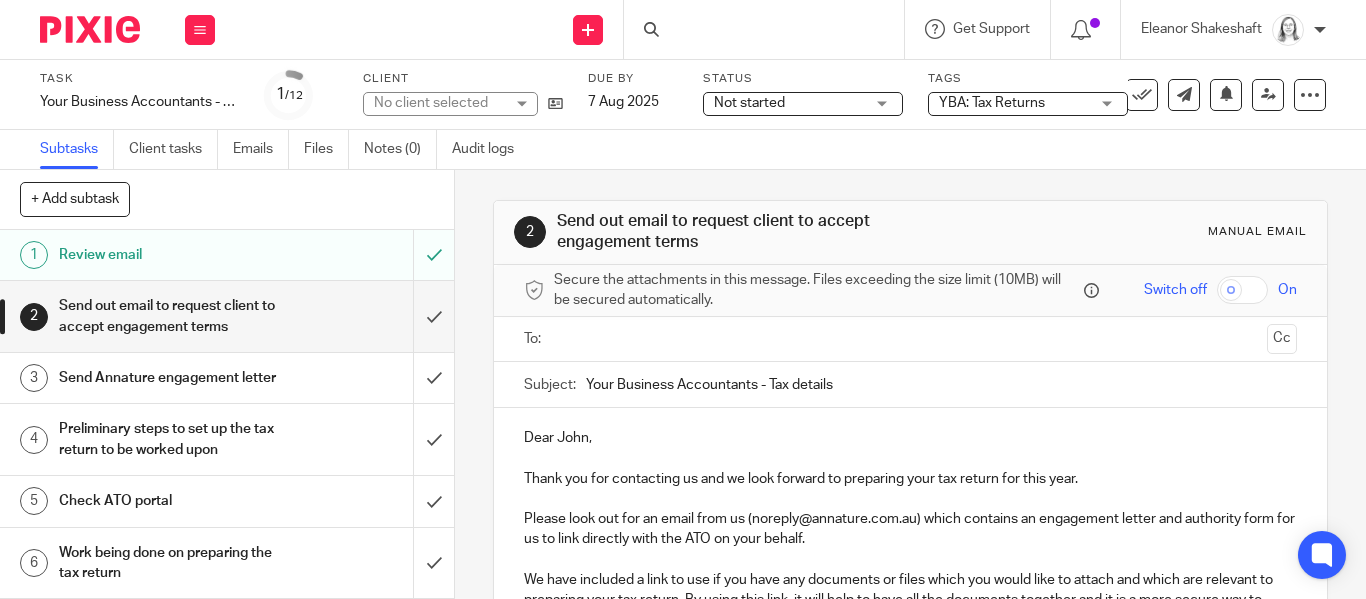 scroll, scrollTop: 0, scrollLeft: 0, axis: both 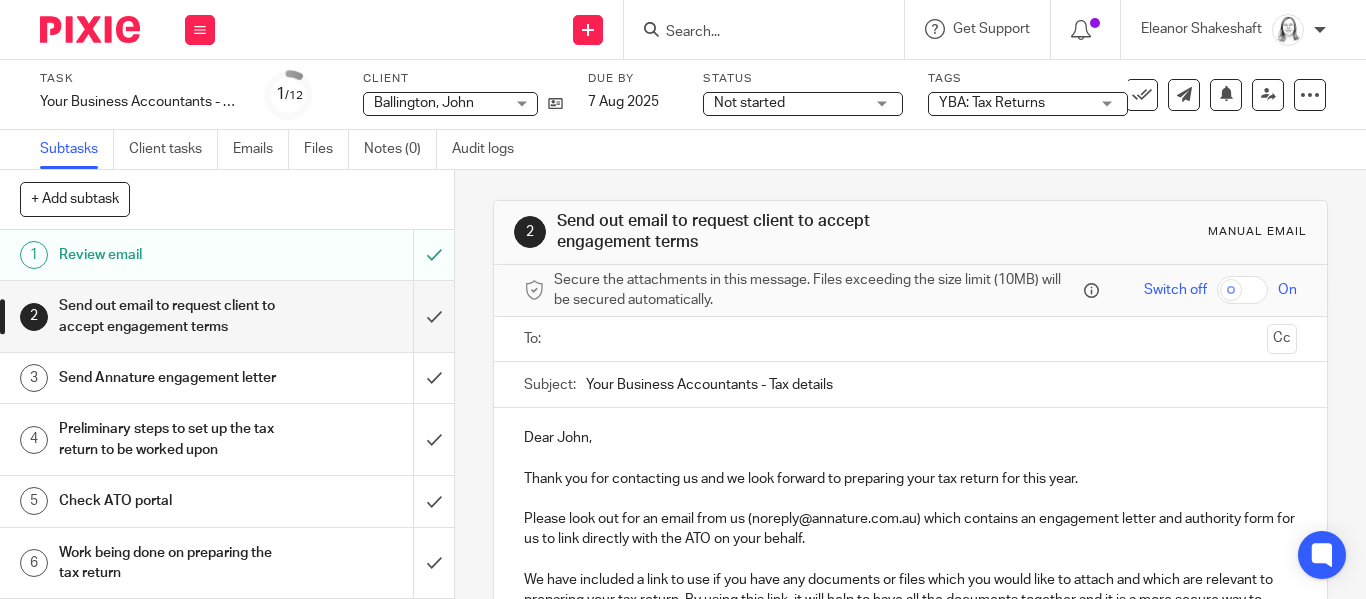 click at bounding box center [909, 339] 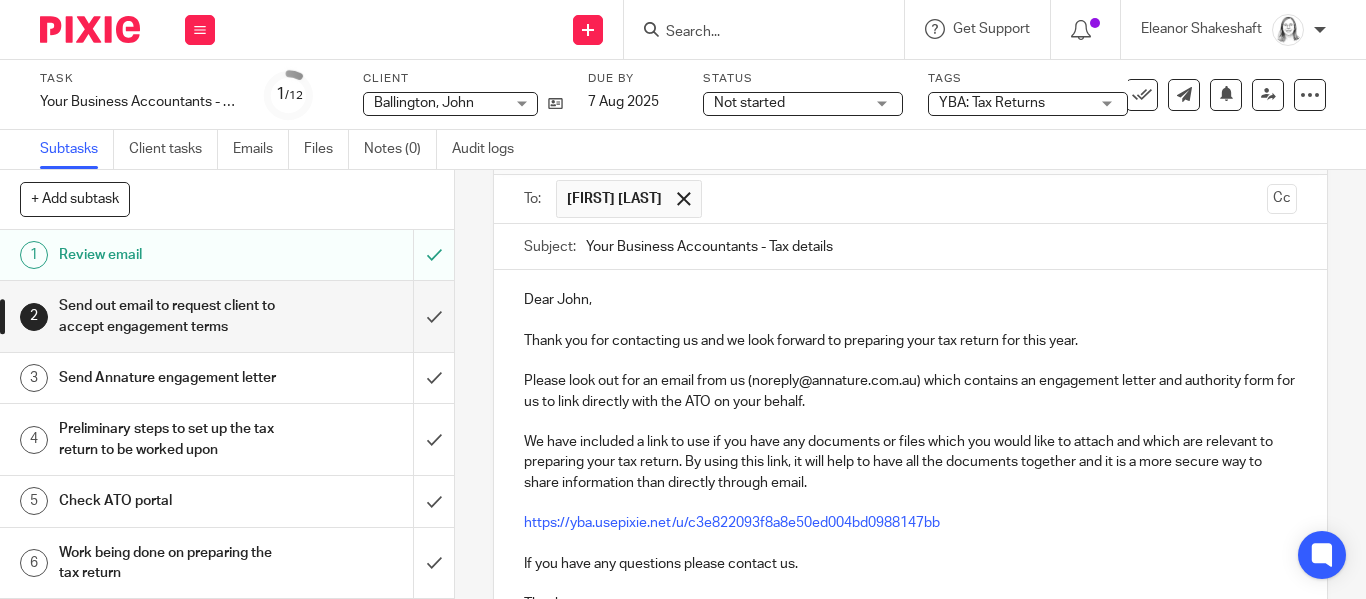scroll, scrollTop: 146, scrollLeft: 0, axis: vertical 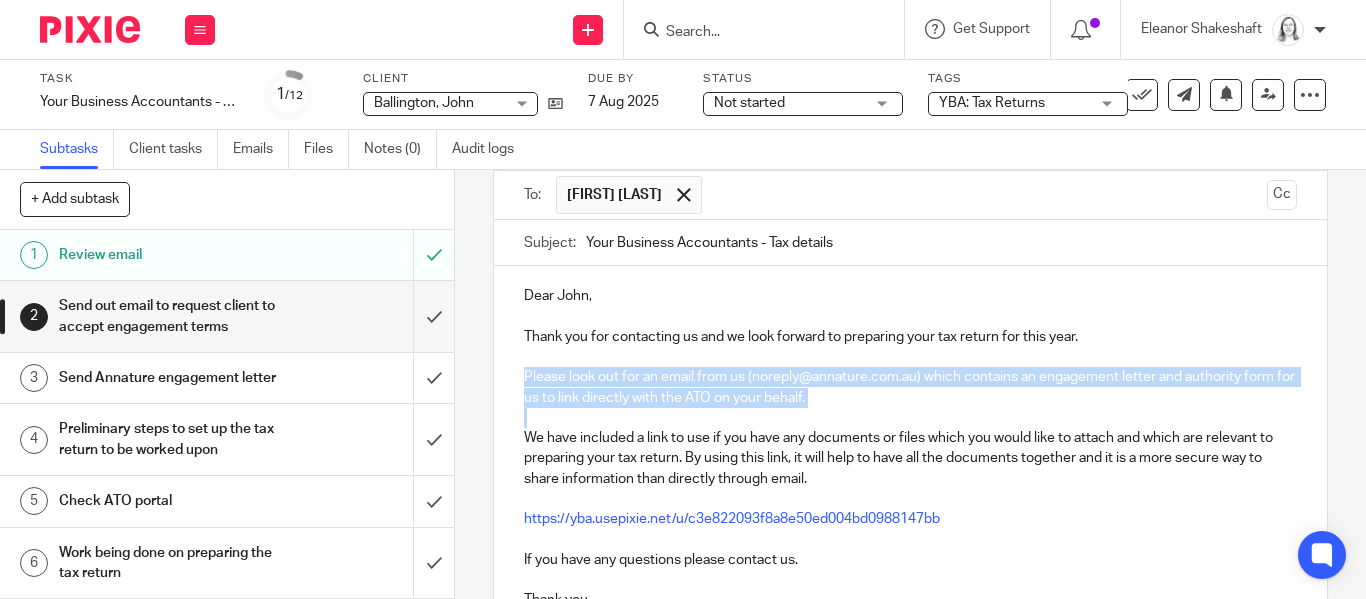 drag, startPoint x: 528, startPoint y: 375, endPoint x: 684, endPoint y: 423, distance: 163.21765 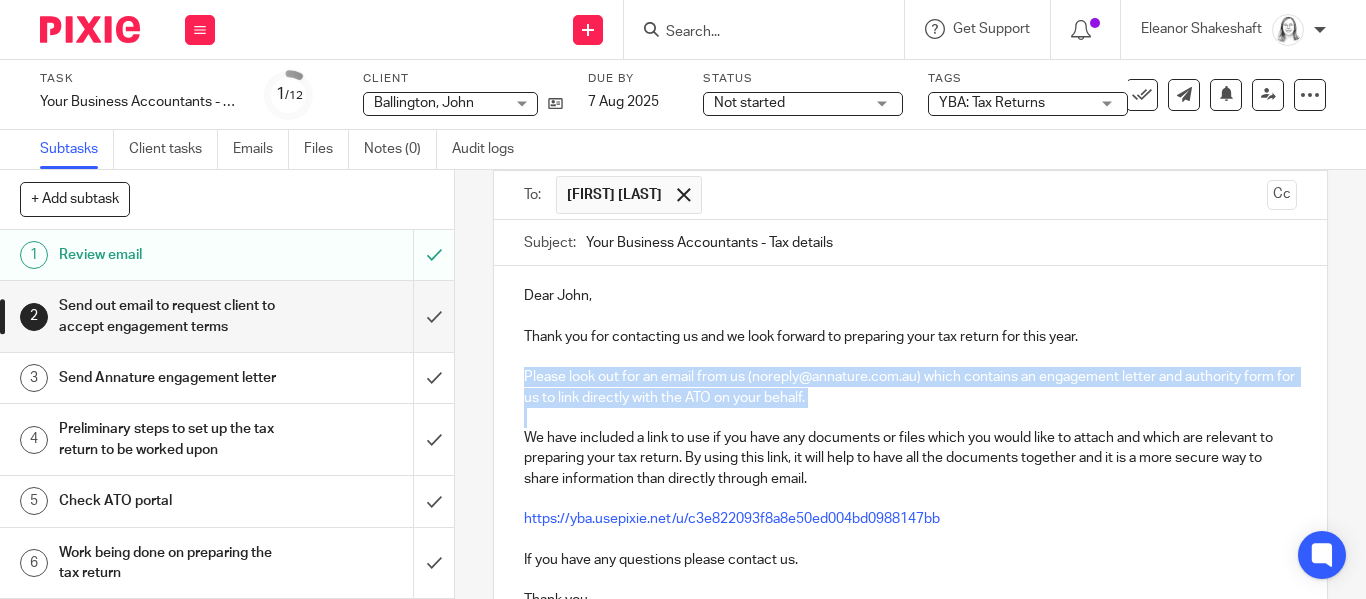 click on "Dear John, Thank you for contacting us and we look forward to preparing your tax return for this year. Please look out for an email from us (noreply@annature.com.au) which contains an engagement letter and authority form for us to link directly with the ATO on your behalf. We have included a link to use if you have any documents or files which you would like to attach and which are relevant to preparing your tax return. By using this link, it will help to have all the documents together and it is a more secure way to share information than directly through email. https://yba.usepixie.net/u/c3e822093f8a8e50ed004bd0988147bb If you have any questions please contact us. Thank you." at bounding box center (910, 445) 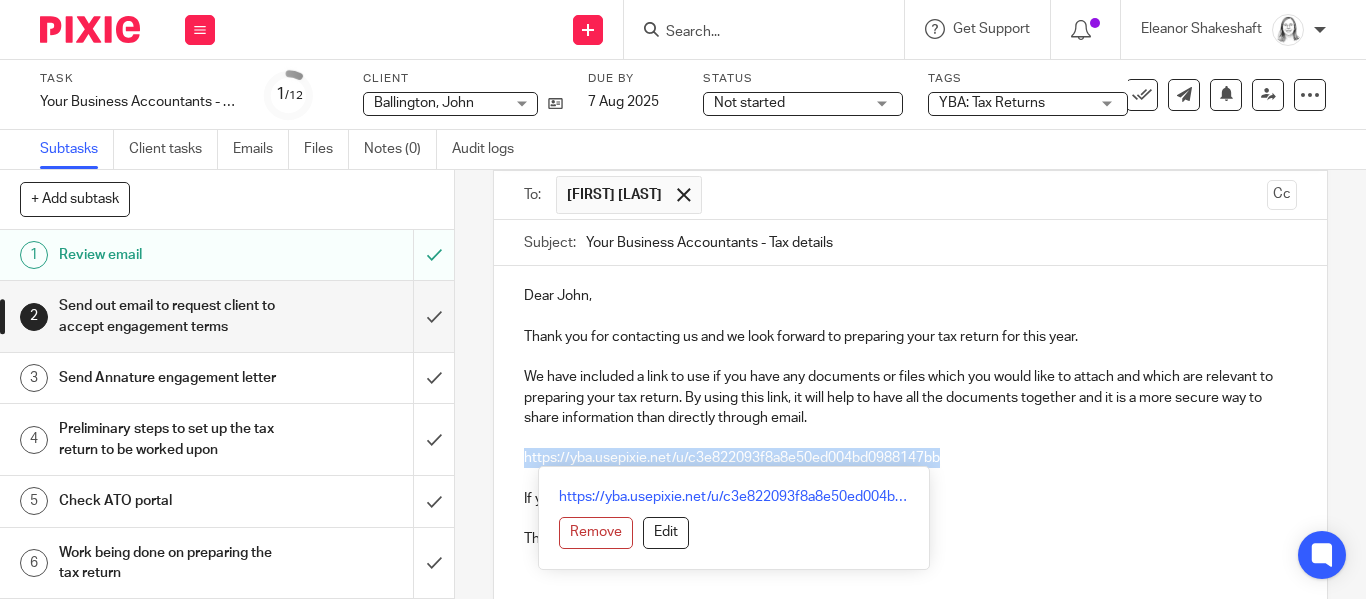 drag, startPoint x: 525, startPoint y: 458, endPoint x: 954, endPoint y: 457, distance: 429.00116 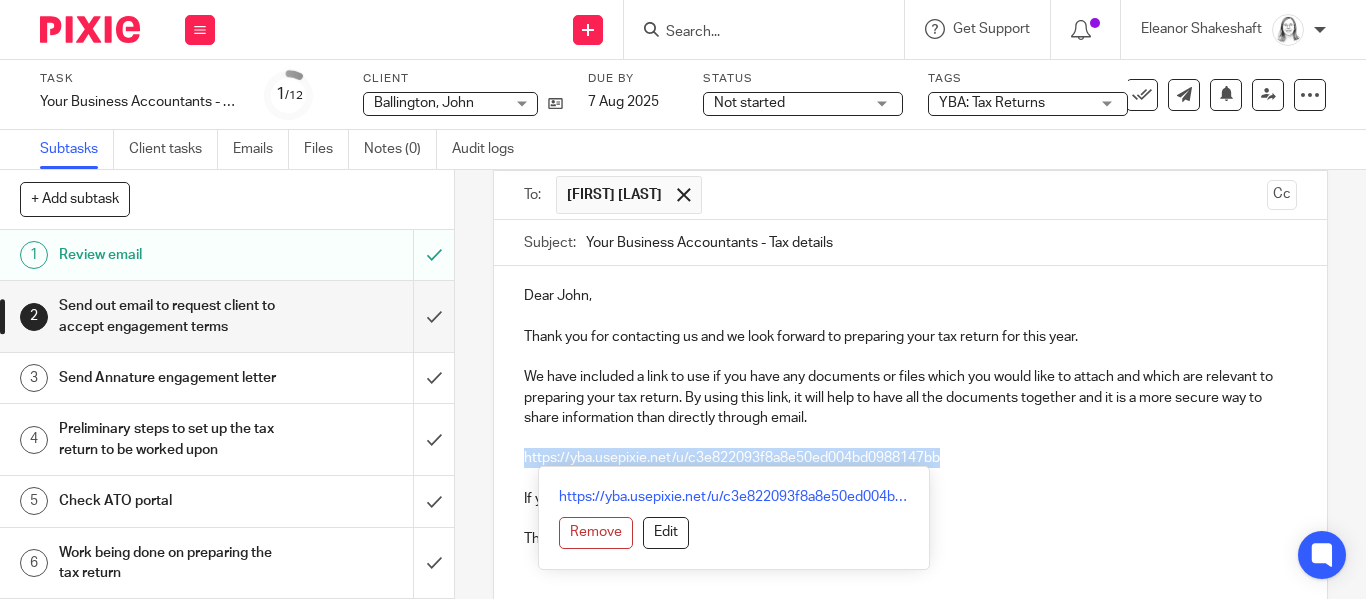 click on "https://yba.usepixie.net/u/c3e822093f8a8e50ed004bd0988147bb" at bounding box center (910, 458) 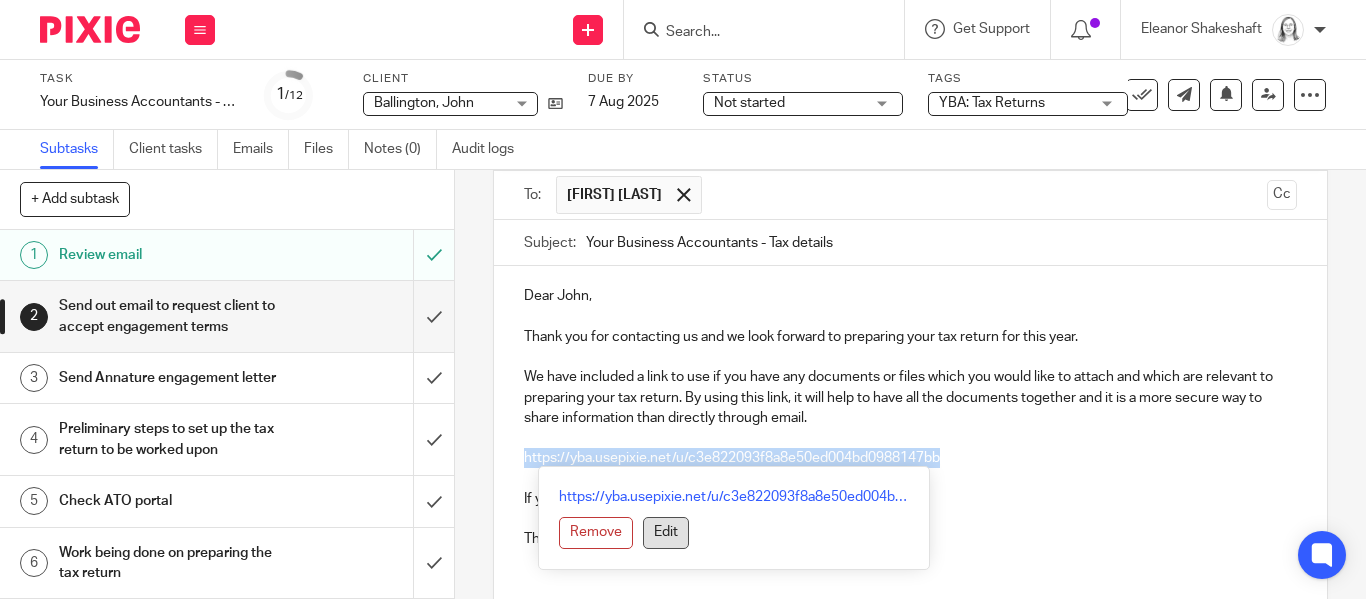click on "Edit" at bounding box center (666, 533) 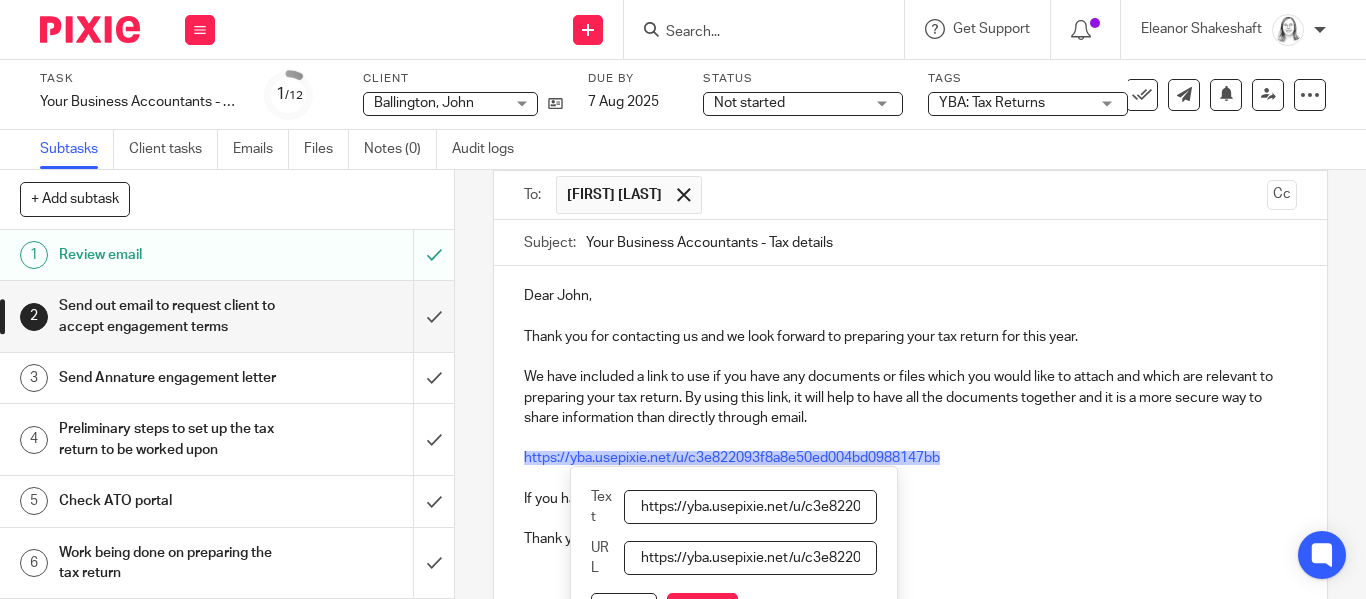 scroll, scrollTop: 0, scrollLeft: 200, axis: horizontal 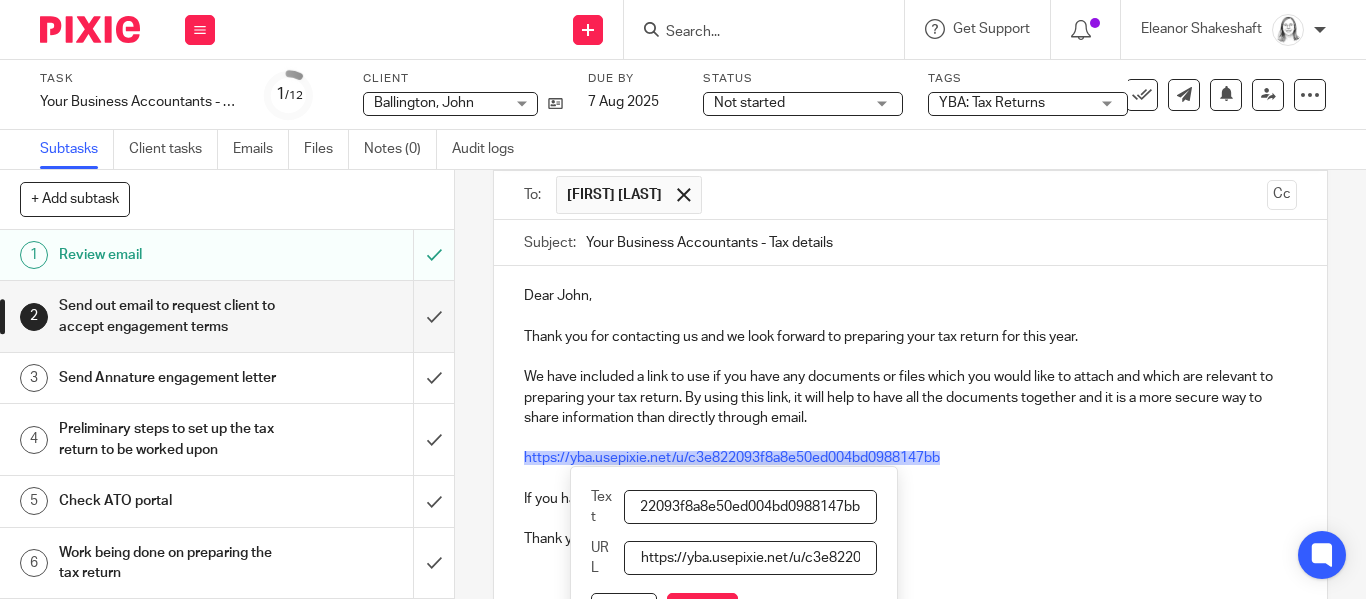 drag, startPoint x: 638, startPoint y: 508, endPoint x: 1190, endPoint y: 490, distance: 552.2934 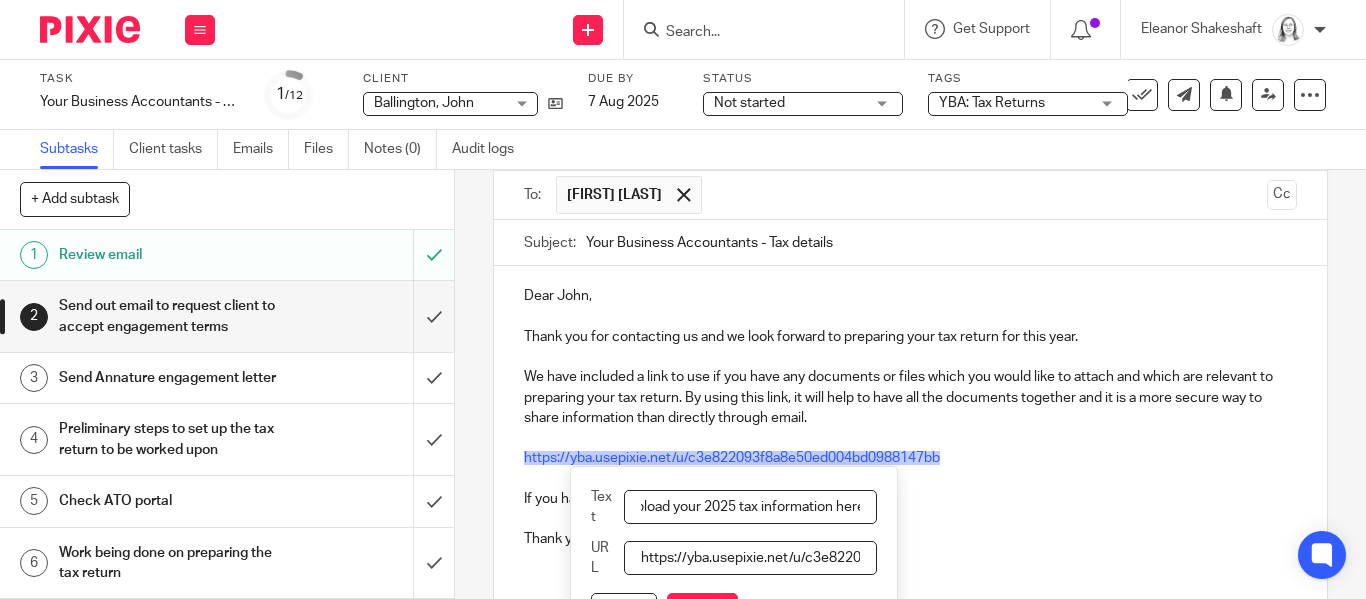 scroll, scrollTop: 0, scrollLeft: 65, axis: horizontal 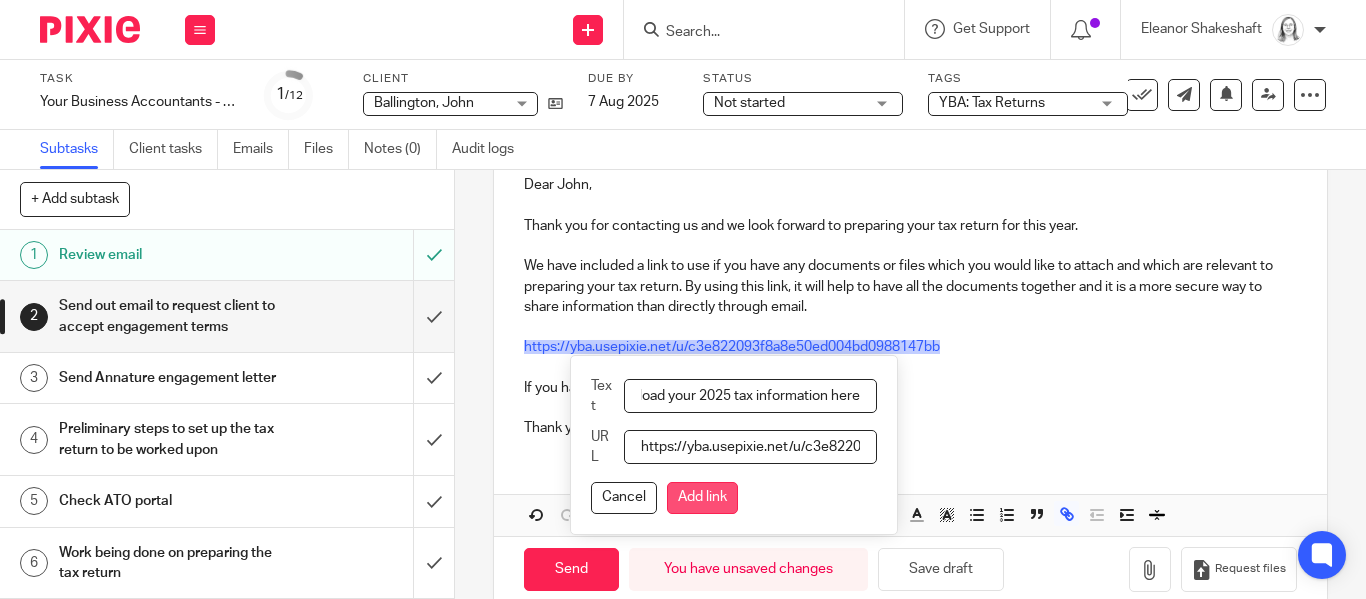 type on "please upload your 2025 tax information here" 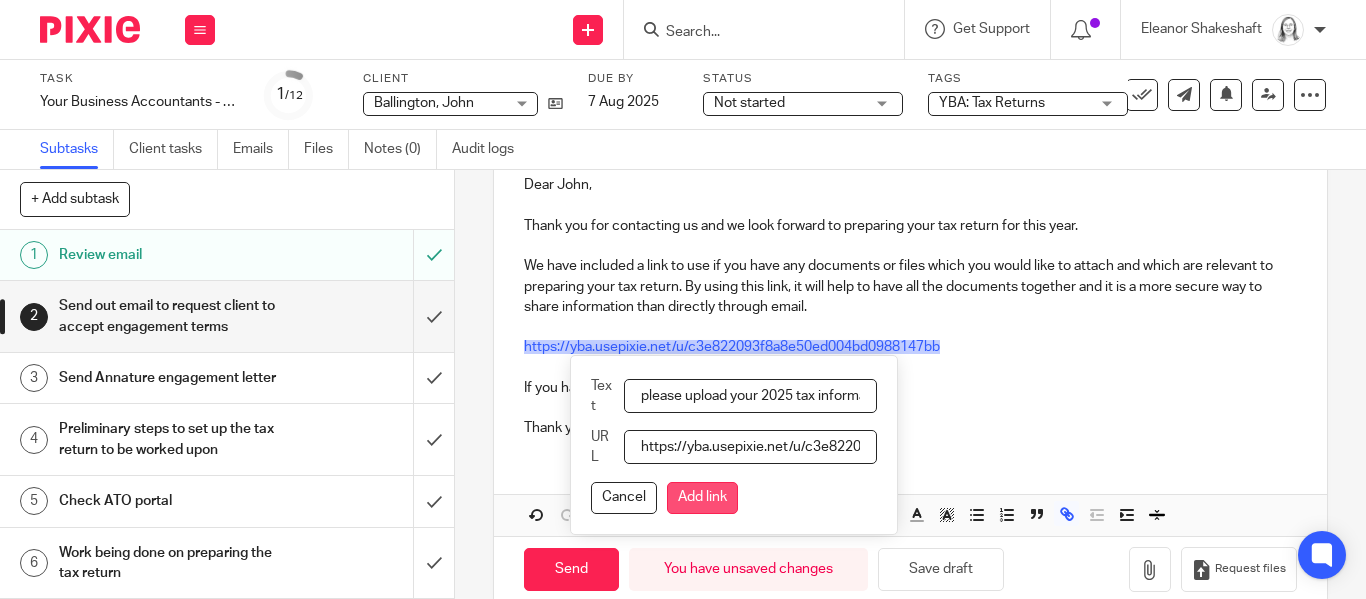 click on "Add link" at bounding box center [702, 498] 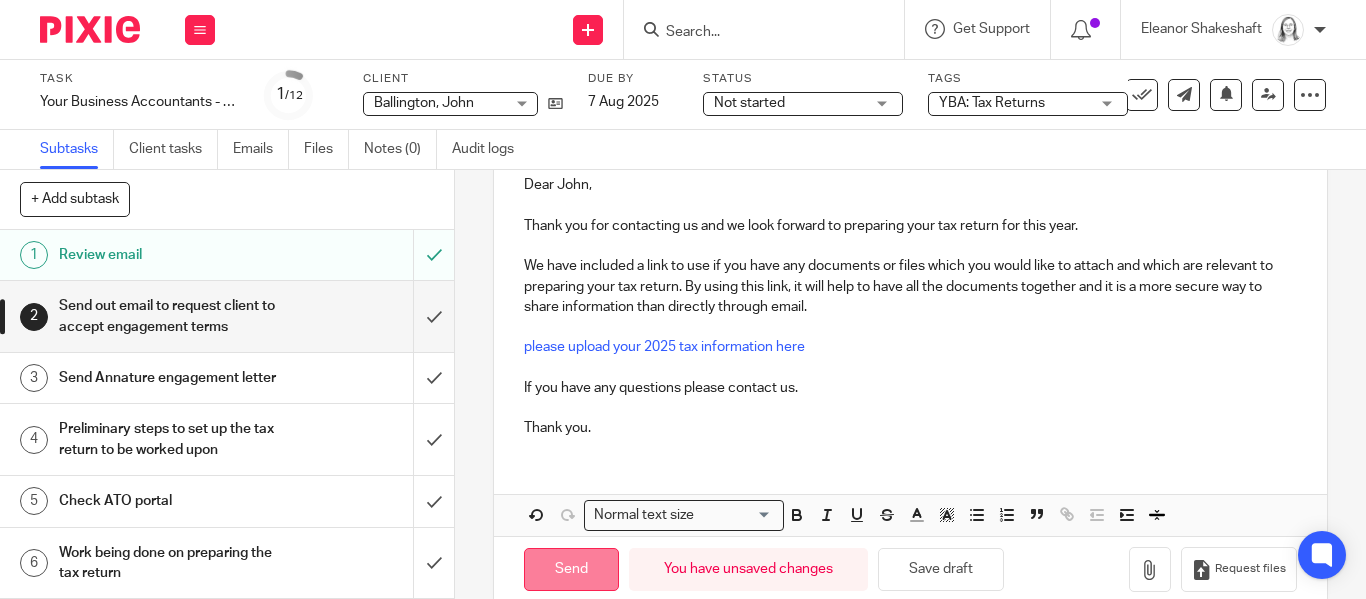 click on "Send" at bounding box center (571, 569) 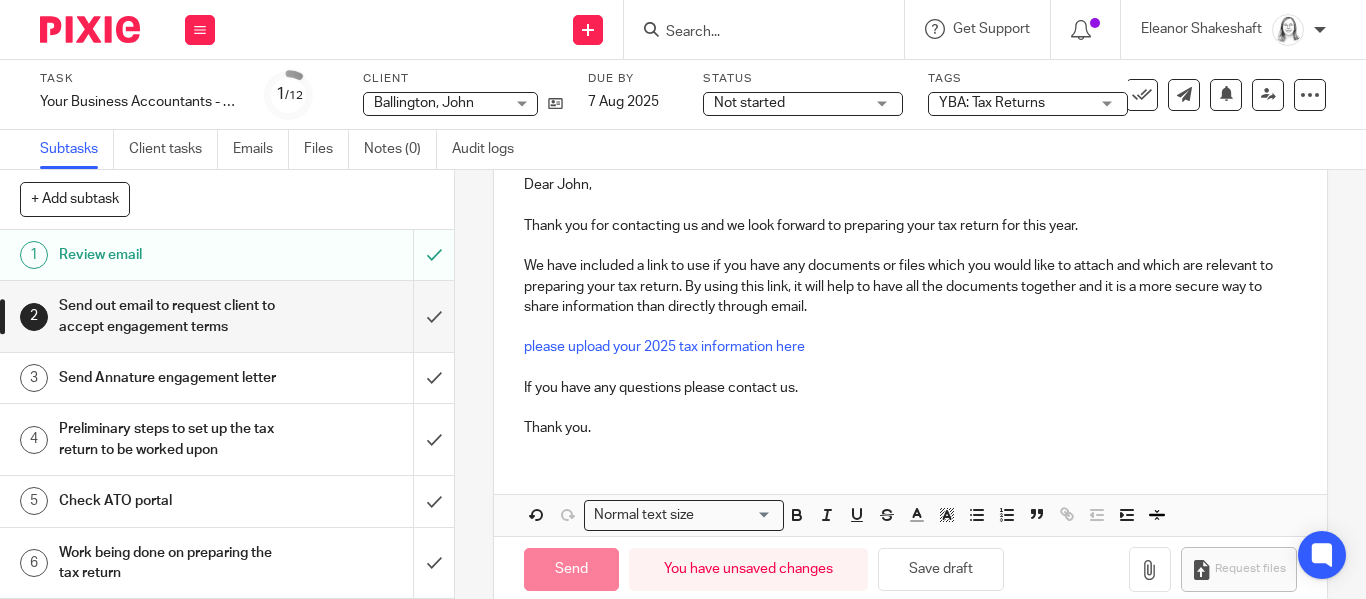 type on "Sent" 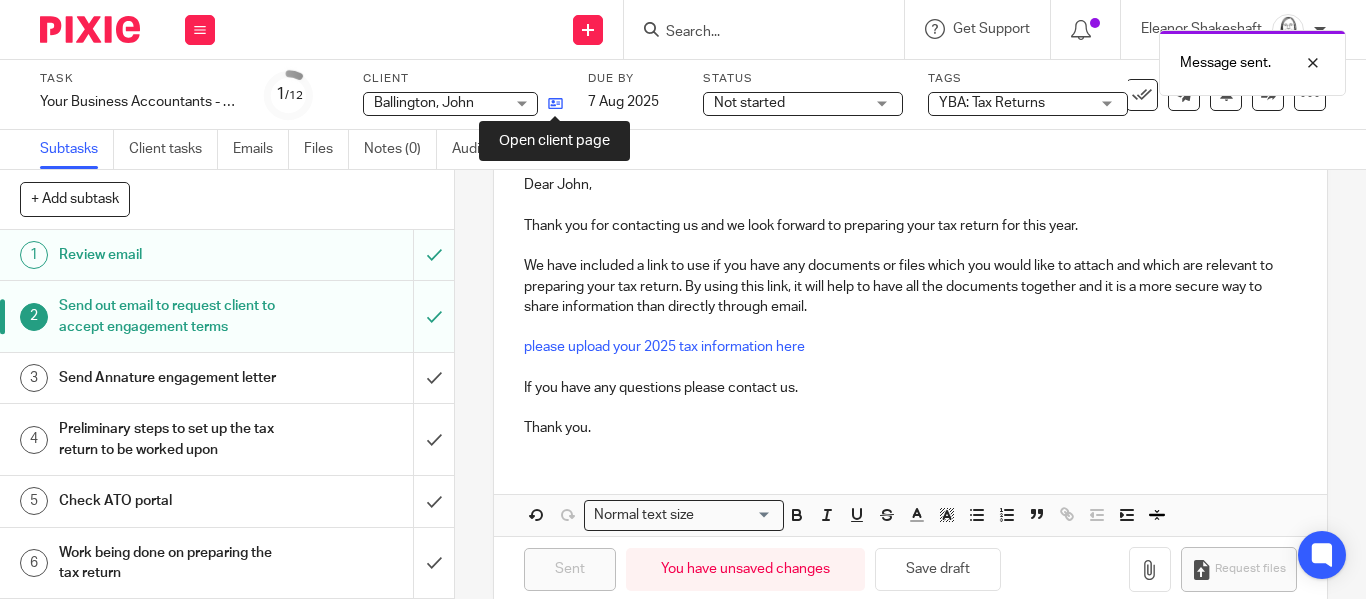 click at bounding box center (555, 103) 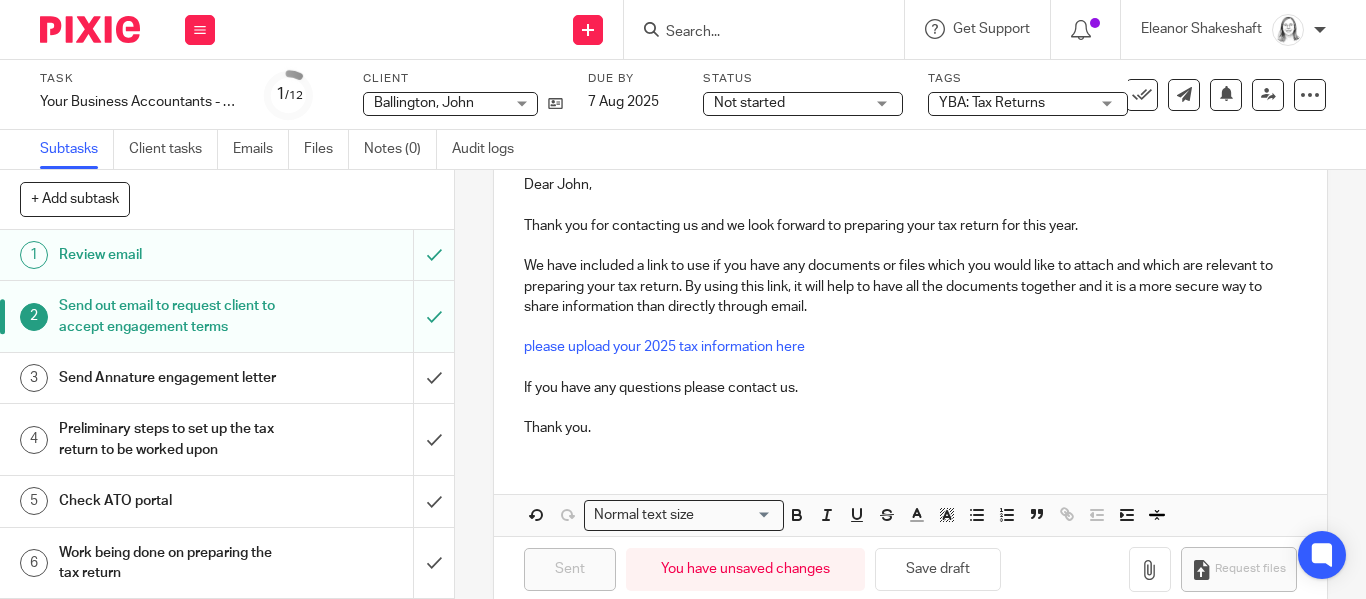 click on "Not started" at bounding box center (789, 103) 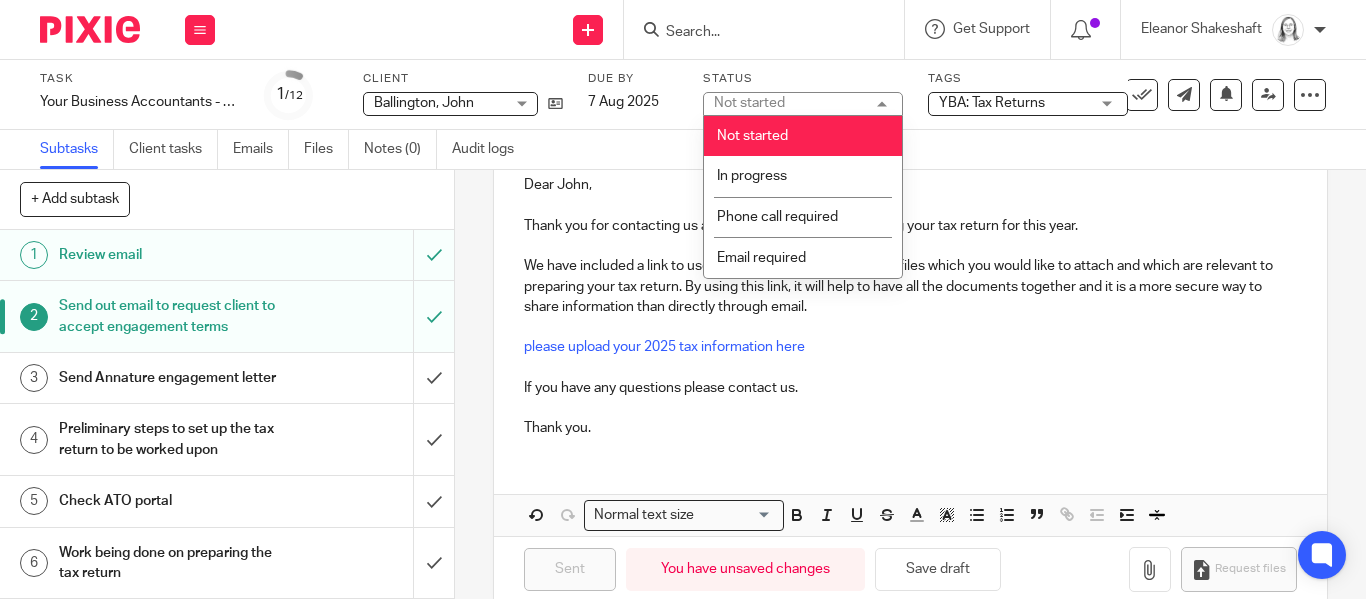 click on "Not started
Not started" at bounding box center [803, 104] 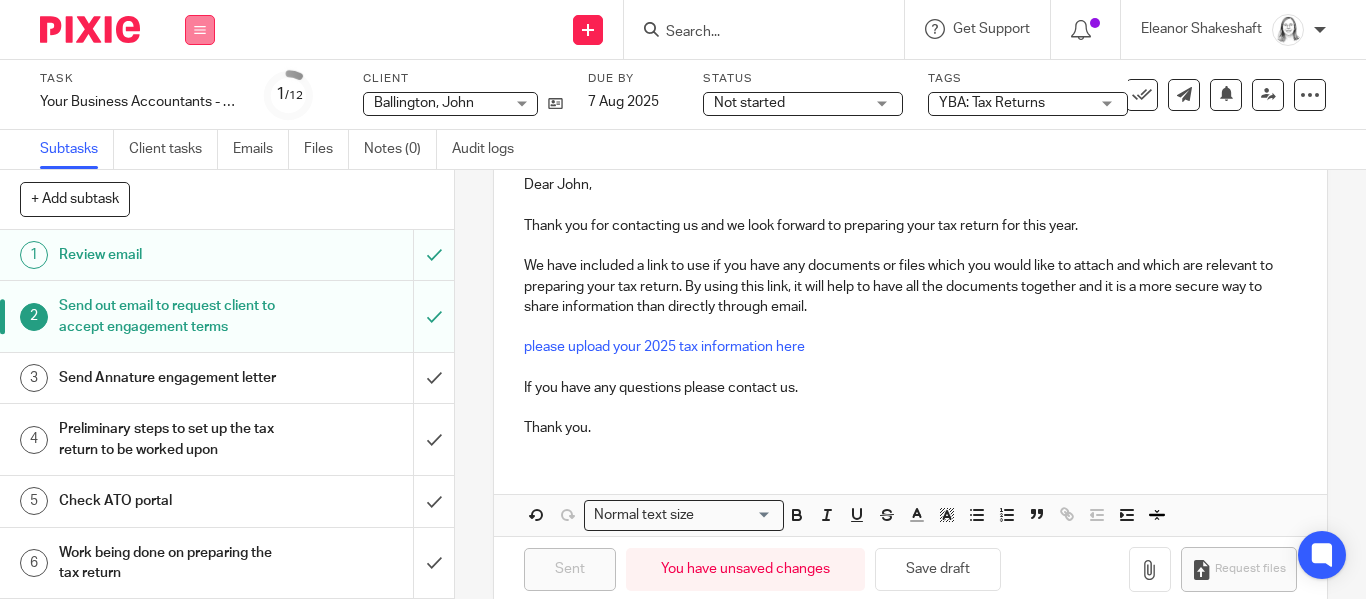 click at bounding box center (200, 30) 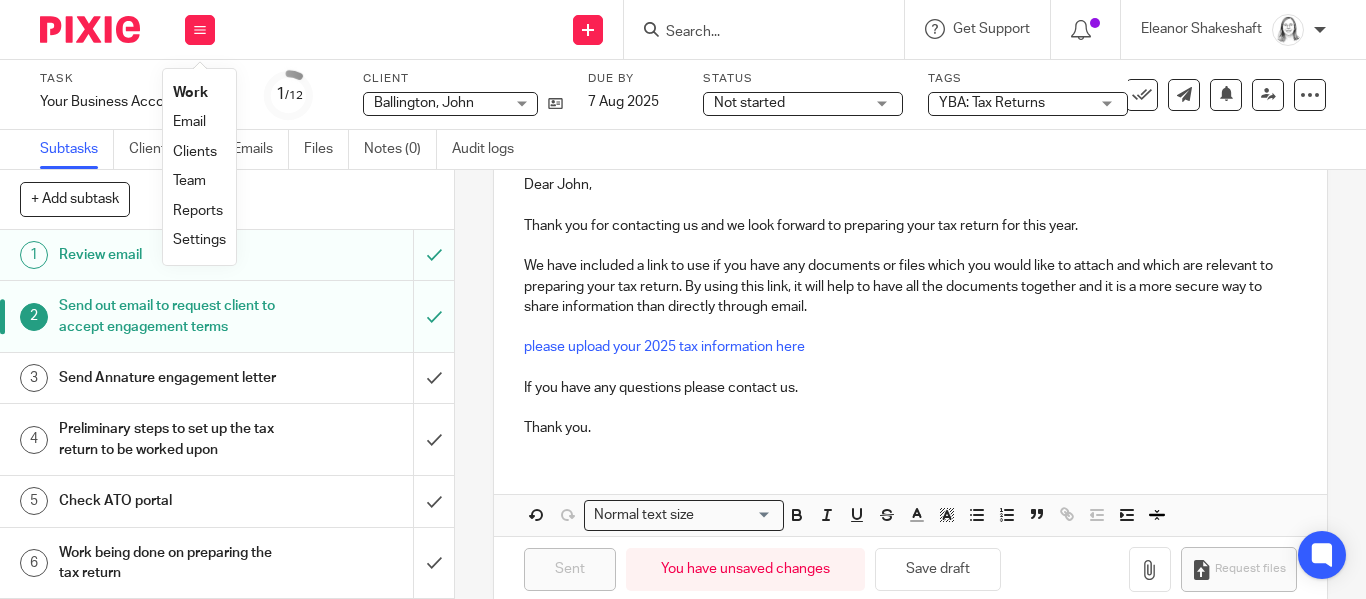 click on "Email" at bounding box center (189, 122) 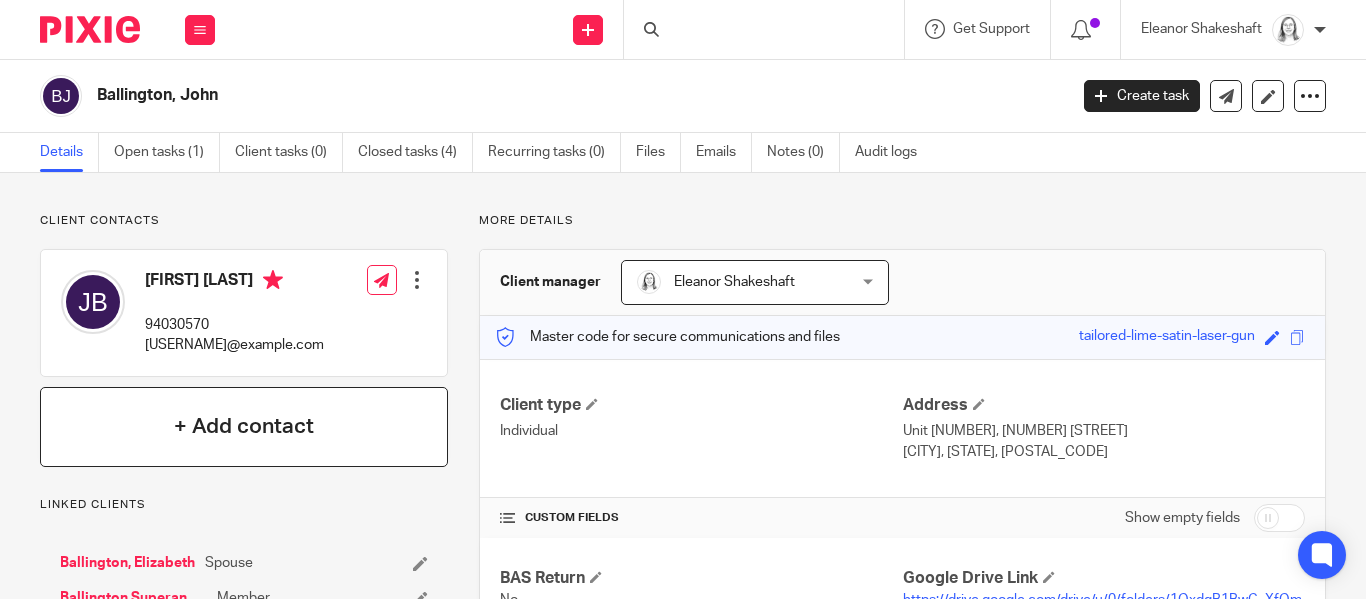 scroll, scrollTop: 0, scrollLeft: 0, axis: both 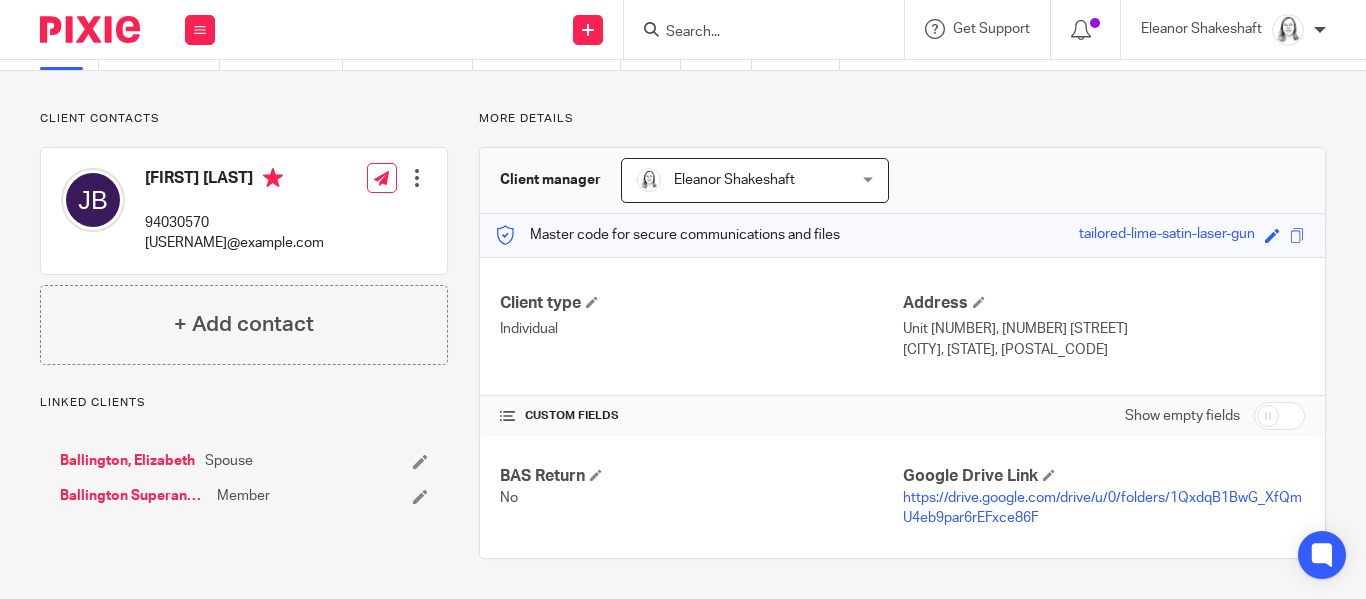 click on "Ballington, Elizabeth" at bounding box center (127, 461) 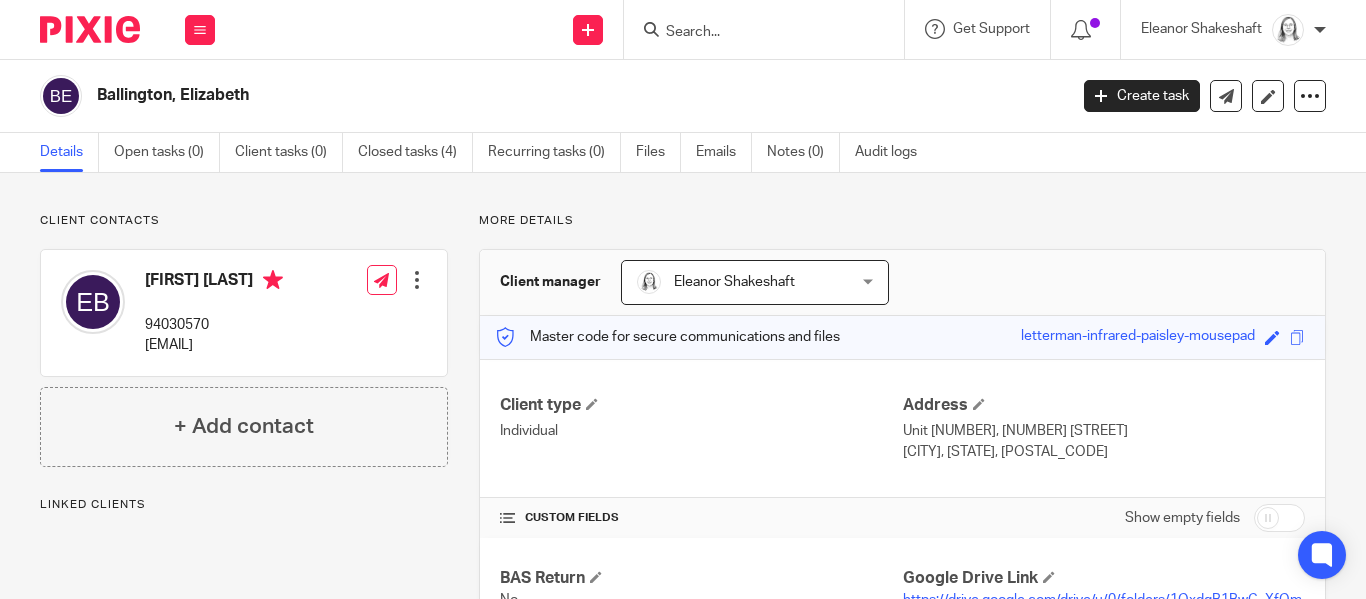 scroll, scrollTop: 0, scrollLeft: 0, axis: both 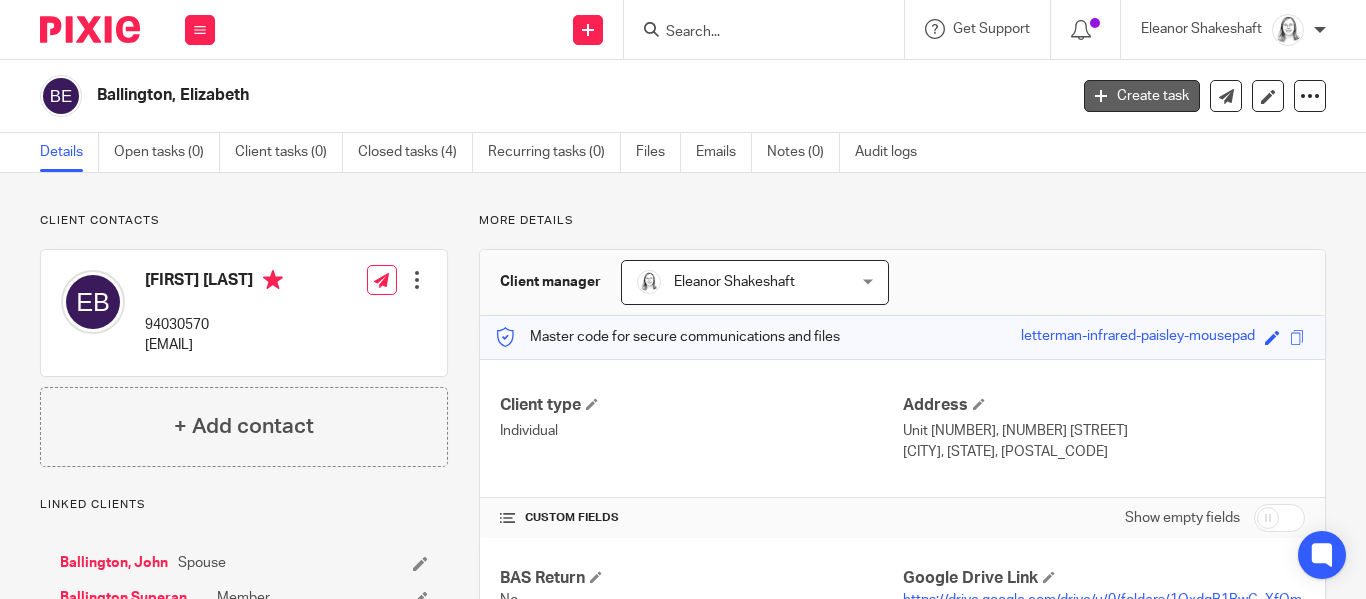 click on "Create task" at bounding box center [1142, 96] 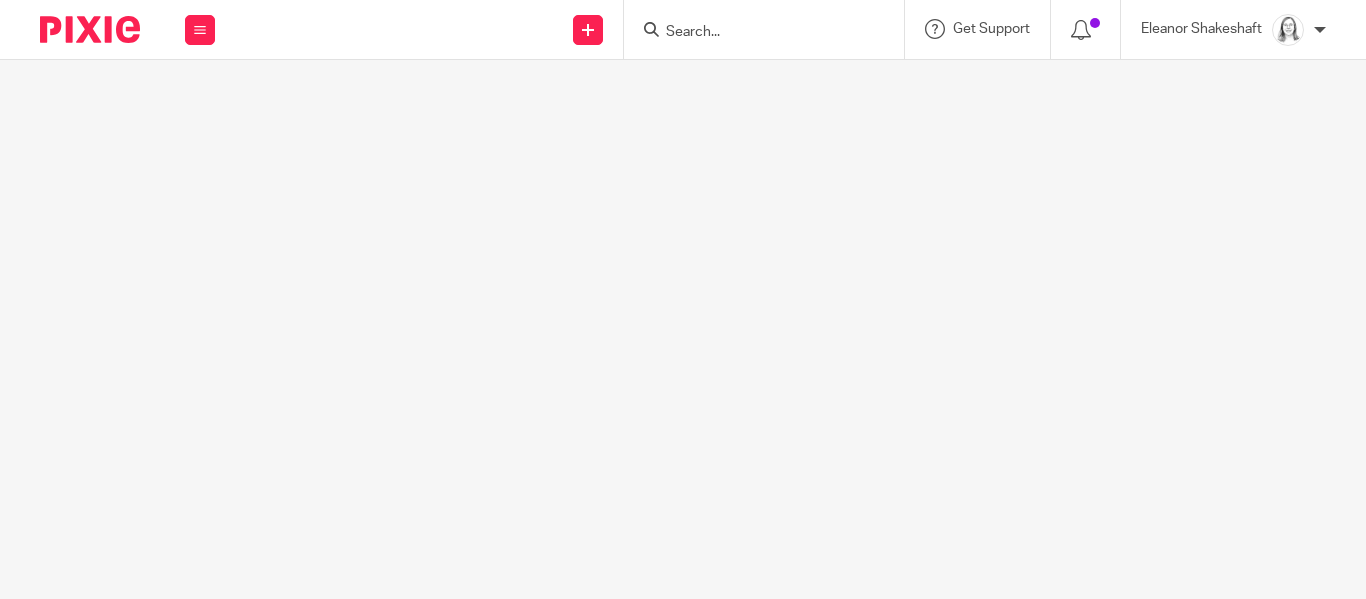 scroll, scrollTop: 0, scrollLeft: 0, axis: both 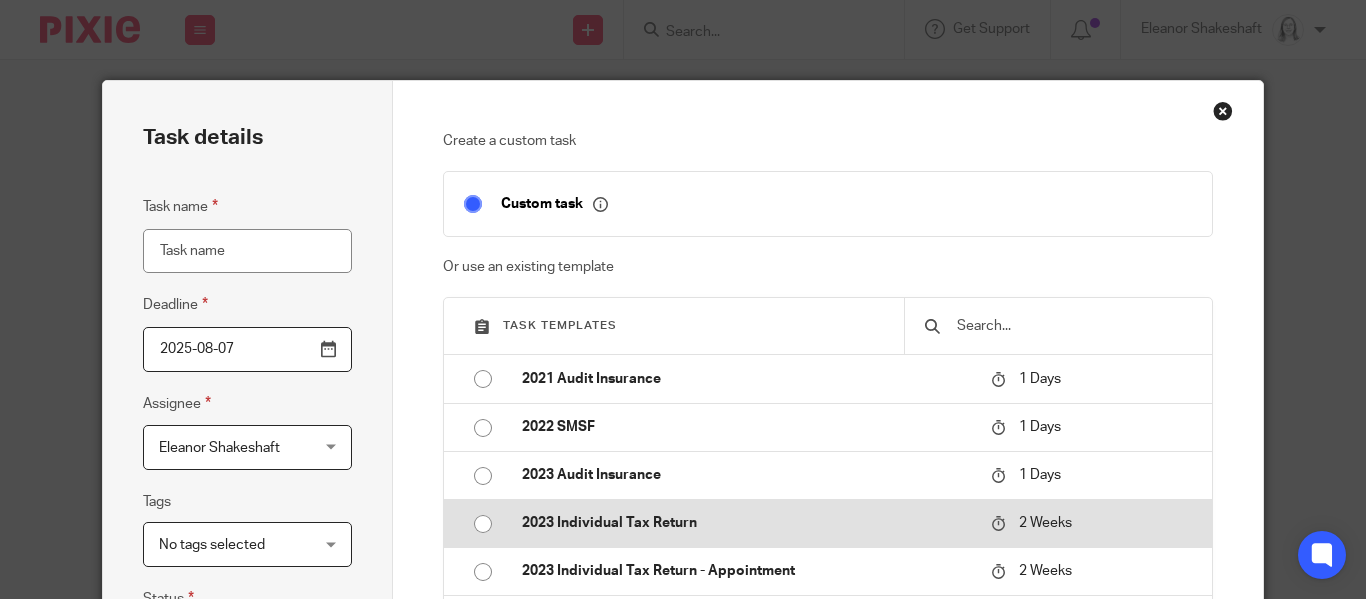 click at bounding box center (483, 524) 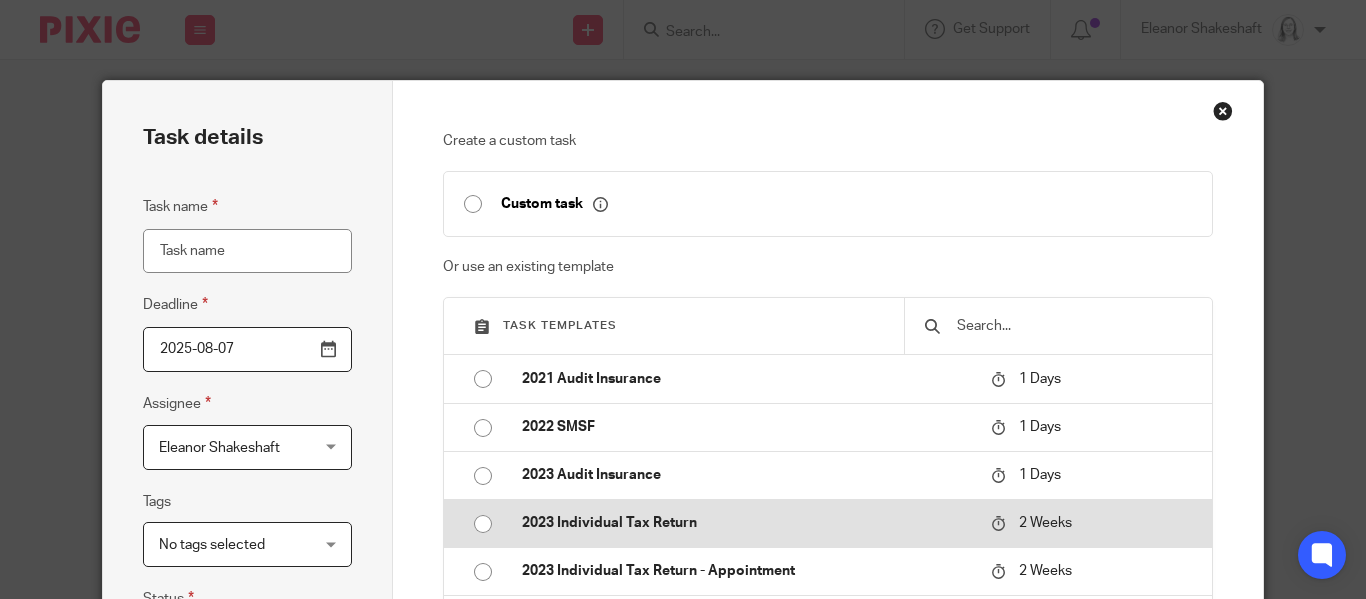 type on "2025-08-21" 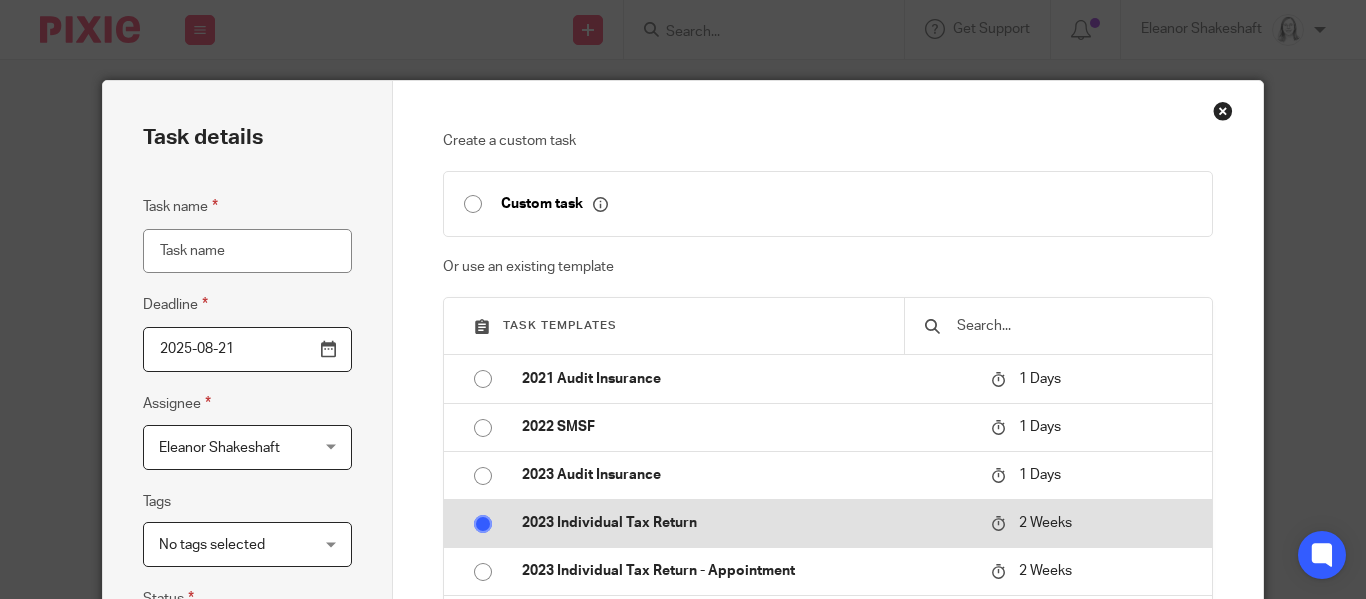 type on "2023 Individual Tax Return" 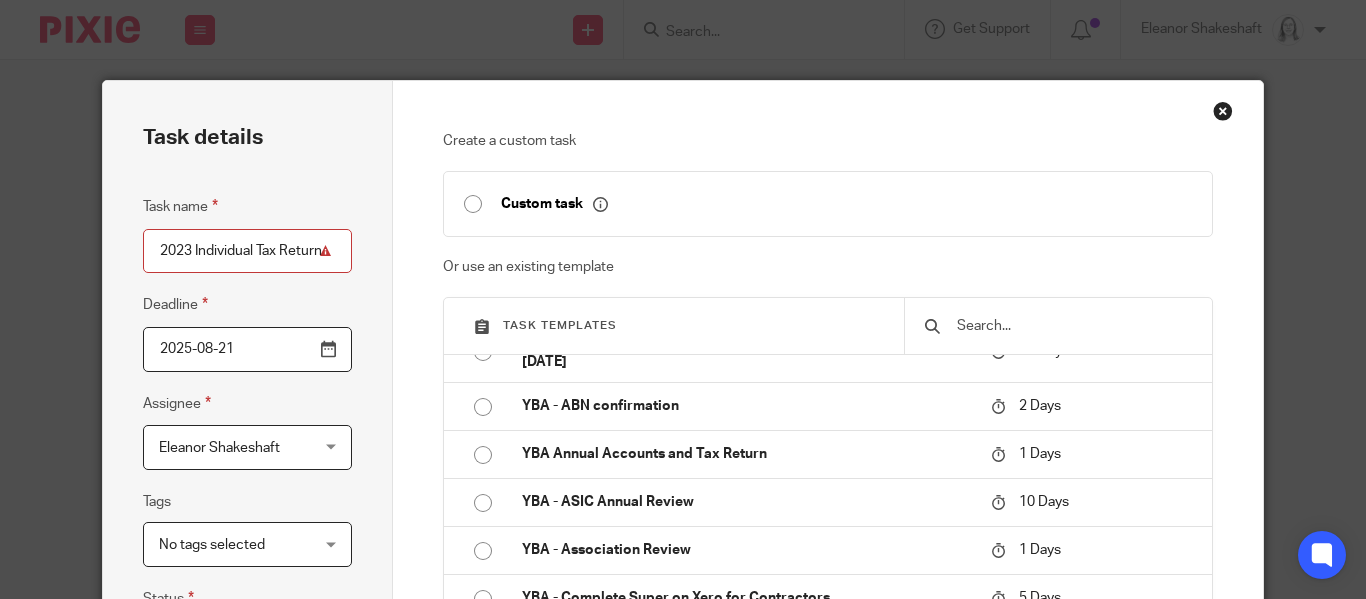 scroll, scrollTop: 2127, scrollLeft: 0, axis: vertical 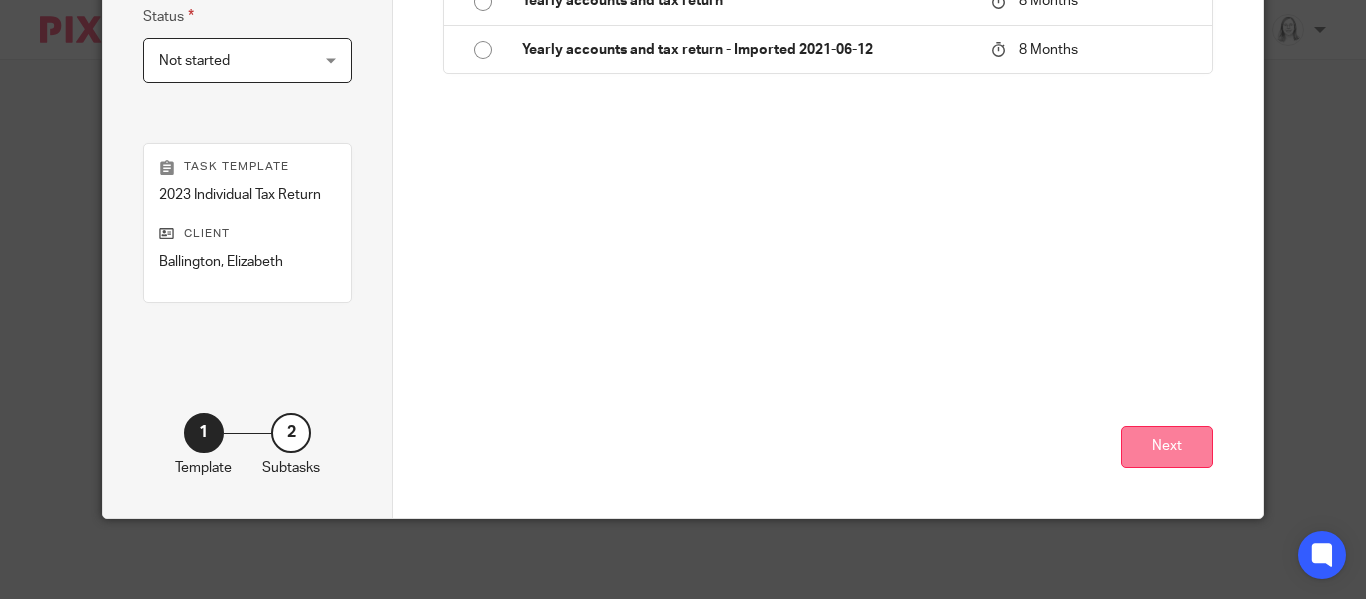 click on "Next" at bounding box center [1167, 447] 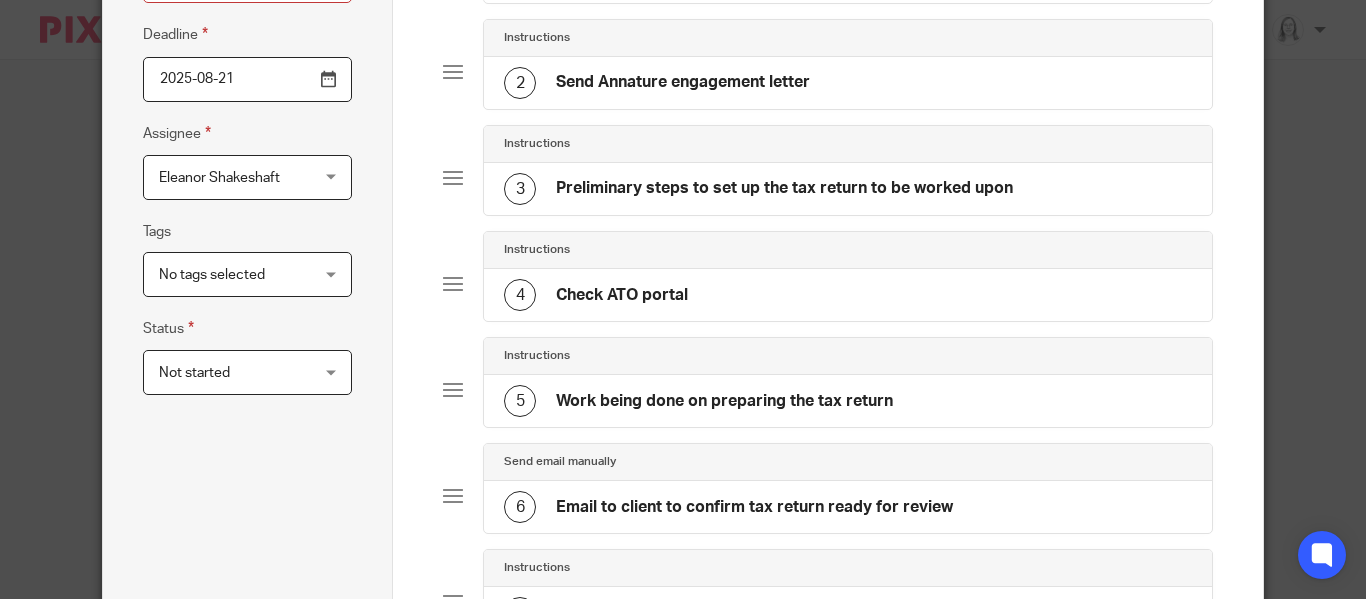 scroll, scrollTop: 86, scrollLeft: 0, axis: vertical 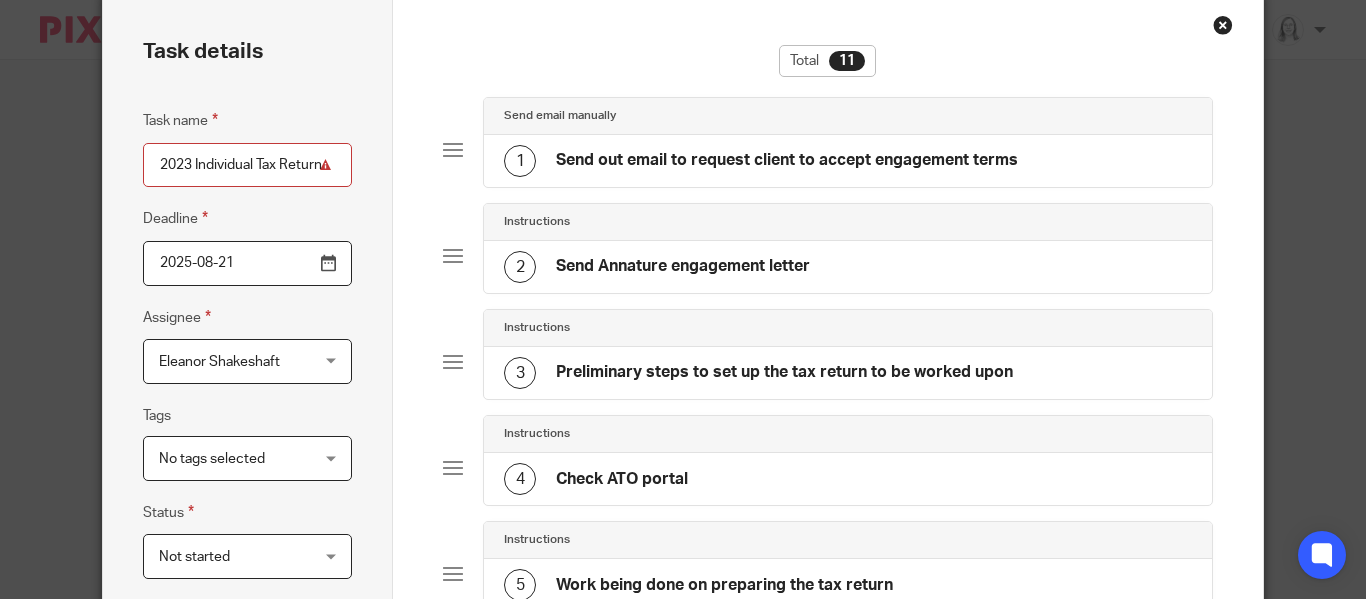 click on "2023 Individual Tax Return" at bounding box center (247, 165) 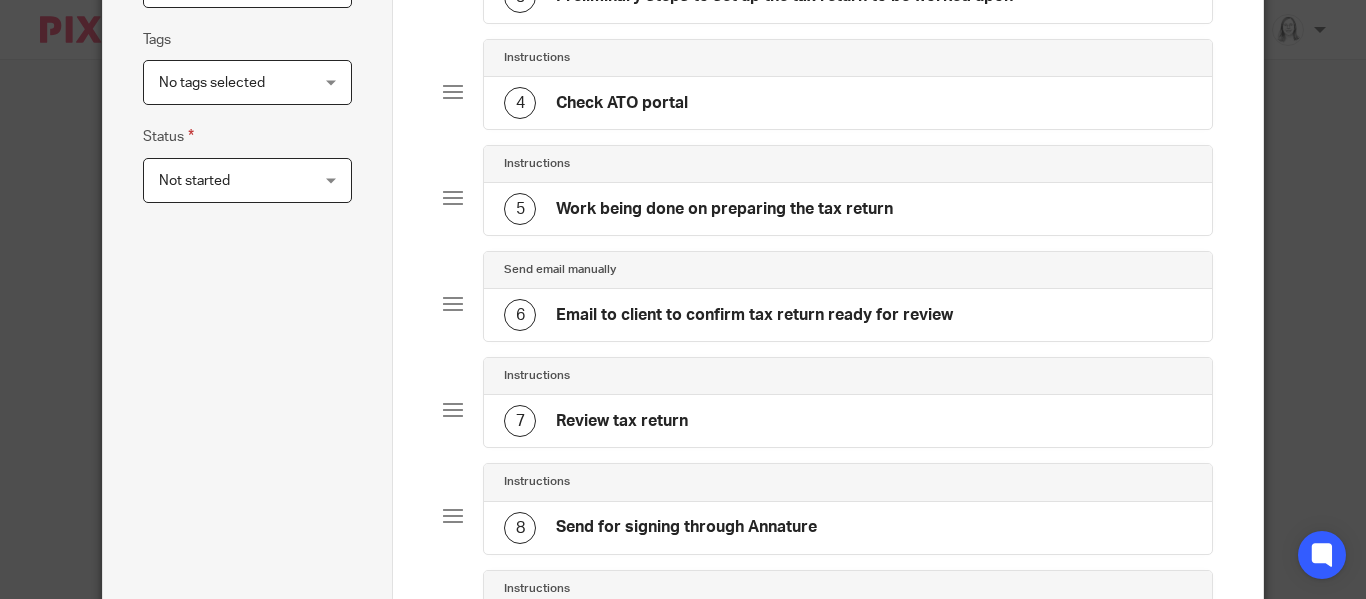 scroll, scrollTop: 1054, scrollLeft: 0, axis: vertical 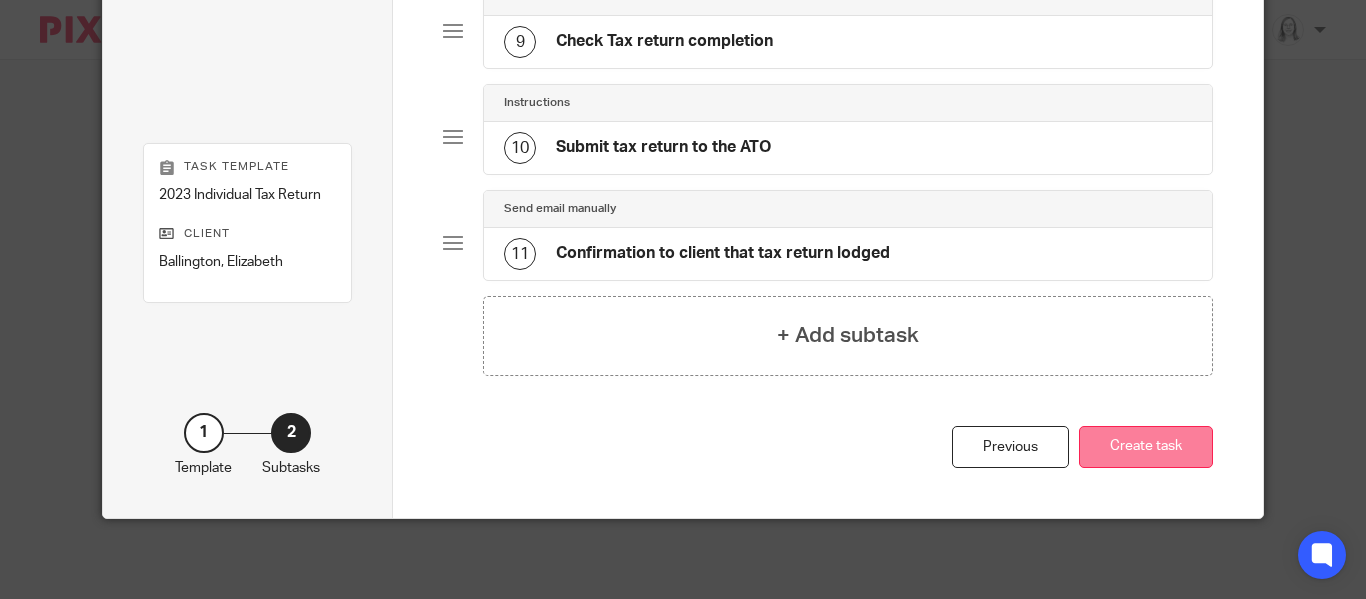 type on "2025 Individual Tax Return" 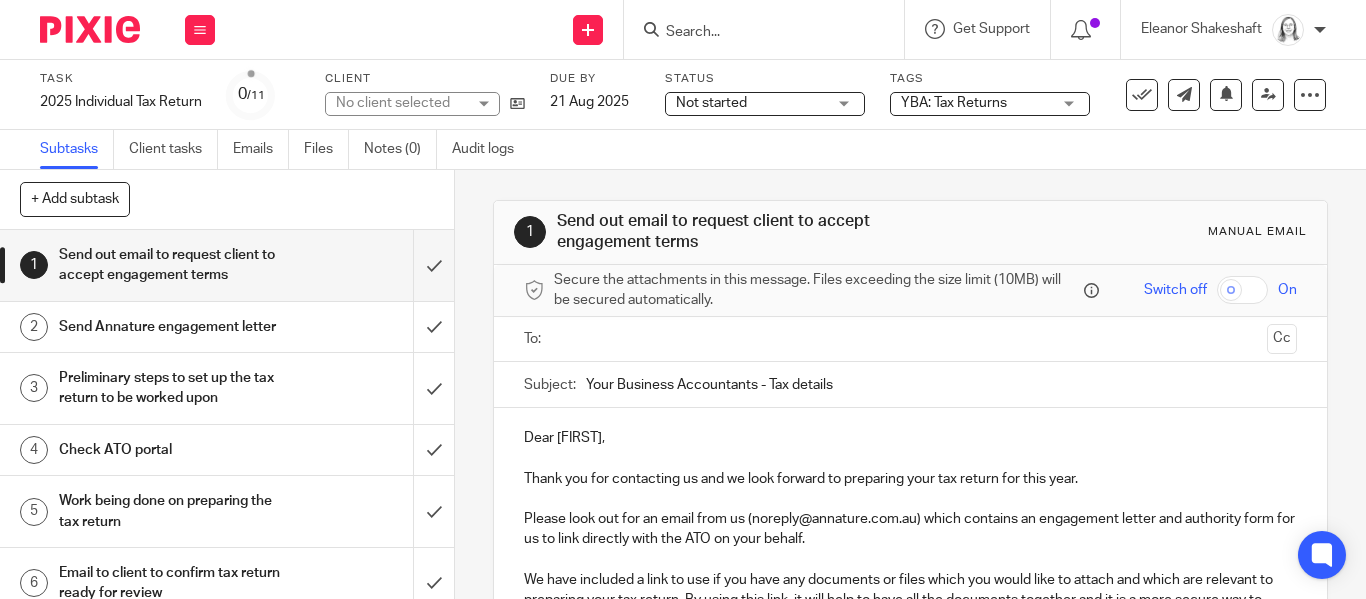 scroll, scrollTop: 0, scrollLeft: 0, axis: both 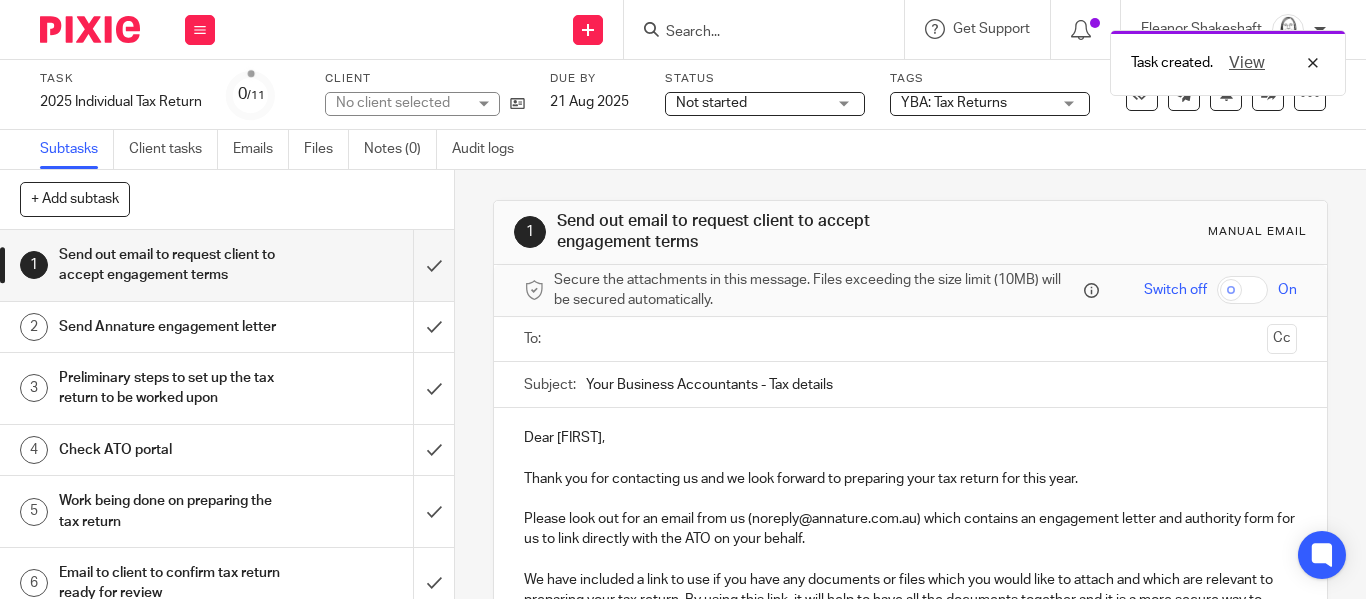 click at bounding box center (909, 339) 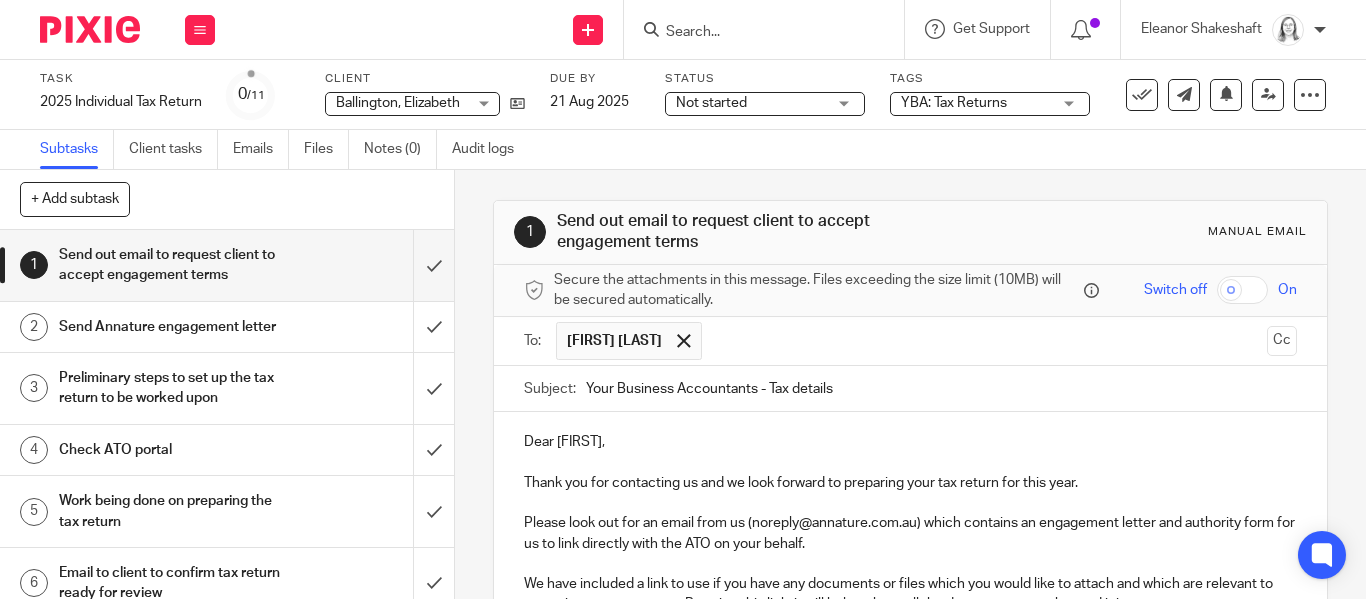 click on "Dear Elizabeth," at bounding box center (910, 442) 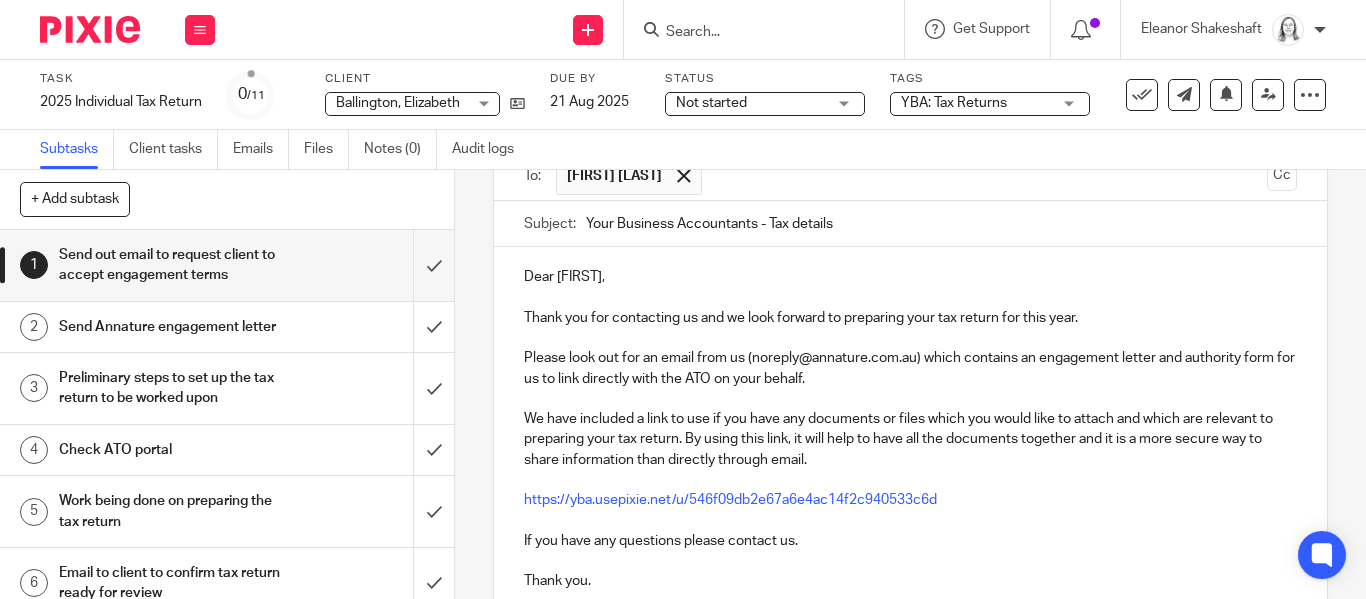 scroll, scrollTop: 183, scrollLeft: 0, axis: vertical 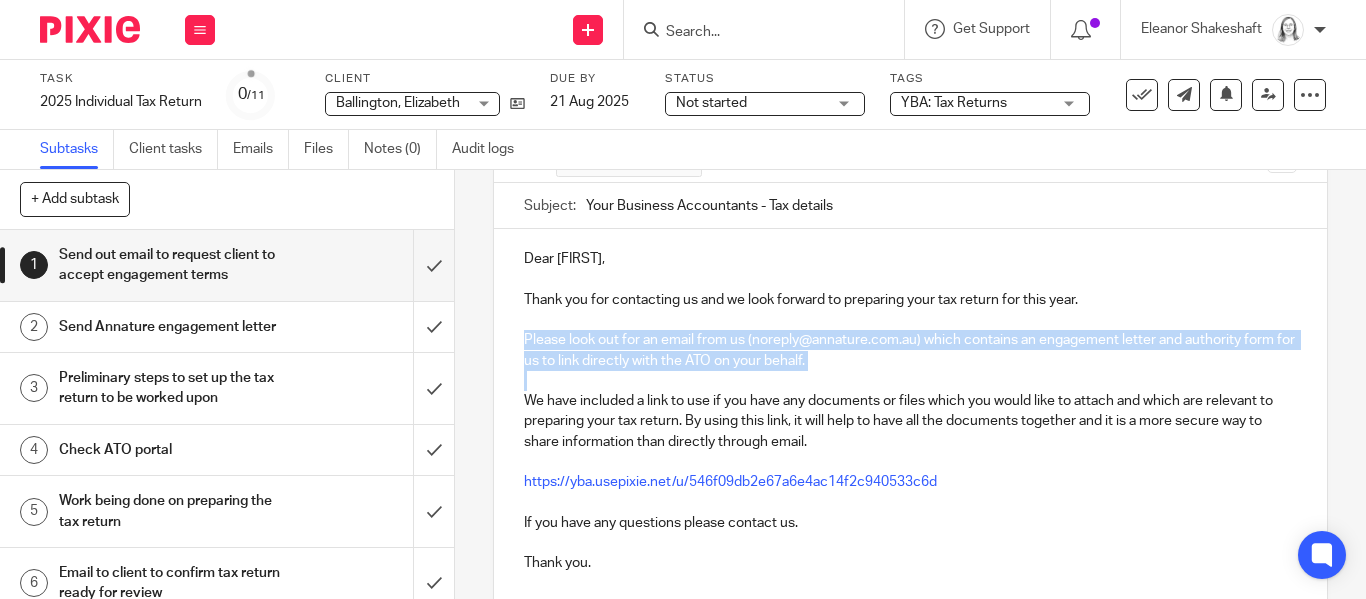 drag, startPoint x: 524, startPoint y: 340, endPoint x: 602, endPoint y: 379, distance: 87.20665 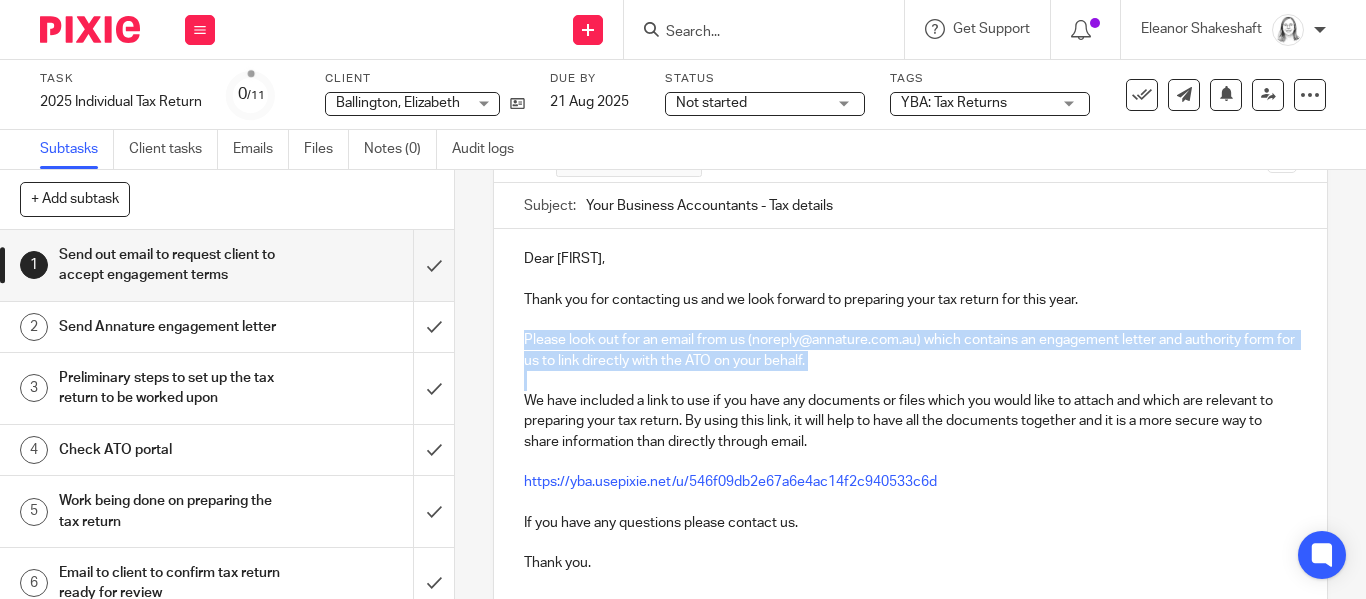 click on "Dear Liz, Thank you for contacting us and we look forward to preparing your tax return for this year. Please look out for an email from us (noreply@annature.com.au) which contains an engagement letter and authority form for us to link directly with the ATO on your behalf. We have included a link to use if you have any documents or files which you would like to attach and which are relevant to preparing your tax return. By using this link, it will help to have all the documents together and it is a more secure way to share information than directly through email. https://yba.usepixie.net/u/546f09db2e67a6e4ac14f2c940533c6d If you have any questions please contact us. Thank you." at bounding box center [910, 408] 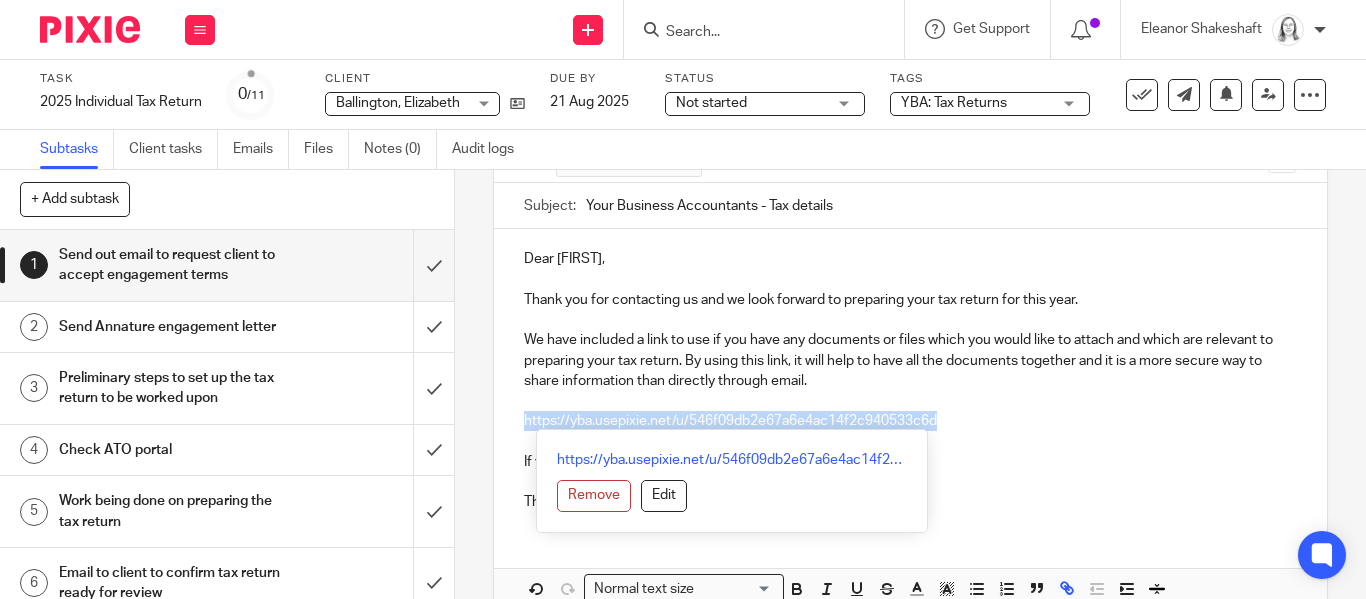 drag, startPoint x: 526, startPoint y: 420, endPoint x: 980, endPoint y: 422, distance: 454.0044 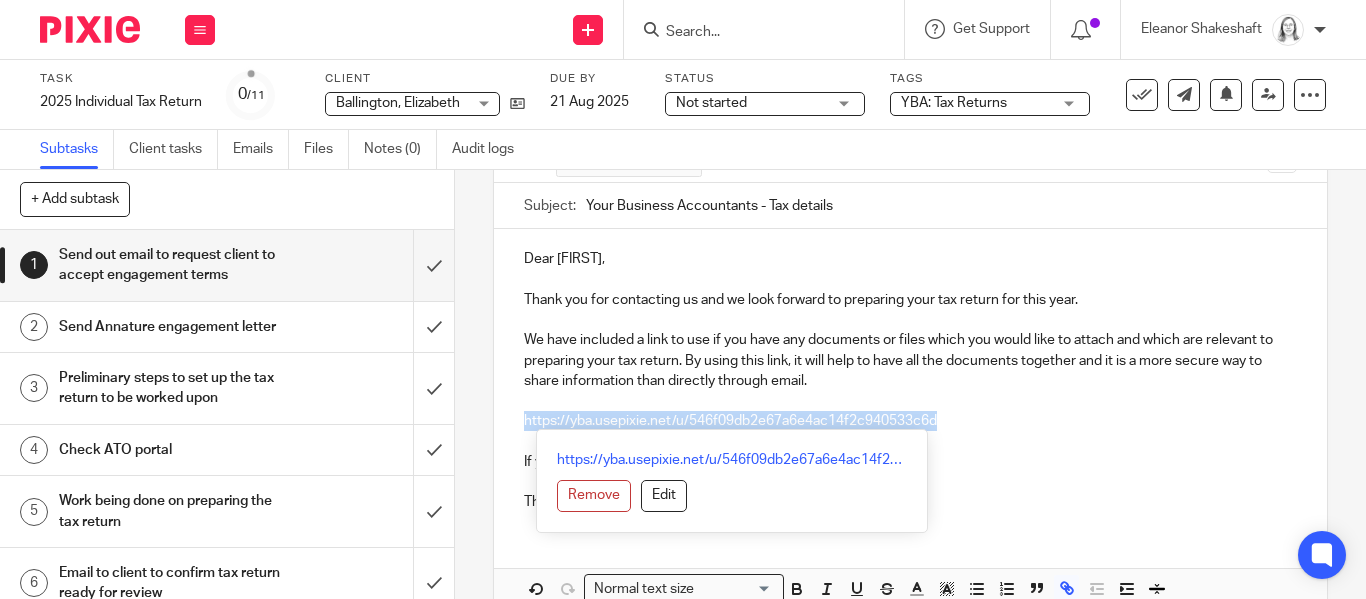 click on "https://yba.usepixie.net/u/546f09db2e67a6e4ac14f2c940533c6d" at bounding box center (910, 421) 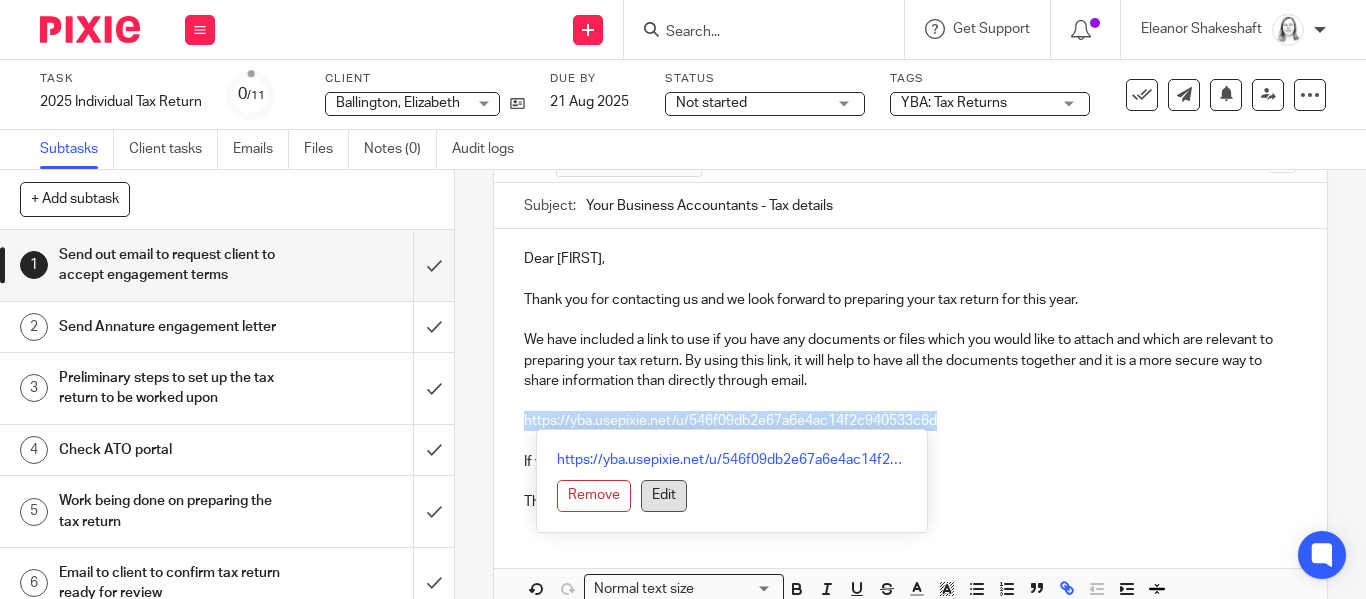 click on "Edit" at bounding box center (664, 496) 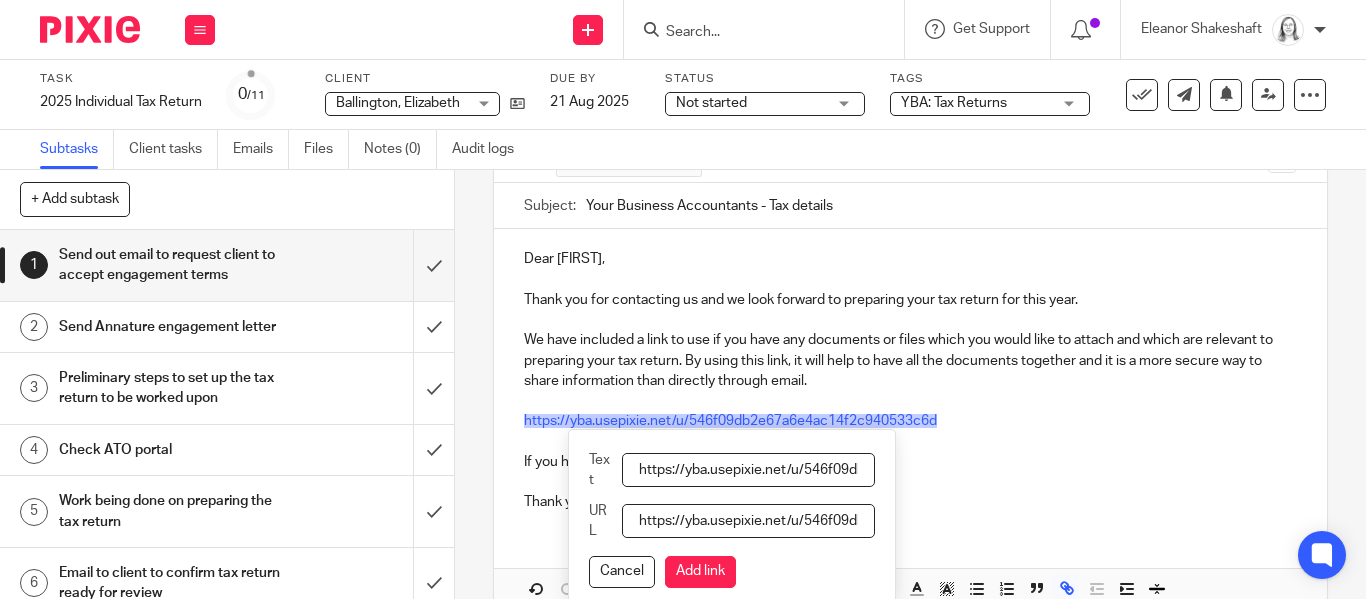 scroll, scrollTop: 0, scrollLeft: 196, axis: horizontal 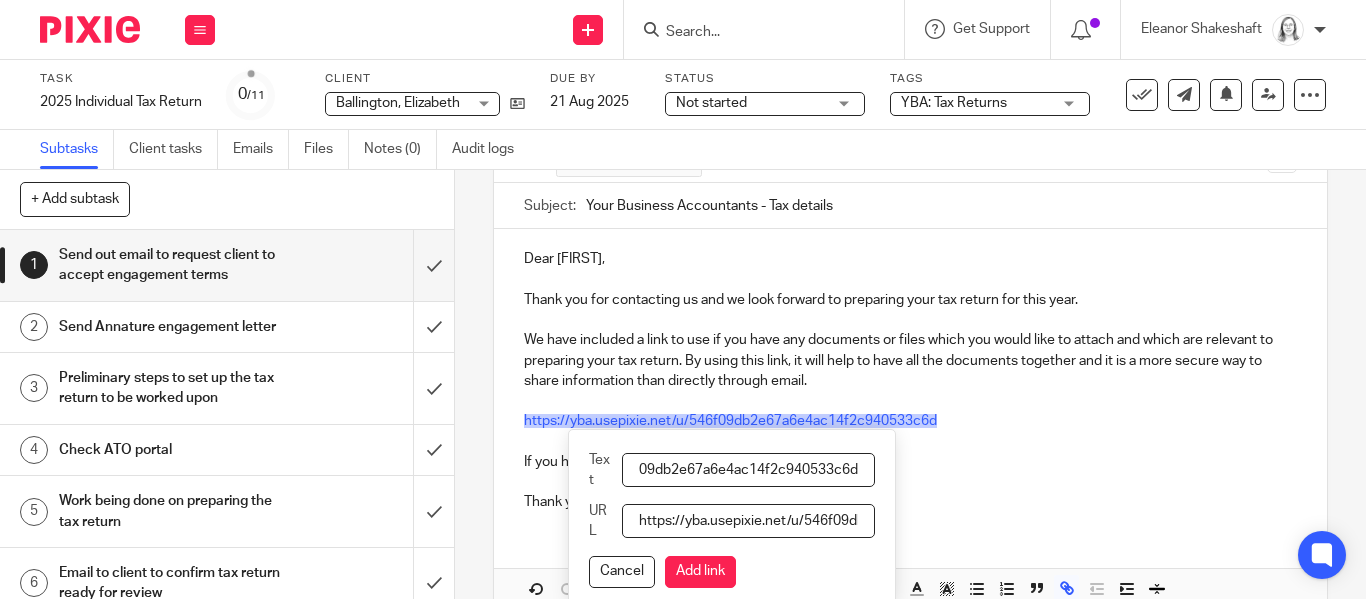 drag, startPoint x: 635, startPoint y: 466, endPoint x: 1365, endPoint y: 432, distance: 730.7914 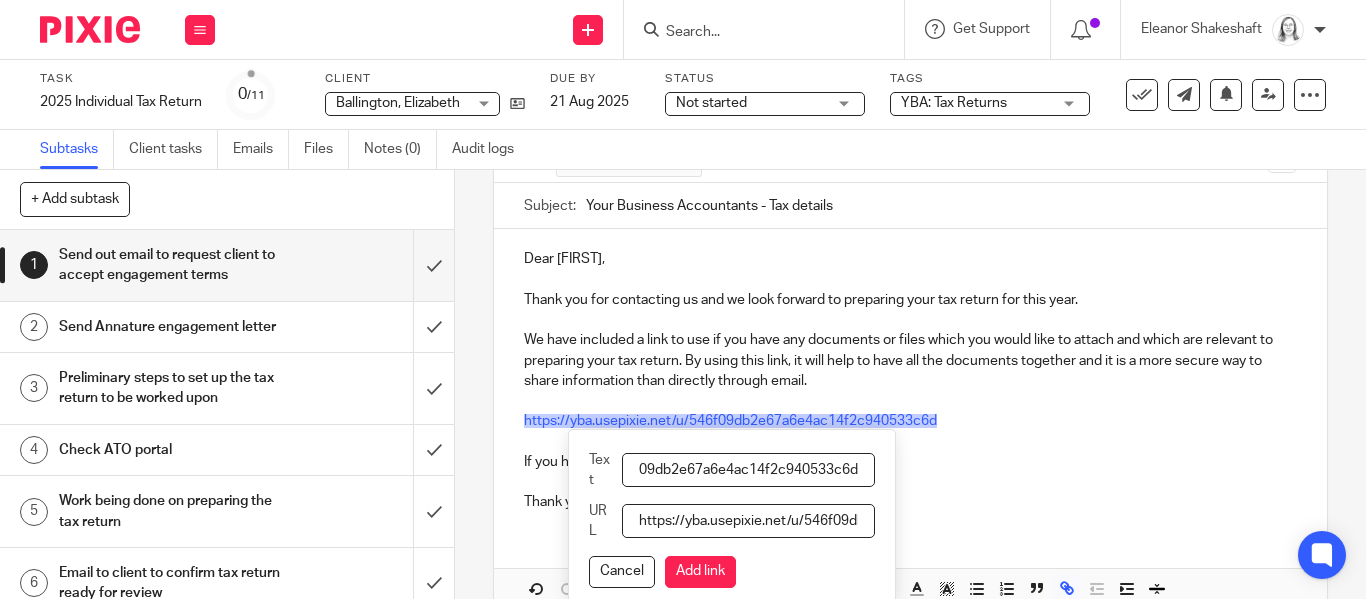 click on "1
Send out email to request client to accept engagement terms
Manual email
Secure the attachments in this message. Files exceeding the size limit (10MB) will be secured automatically.
Switch off     On     To:
Elizabeth Ballington
Elizabeth Ballington
Cc
Subject:     Your Business Accountants - Tax details     Dear Liz, Thank you for contacting us and we look forward to preparing your tax return for this year. We have included a link to use if you have any documents or files which you would like to attach and which are relevant to preparing your tax return. By using this link, it will help to have all the documents together and it is a more secure way to share information than directly through email. https://yba.usepixie.net/u/546f09db2e67a6e4ac14f2c940533c6d Thank you." at bounding box center (910, 384) 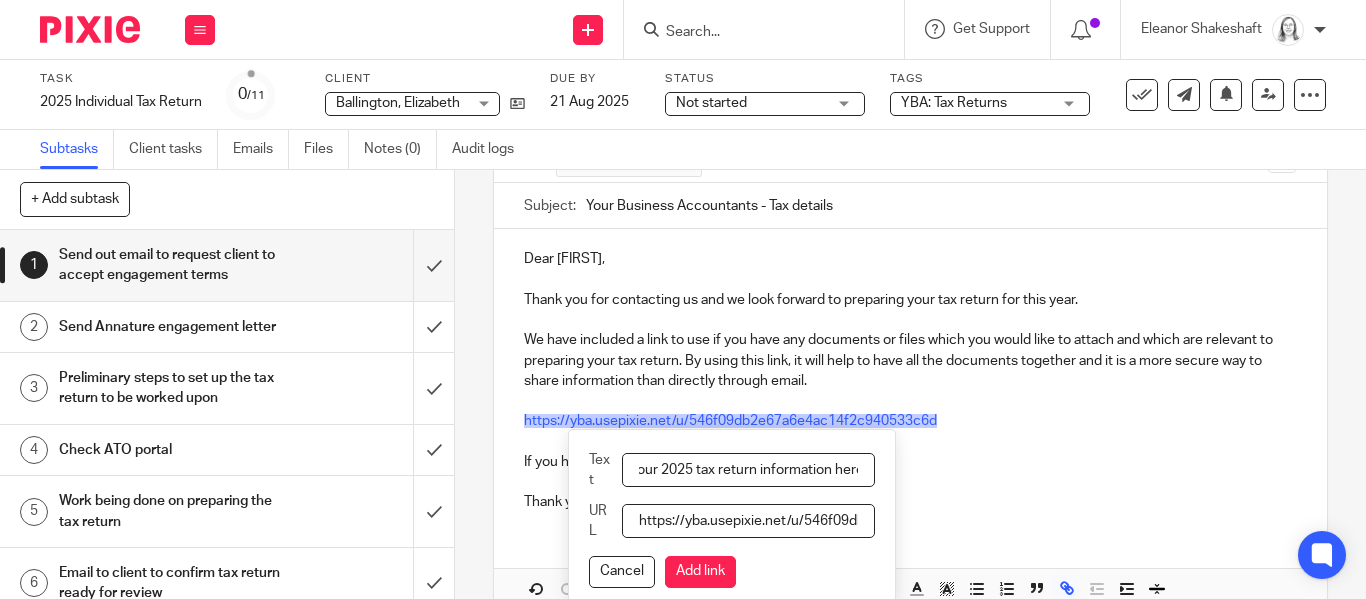 scroll, scrollTop: 0, scrollLeft: 106, axis: horizontal 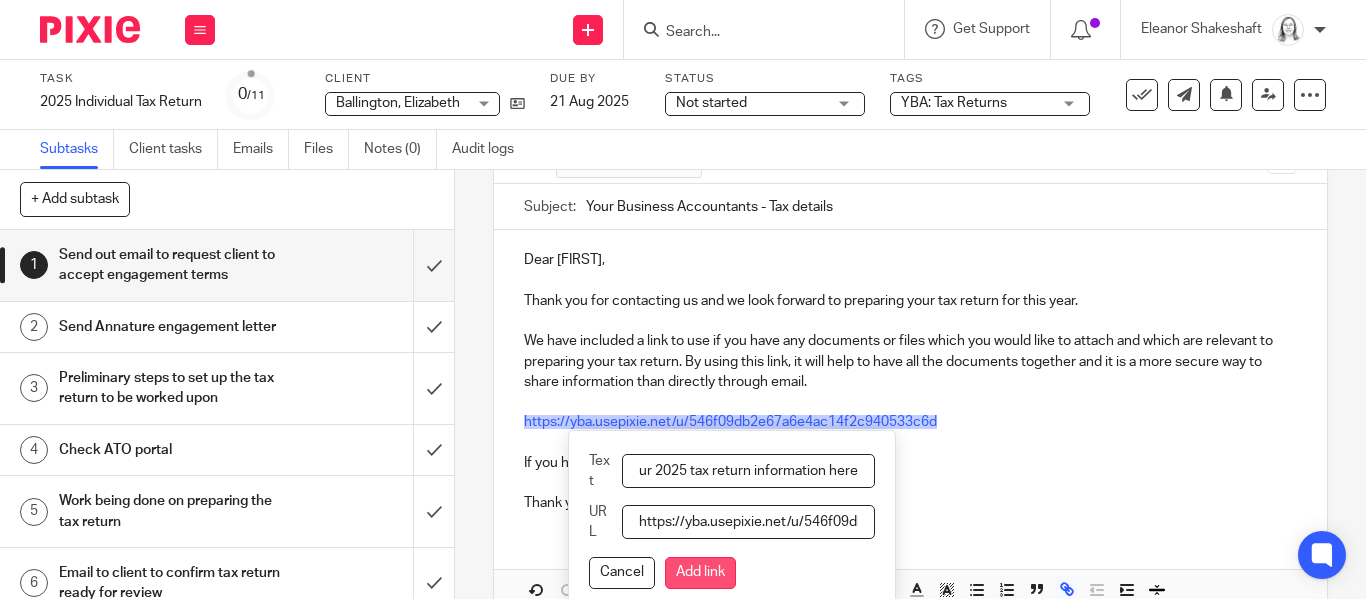 type on "Please upload your 2025 tax return information here" 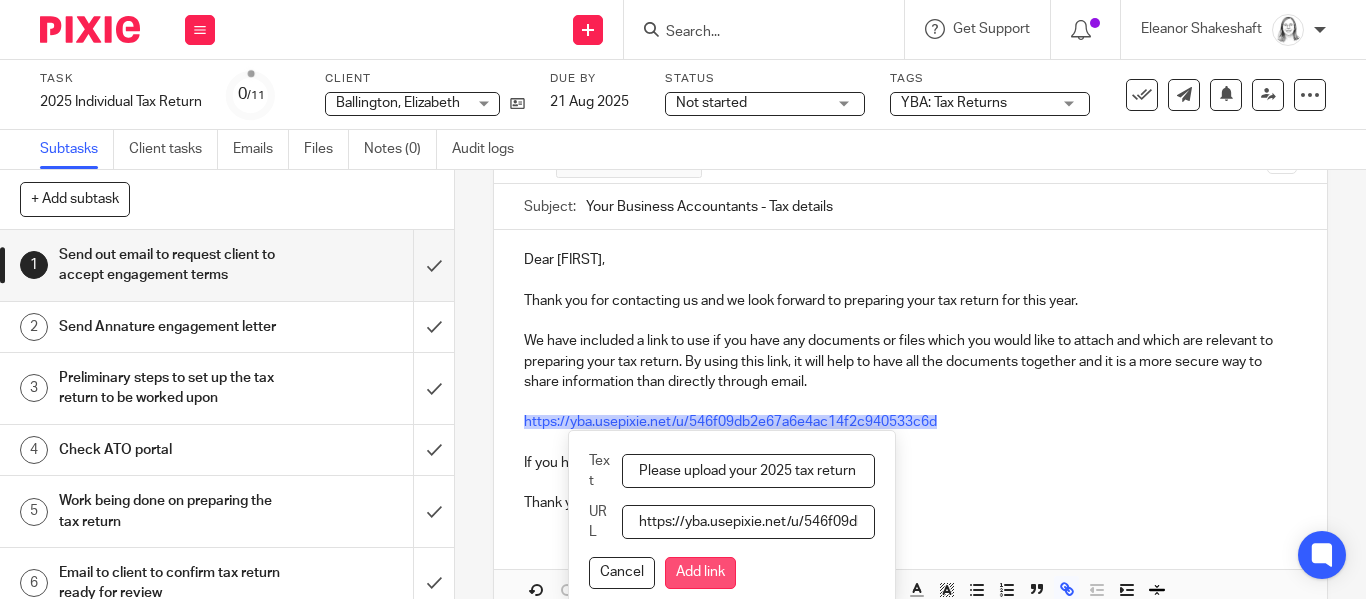 click on "Add link" at bounding box center [700, 573] 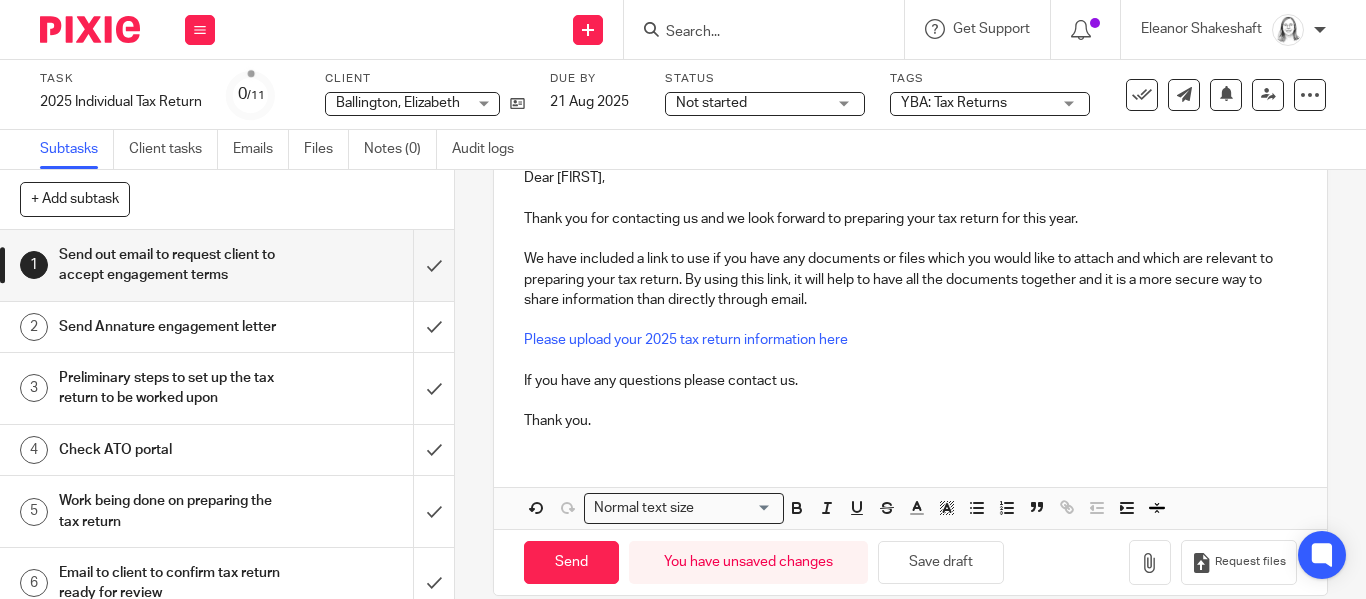 scroll, scrollTop: 263, scrollLeft: 0, axis: vertical 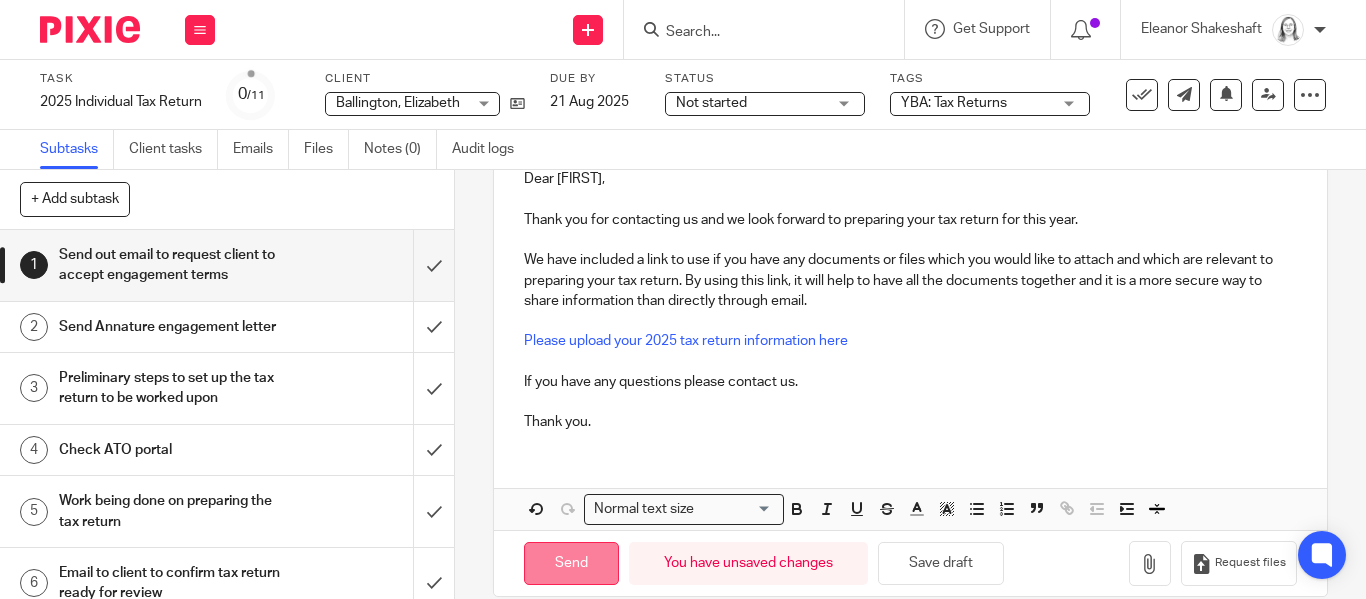 click on "Send" at bounding box center (571, 563) 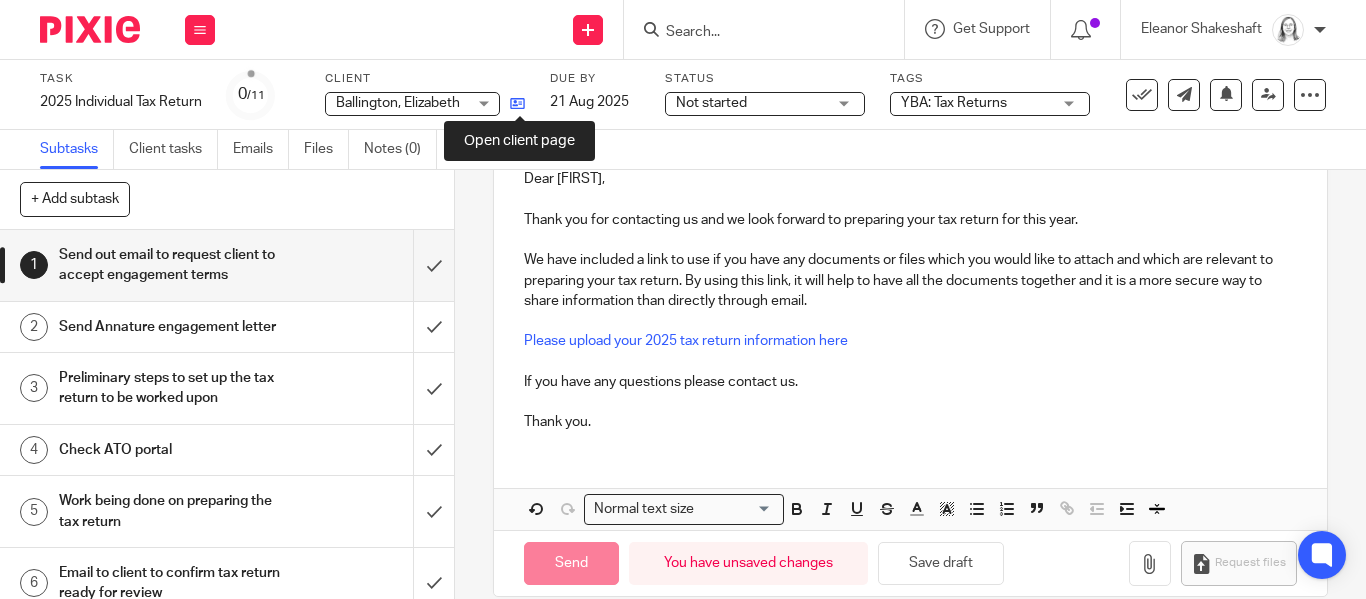 type on "Sent" 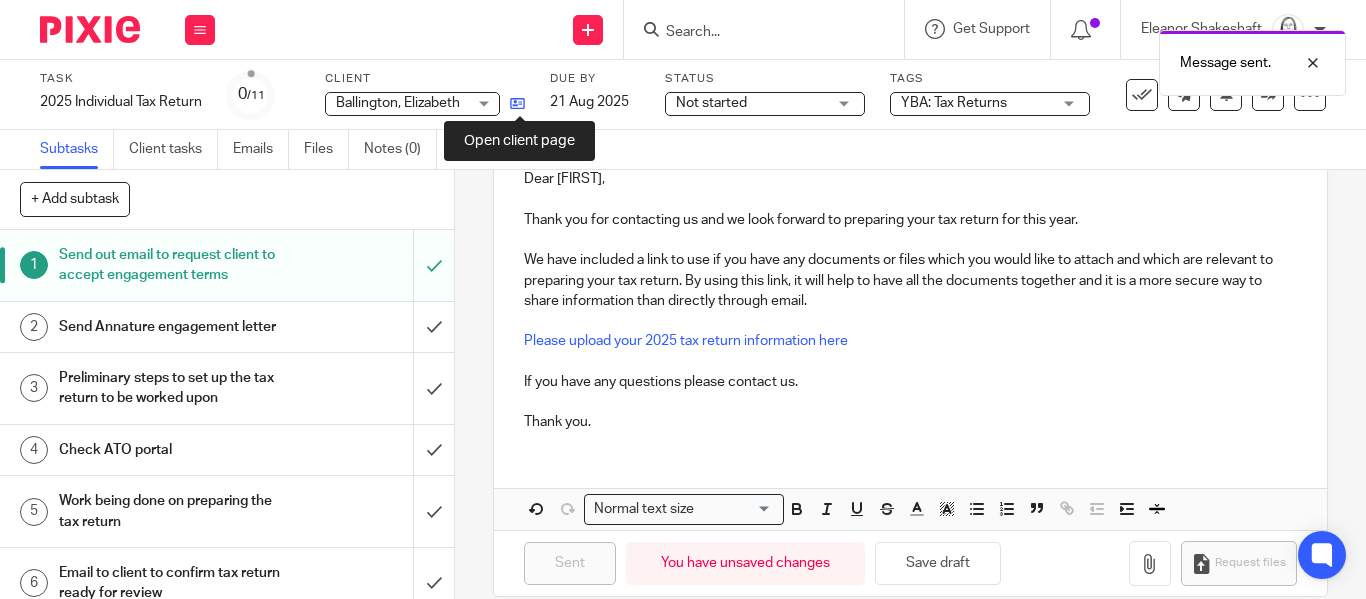 click at bounding box center [517, 103] 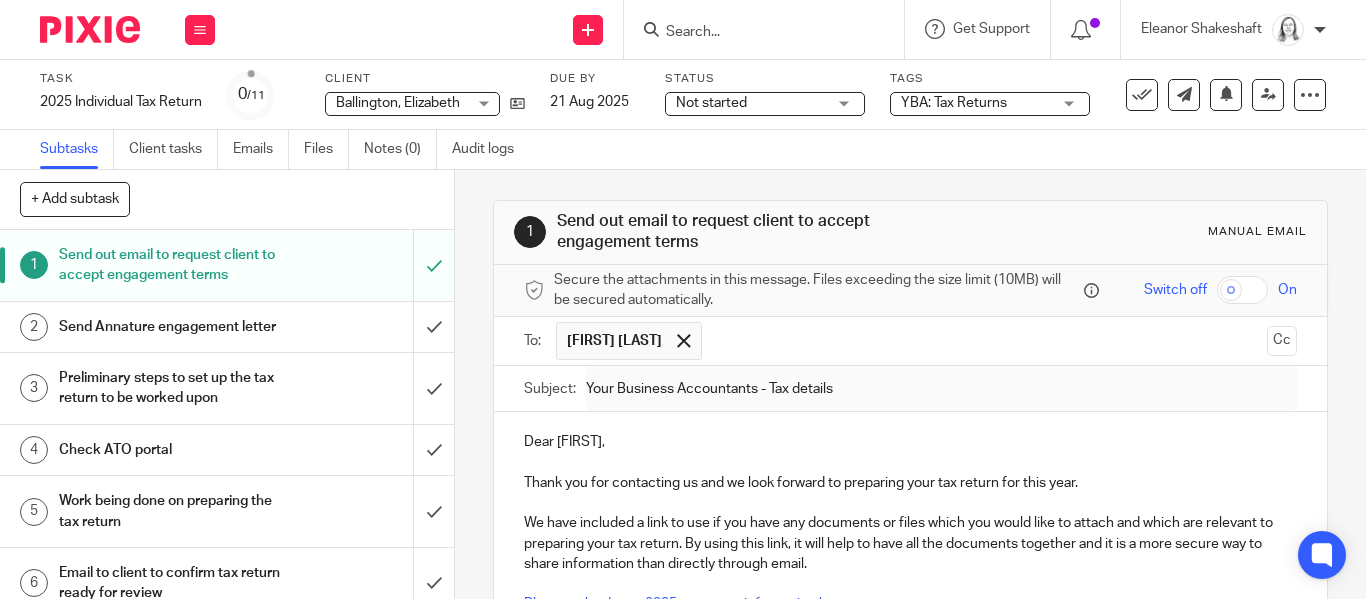 scroll, scrollTop: 5, scrollLeft: 0, axis: vertical 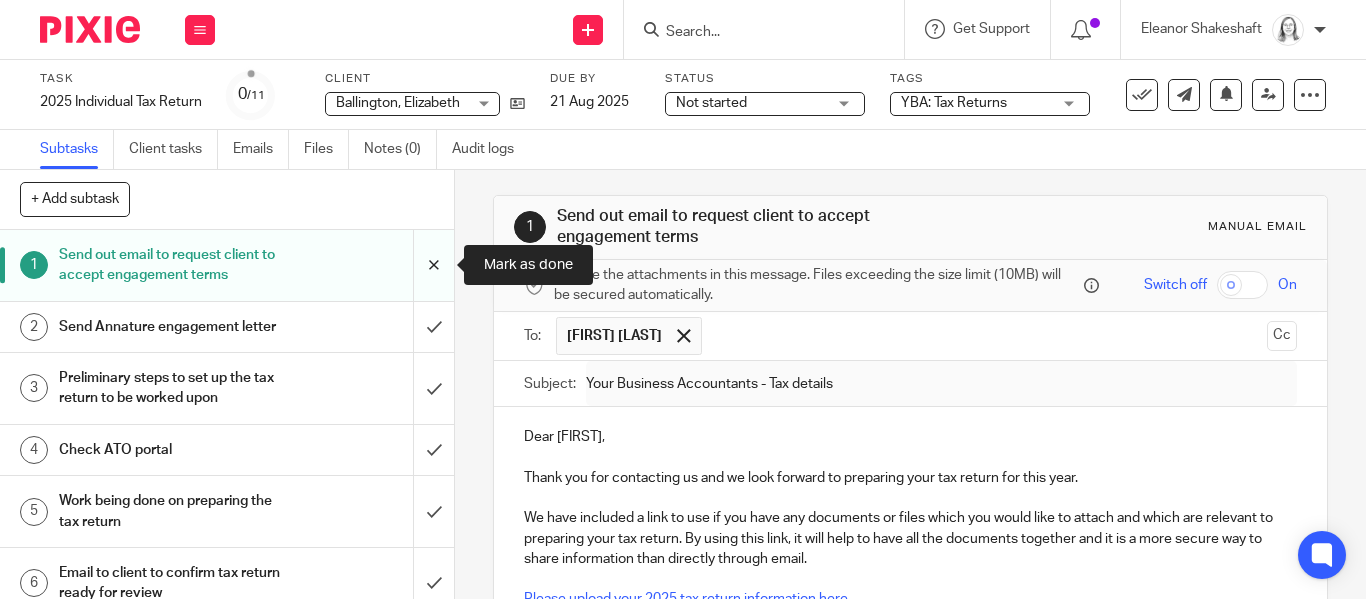 click at bounding box center (227, 265) 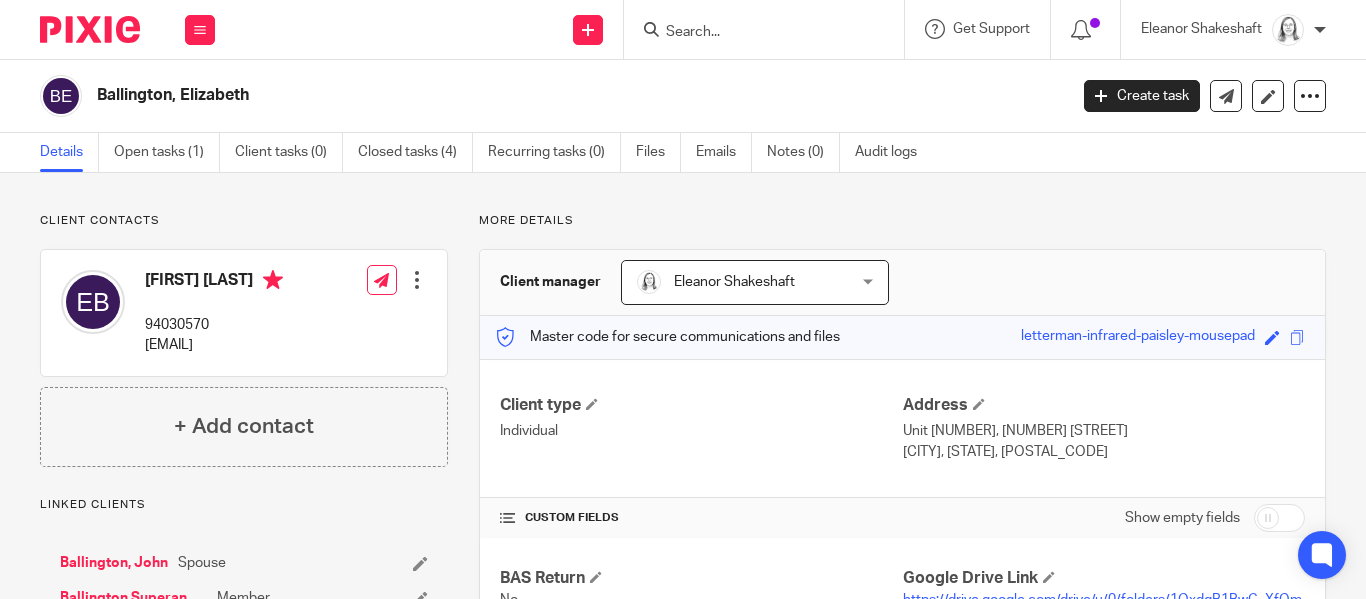 scroll, scrollTop: 0, scrollLeft: 0, axis: both 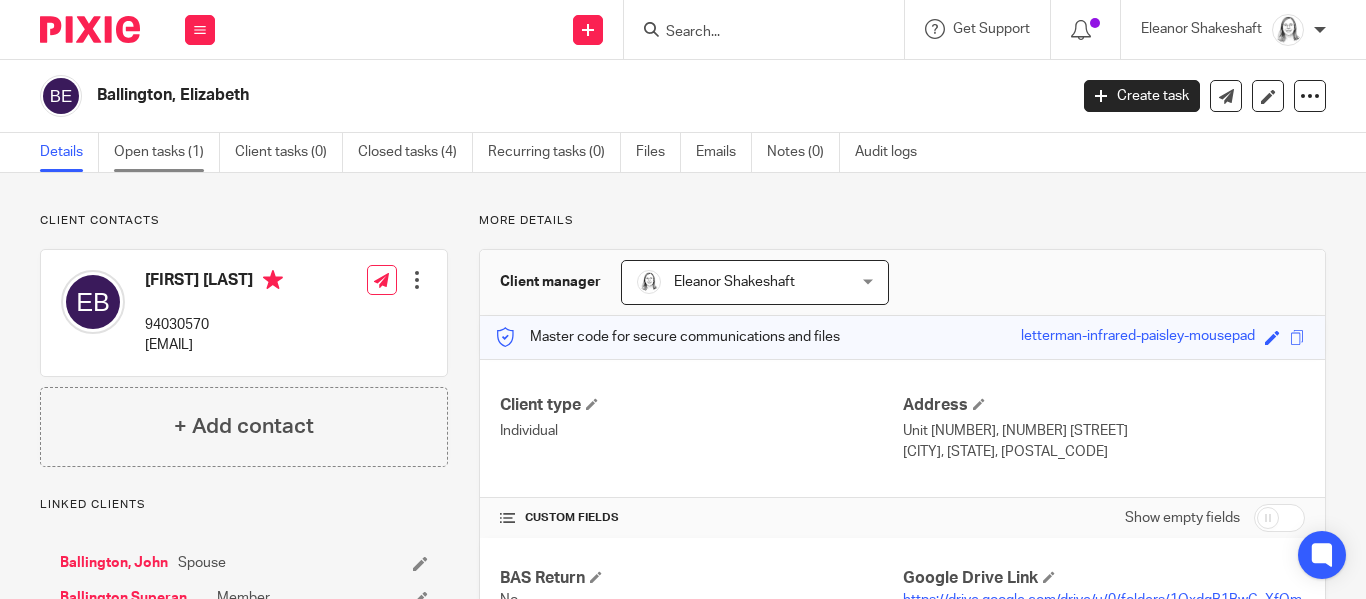 click on "Open tasks (1)" at bounding box center [167, 152] 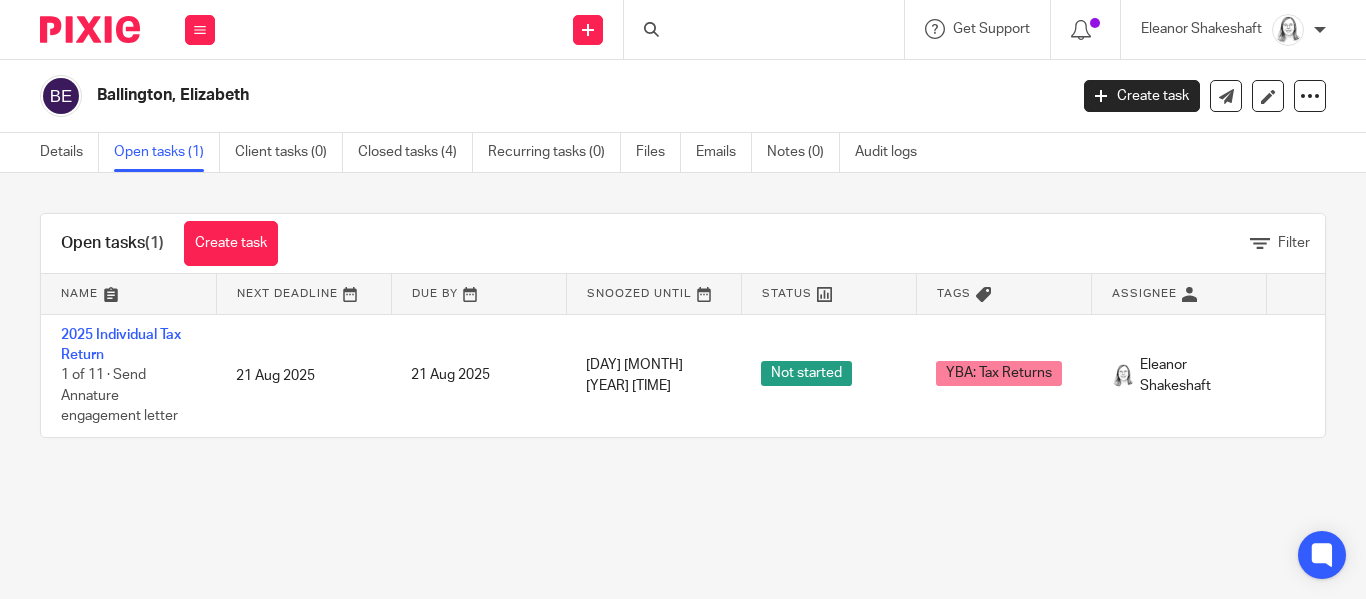 scroll, scrollTop: 0, scrollLeft: 0, axis: both 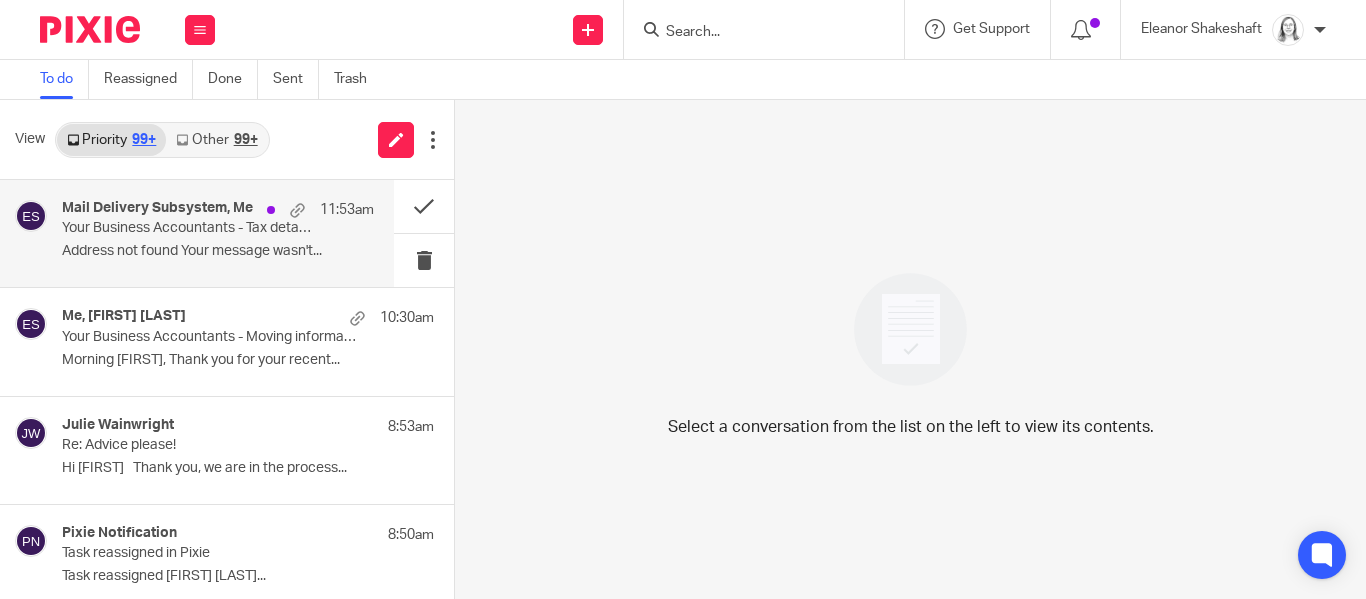 click on "Mail Delivery Subsystem, Me" at bounding box center (157, 208) 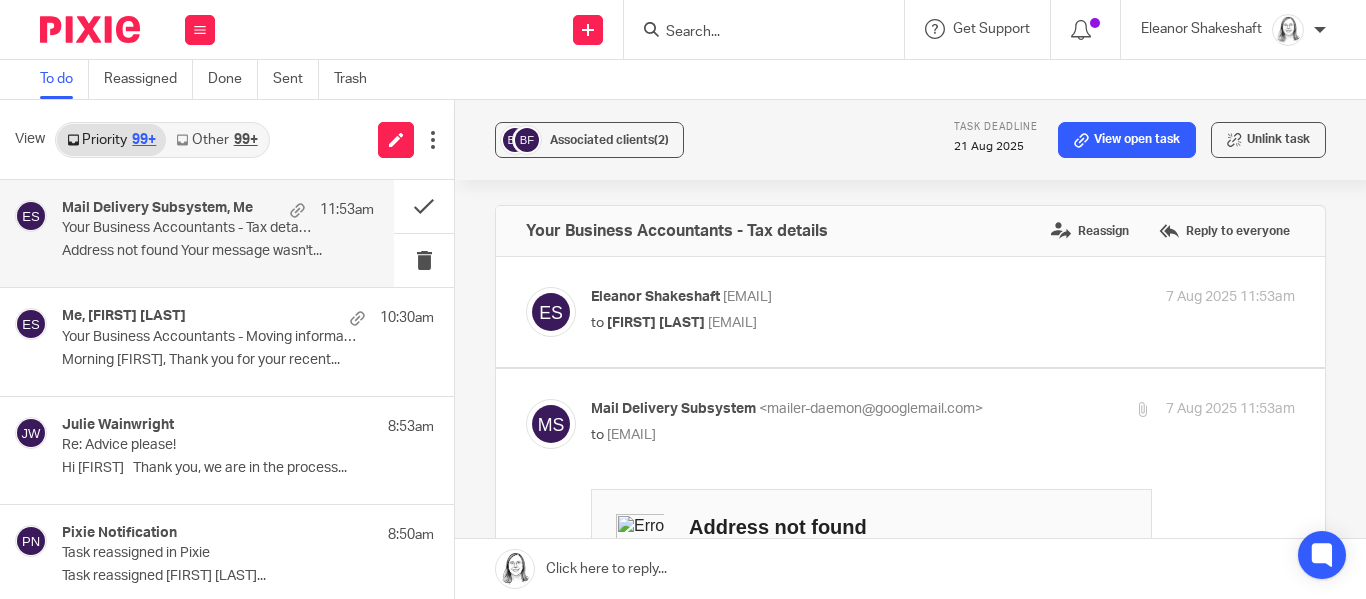 scroll, scrollTop: 0, scrollLeft: 0, axis: both 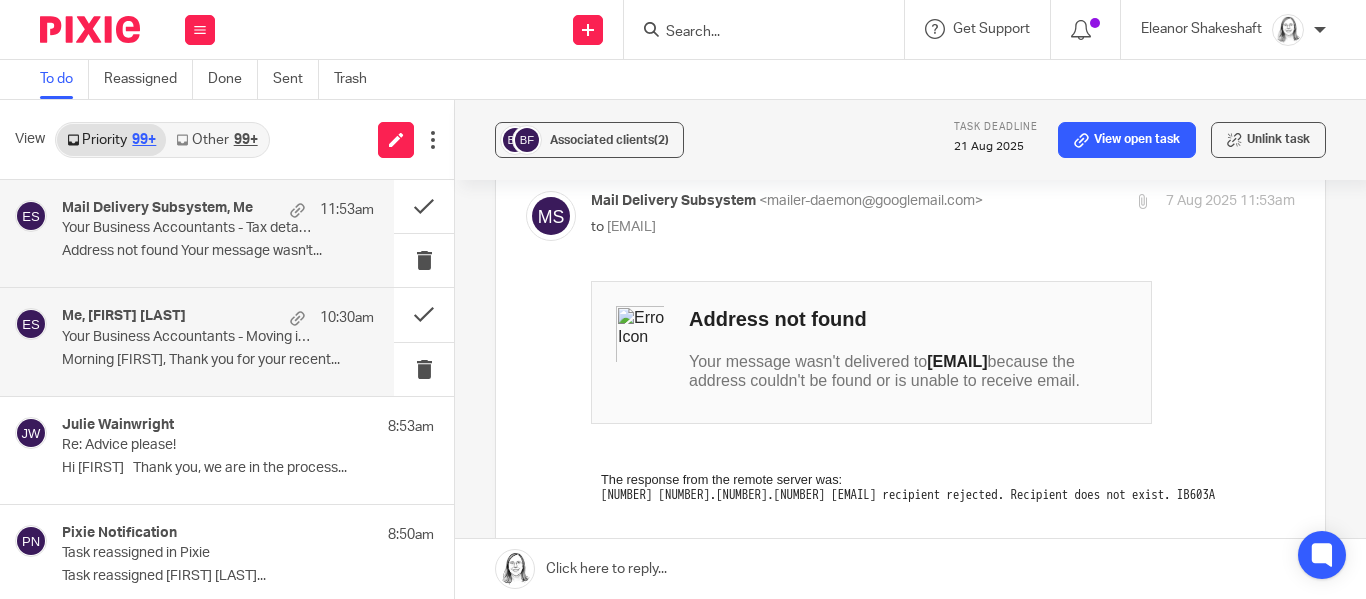 click on "Your Business Accountants - Moving information" at bounding box center [187, 337] 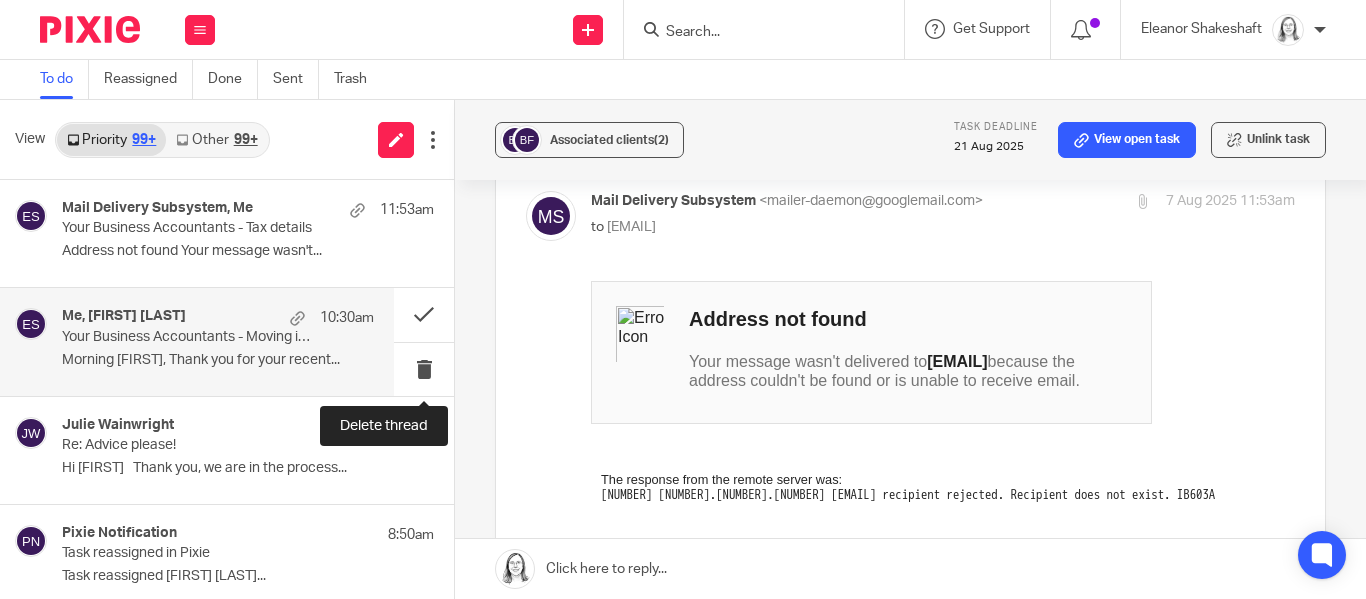 scroll, scrollTop: 0, scrollLeft: 0, axis: both 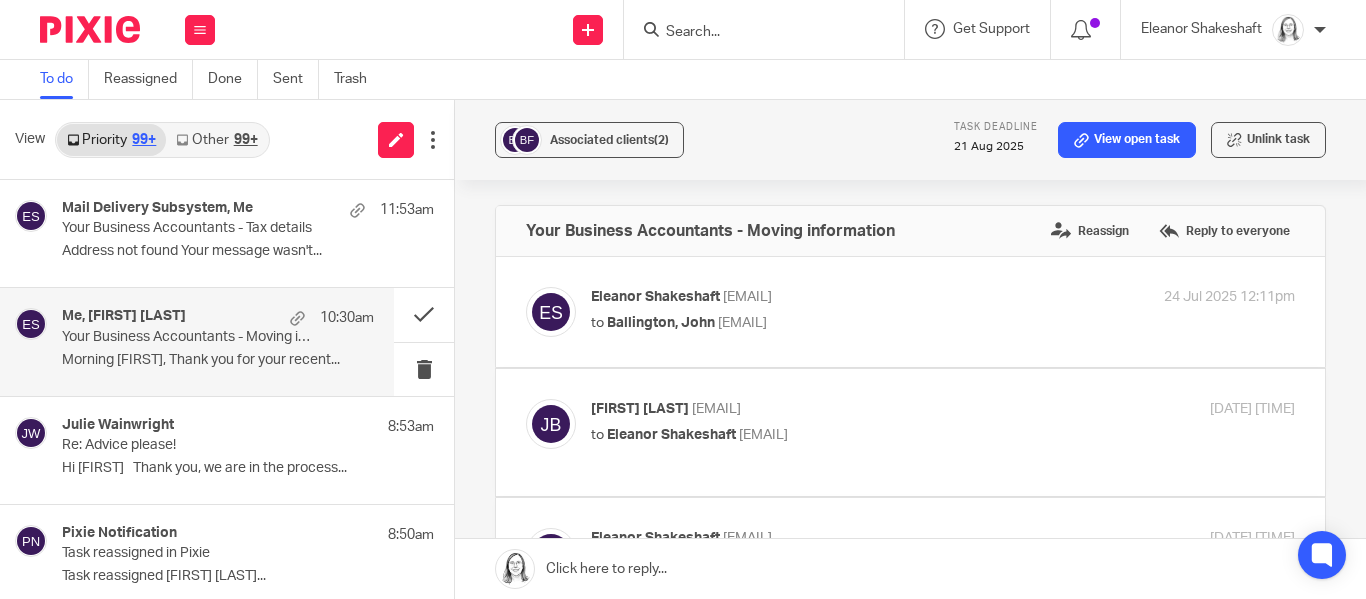 click on "Me, John Ballington
10:30am" at bounding box center (218, 318) 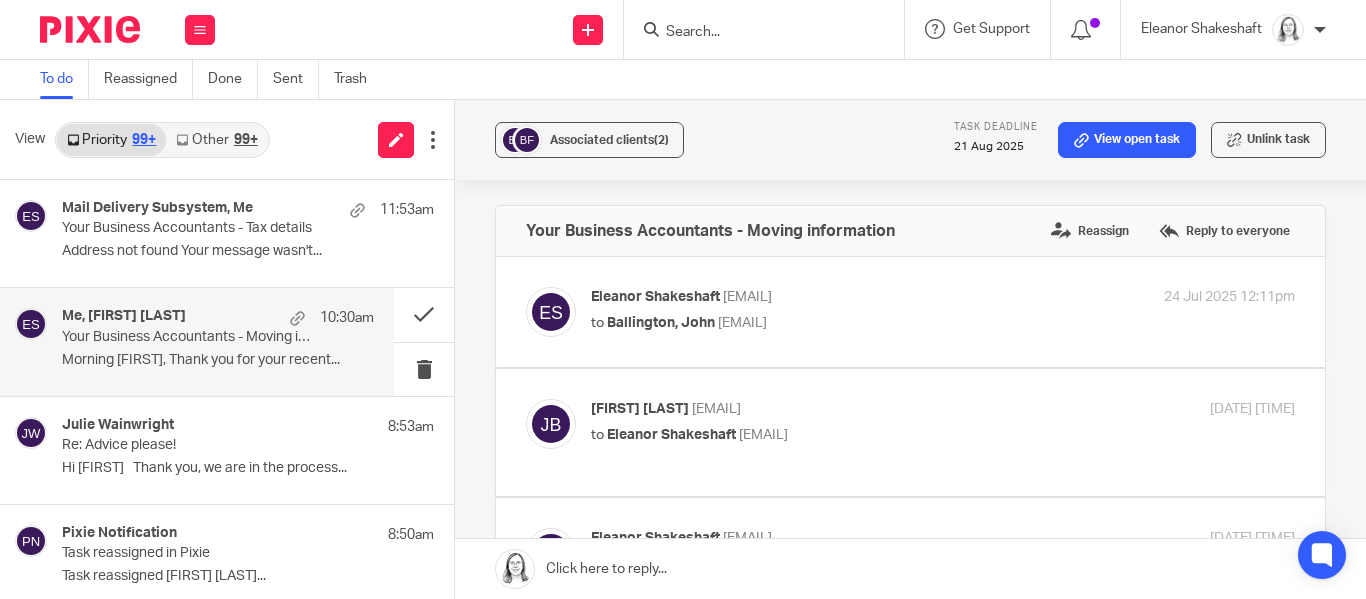 click on "to
Ballington, John
<jballington705@gmail.com>" at bounding box center (825, 323) 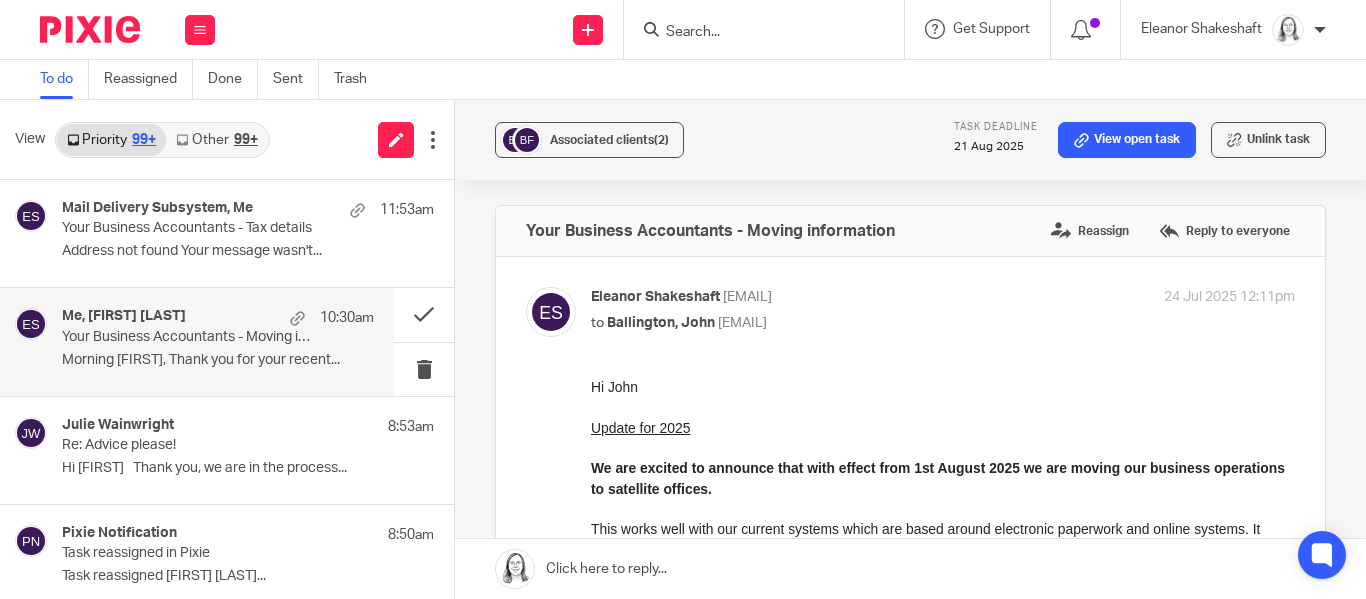 scroll, scrollTop: 0, scrollLeft: 0, axis: both 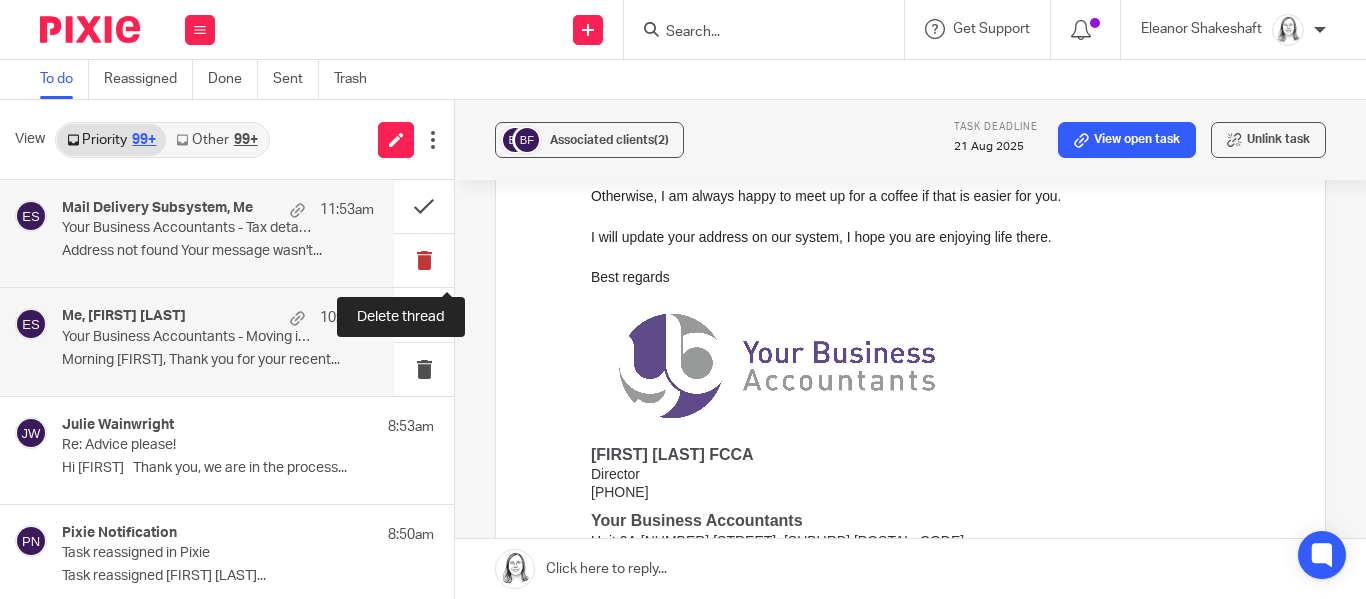 click at bounding box center (424, 260) 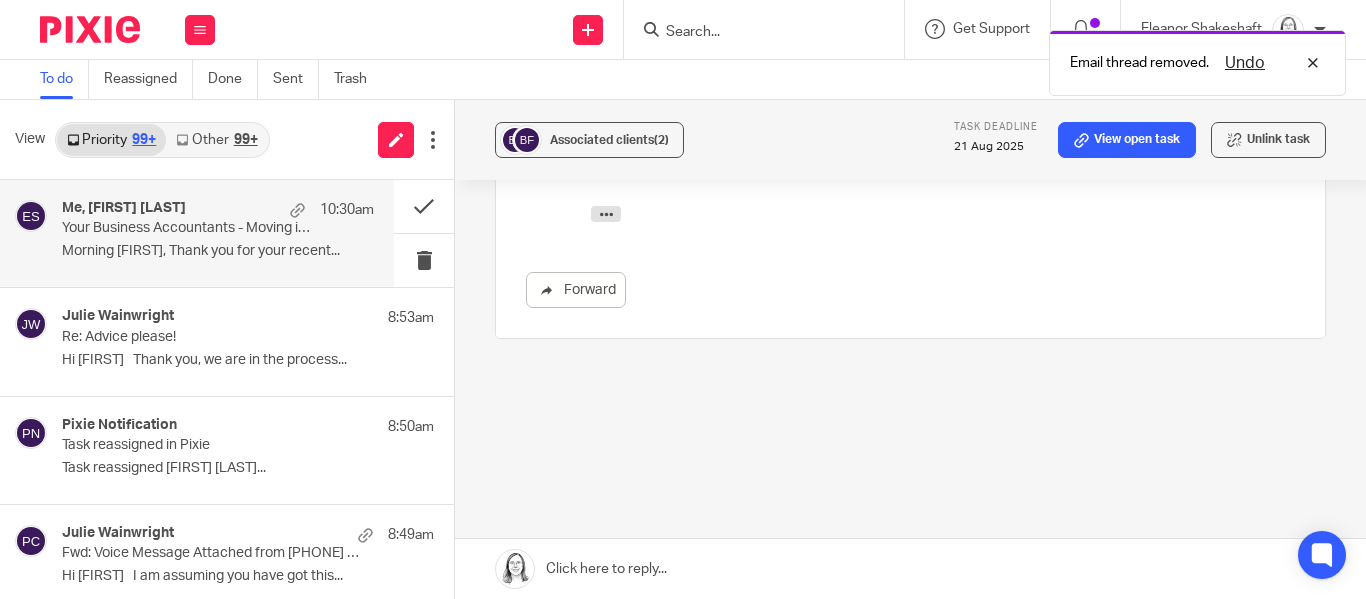 scroll, scrollTop: 1964, scrollLeft: 0, axis: vertical 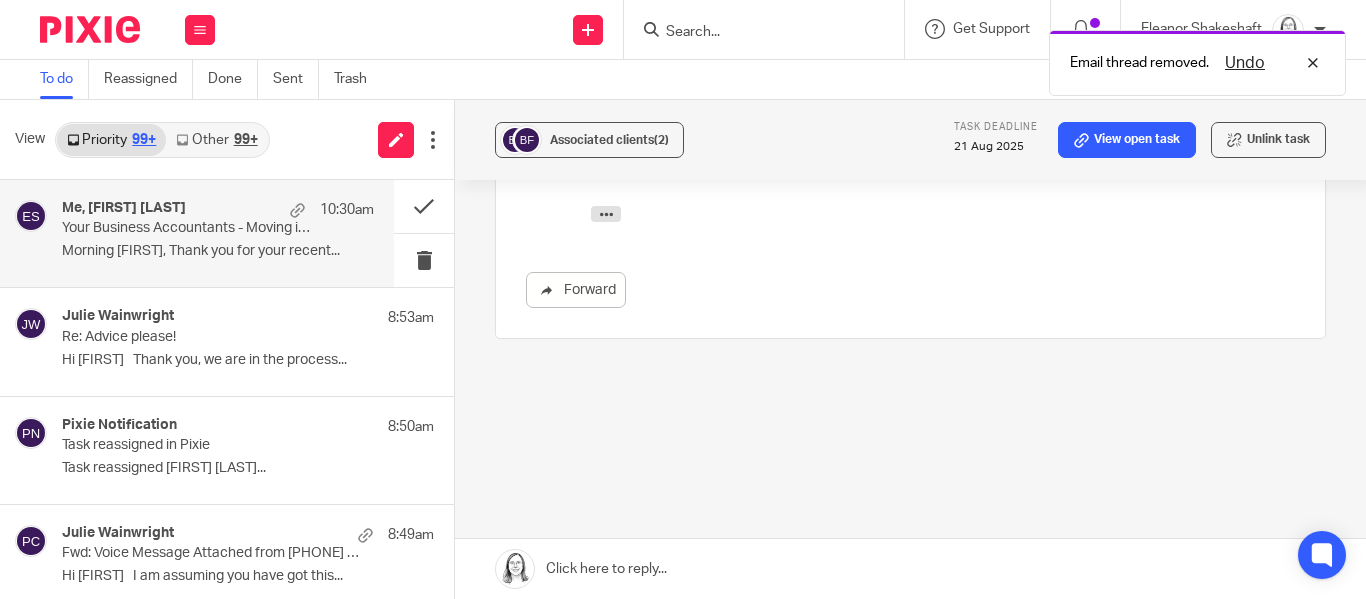 click on "Your Business Accountants - Moving information" at bounding box center [187, 228] 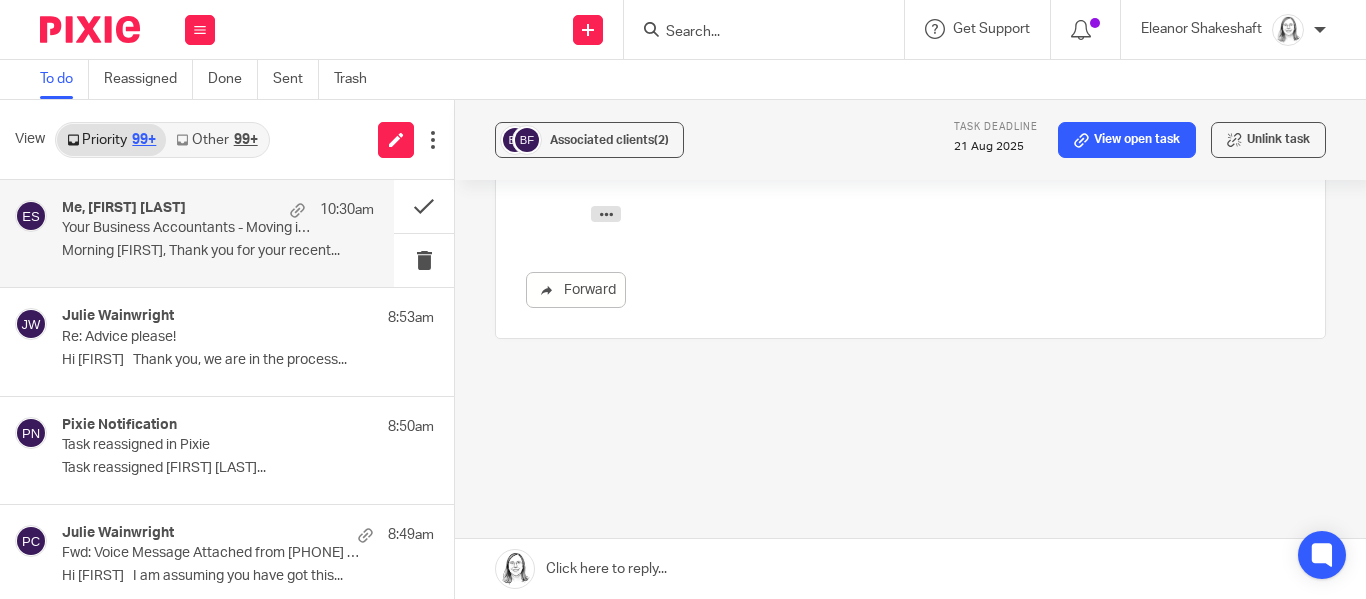 click on "Your Business Accountants - Moving information" at bounding box center (187, 228) 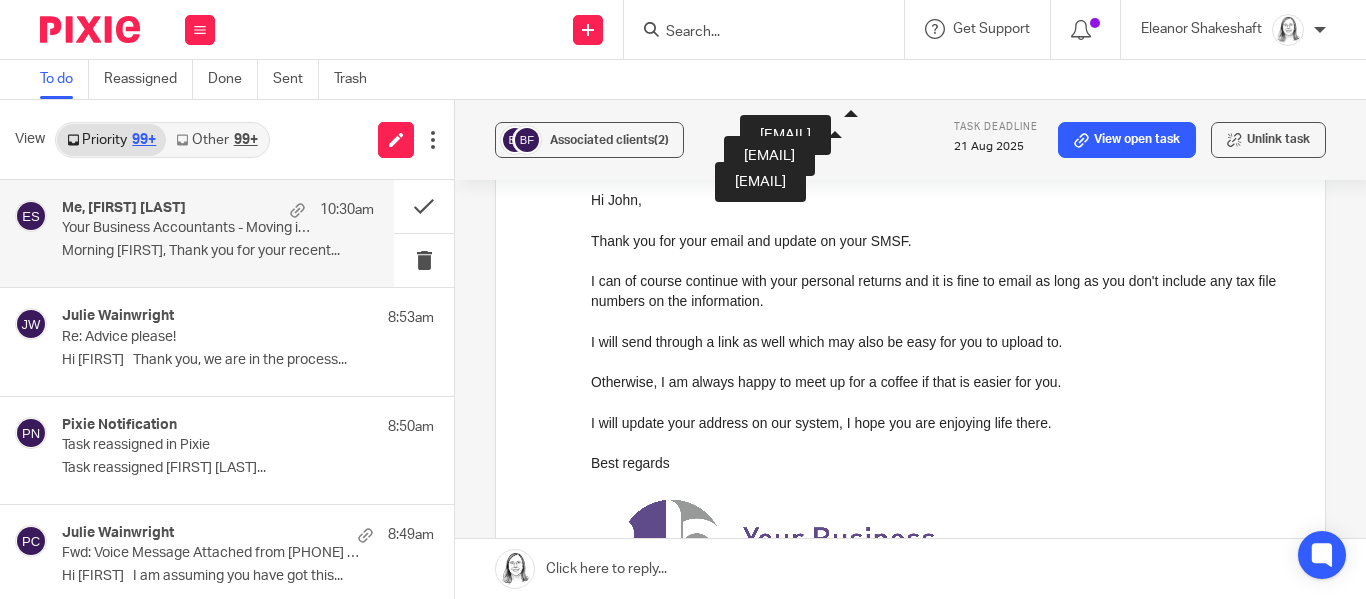 scroll, scrollTop: 1225, scrollLeft: 0, axis: vertical 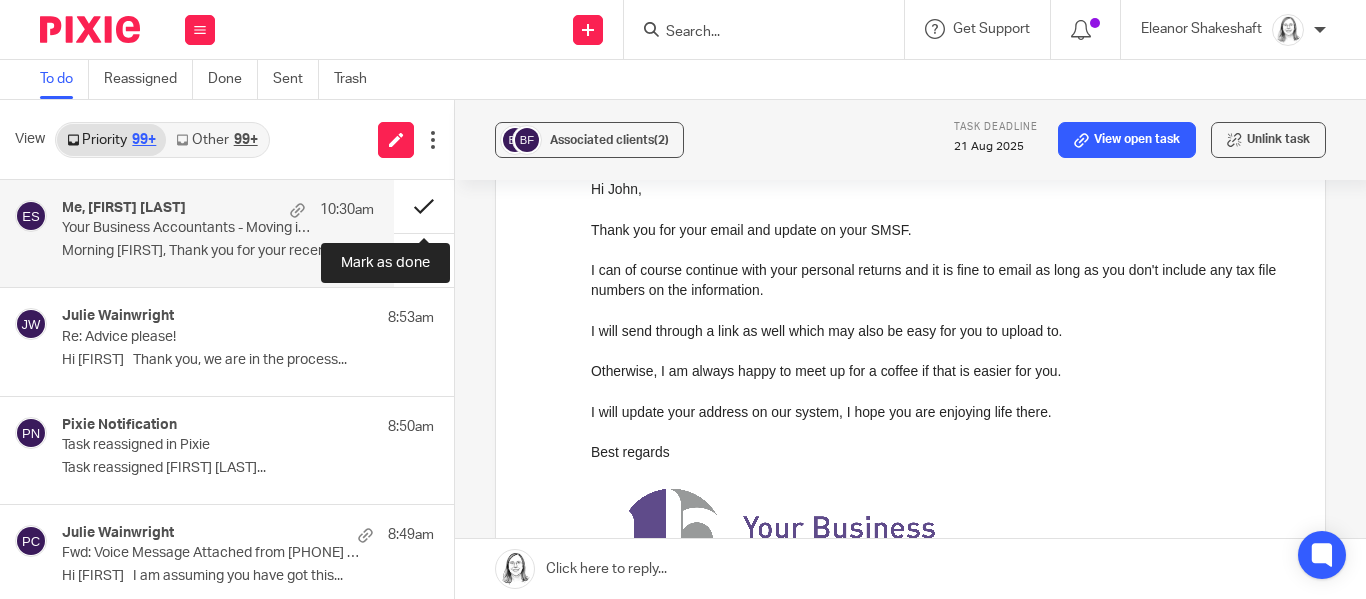 click at bounding box center [424, 206] 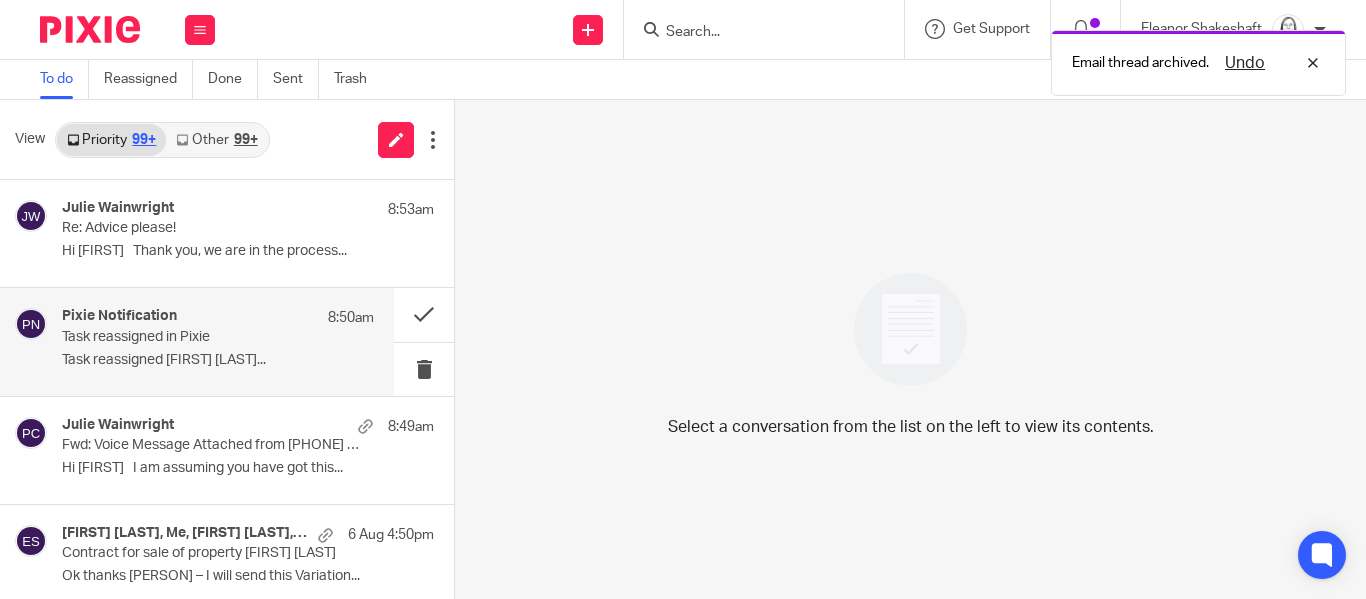click on "Task reassigned in Pixie" at bounding box center [187, 337] 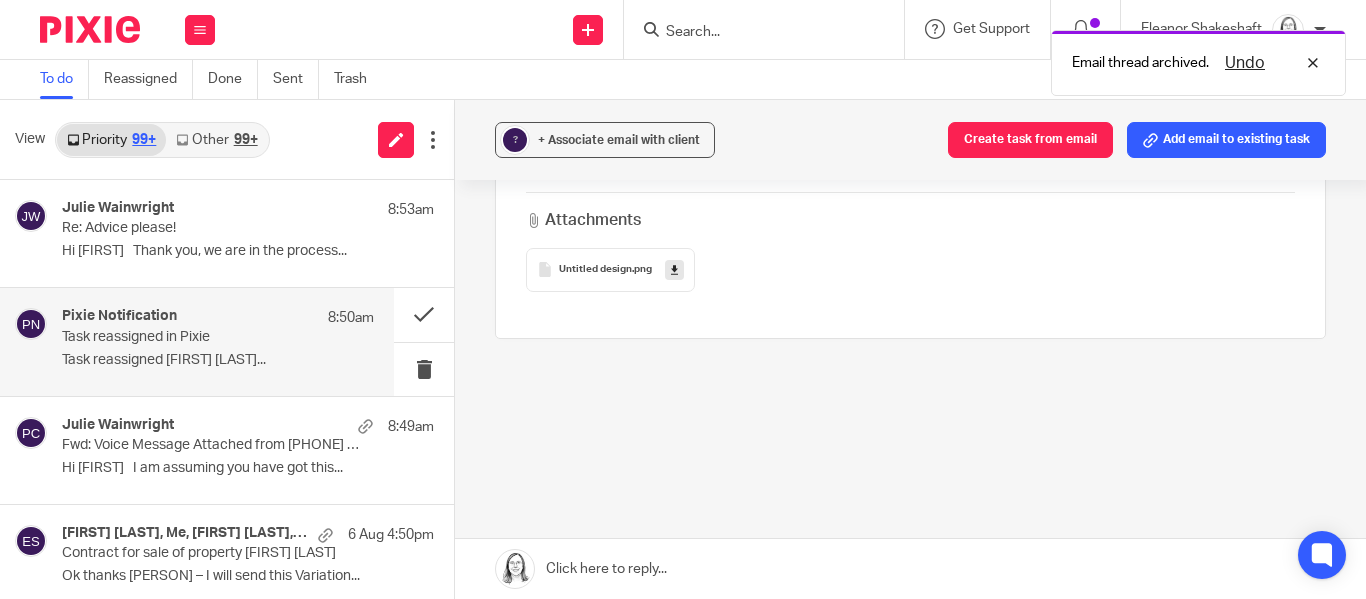 scroll, scrollTop: 0, scrollLeft: 0, axis: both 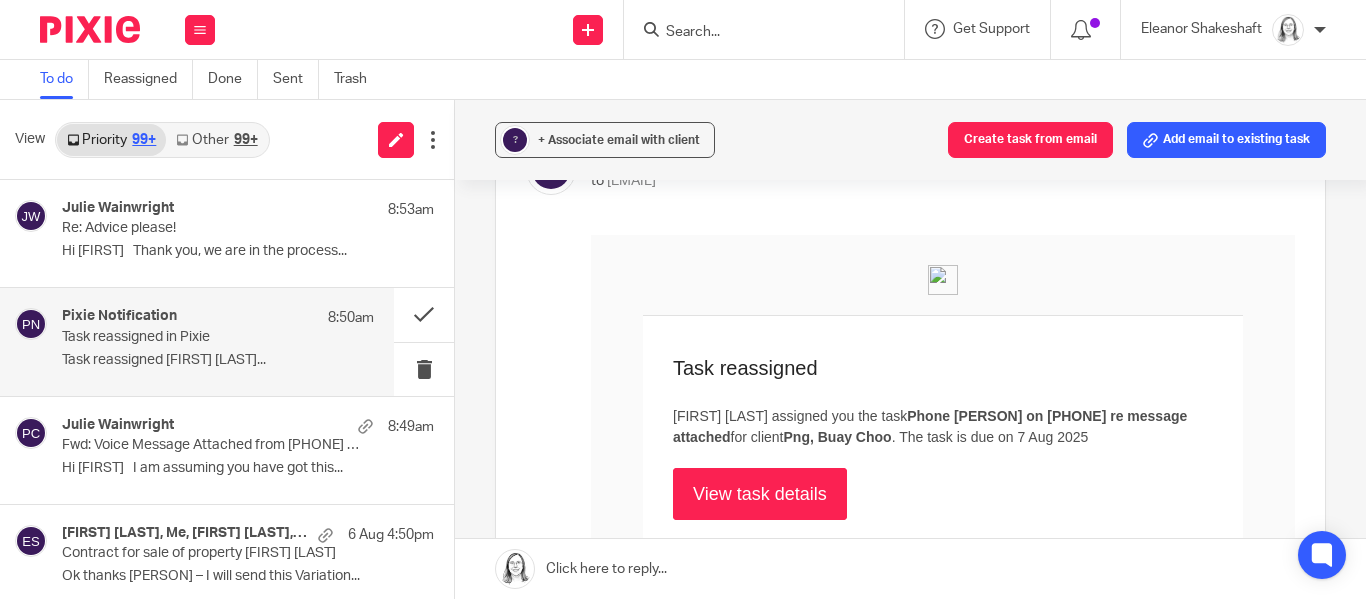 click on "View task details" at bounding box center (760, 494) 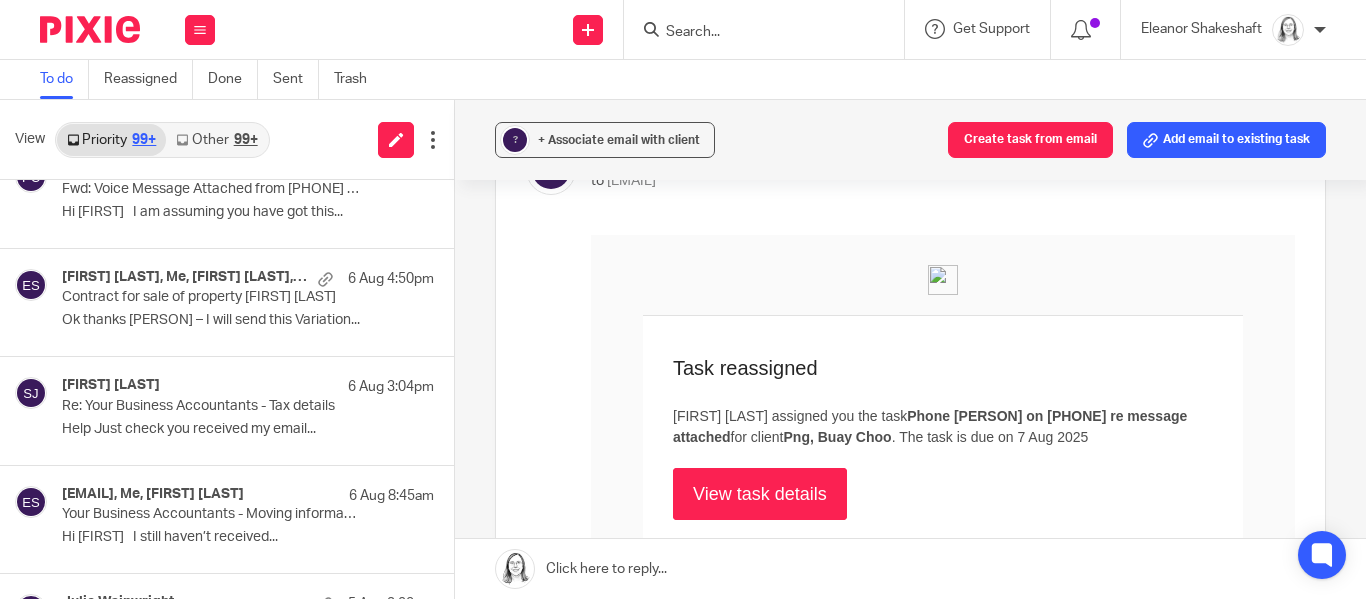 scroll, scrollTop: 0, scrollLeft: 0, axis: both 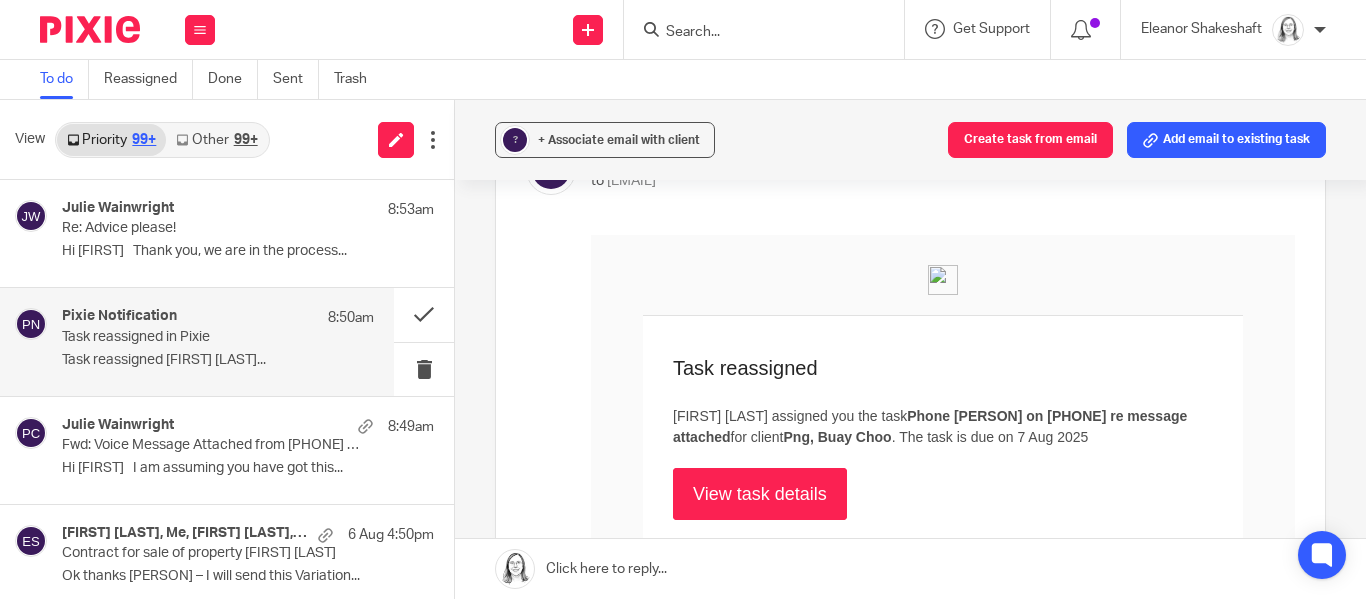 click at bounding box center [754, 33] 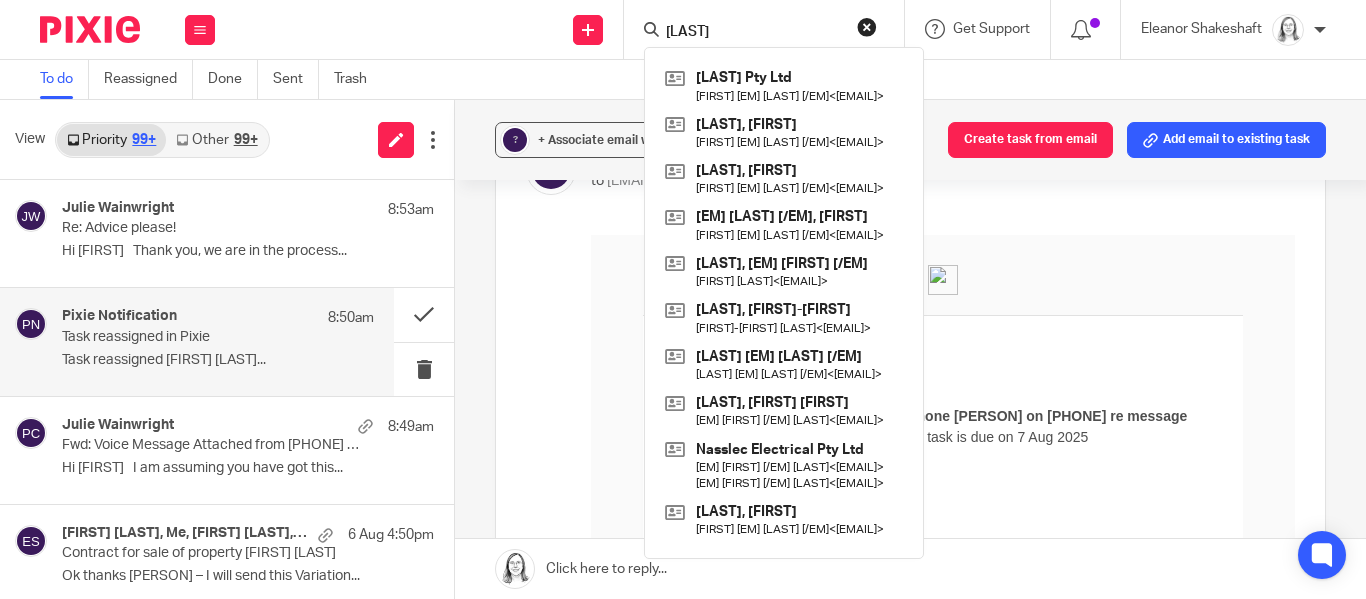 type on "shandley" 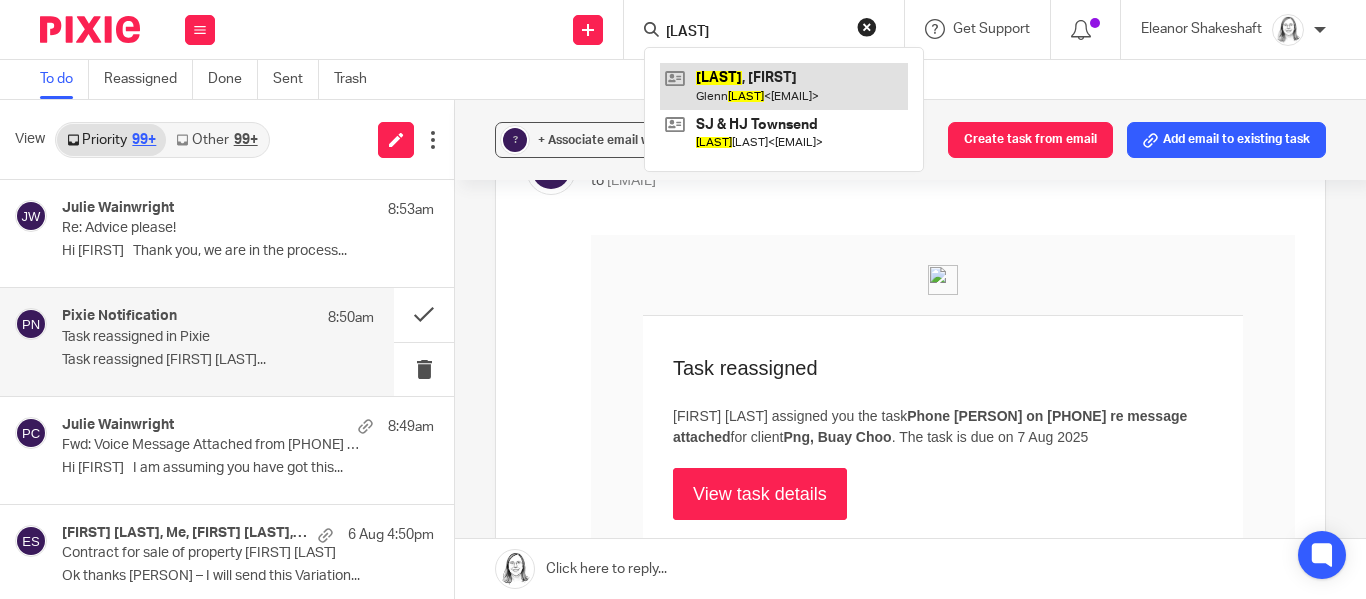 click at bounding box center [784, 86] 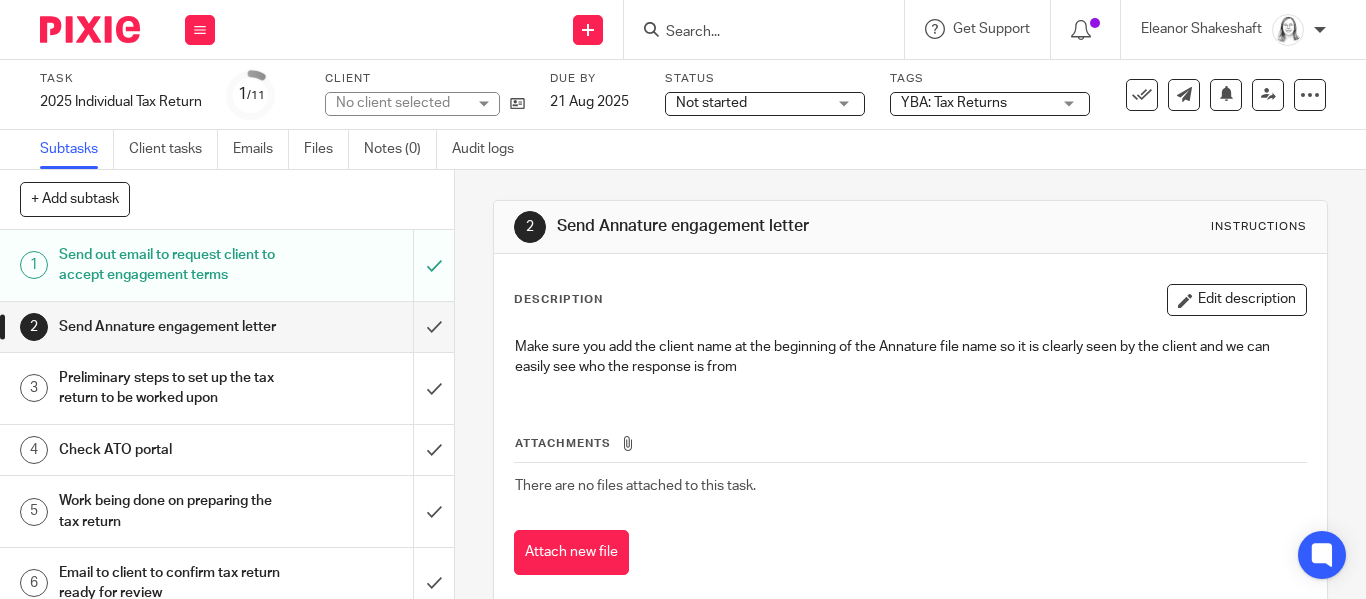scroll, scrollTop: 0, scrollLeft: 0, axis: both 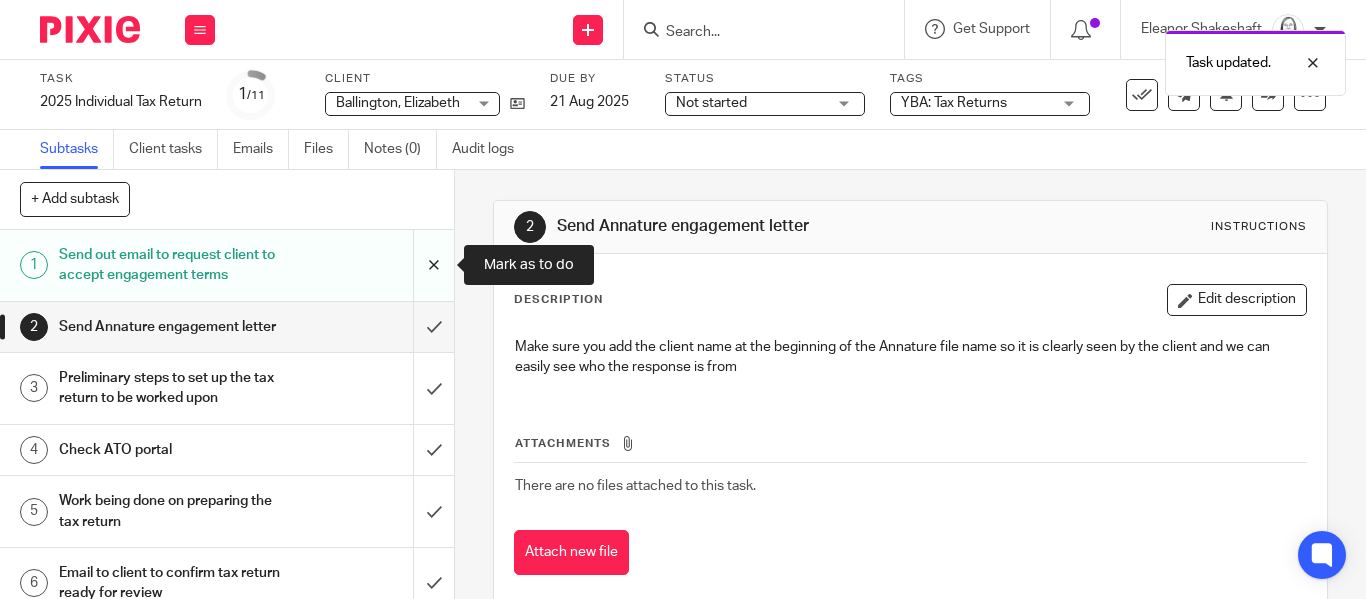 click at bounding box center (227, 265) 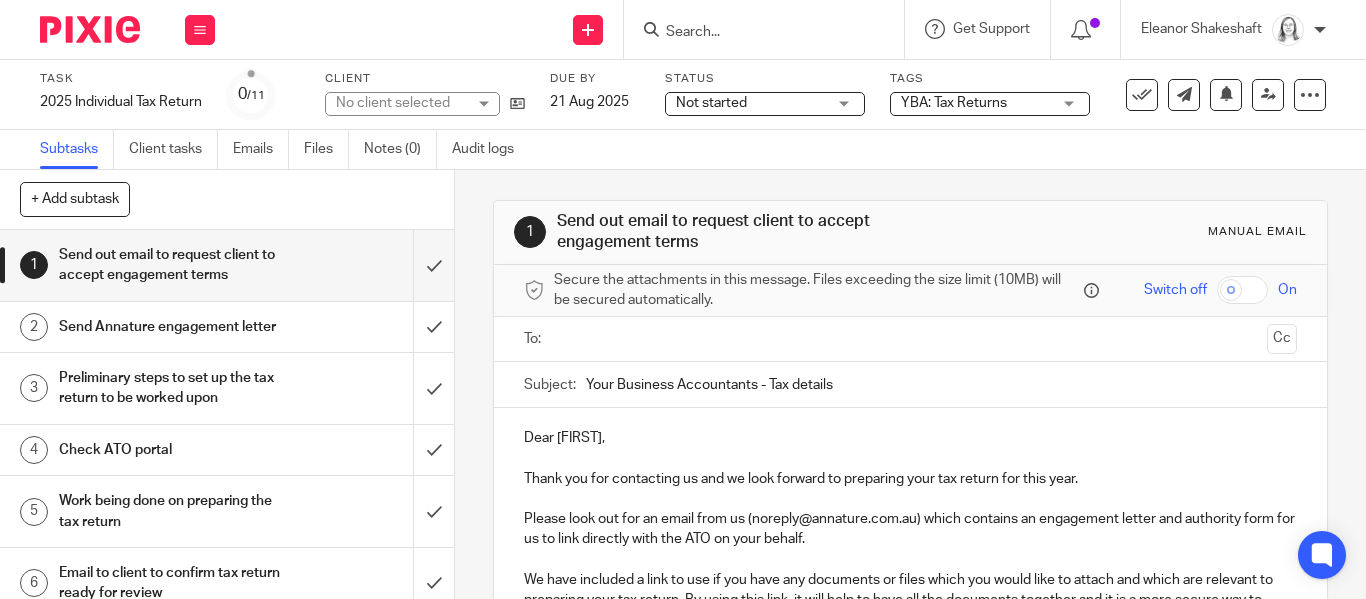 scroll, scrollTop: 0, scrollLeft: 0, axis: both 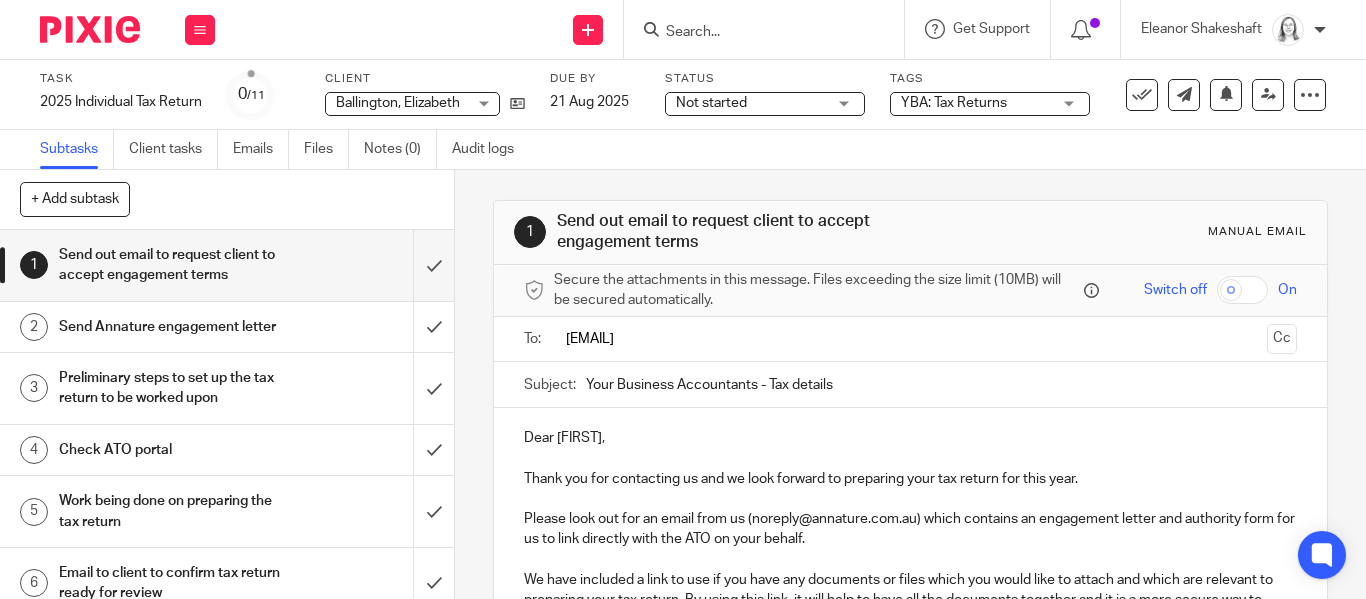 click on "[EMAIL]" at bounding box center (909, 339) 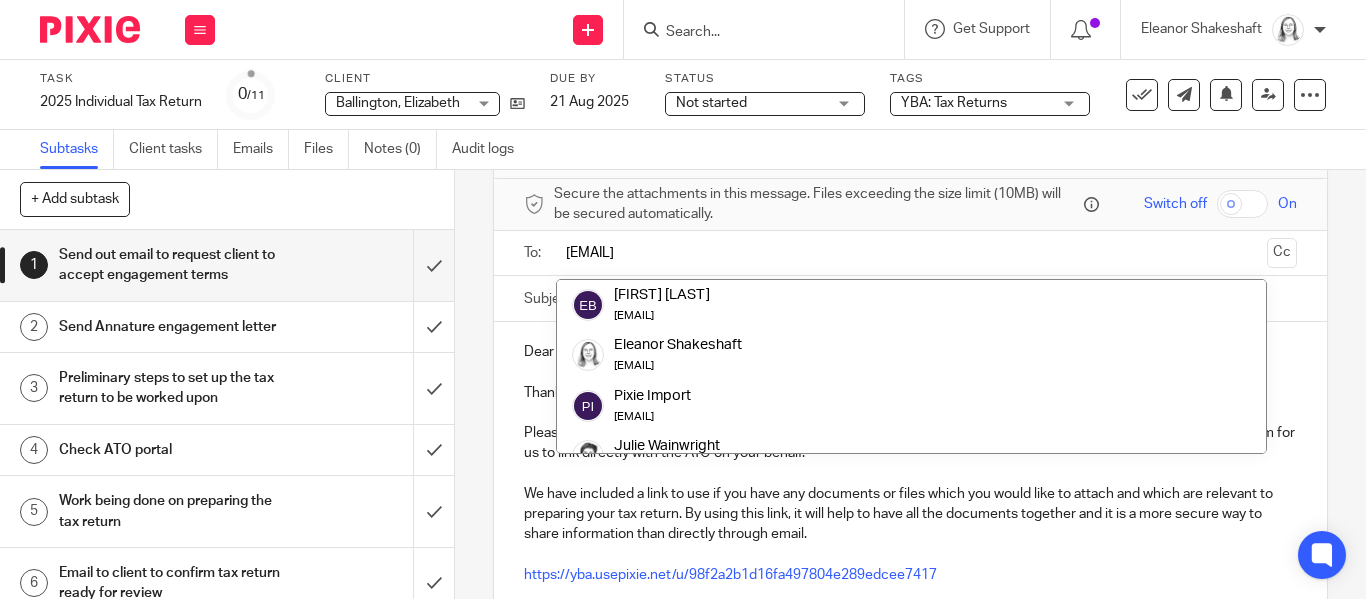scroll, scrollTop: 89, scrollLeft: 0, axis: vertical 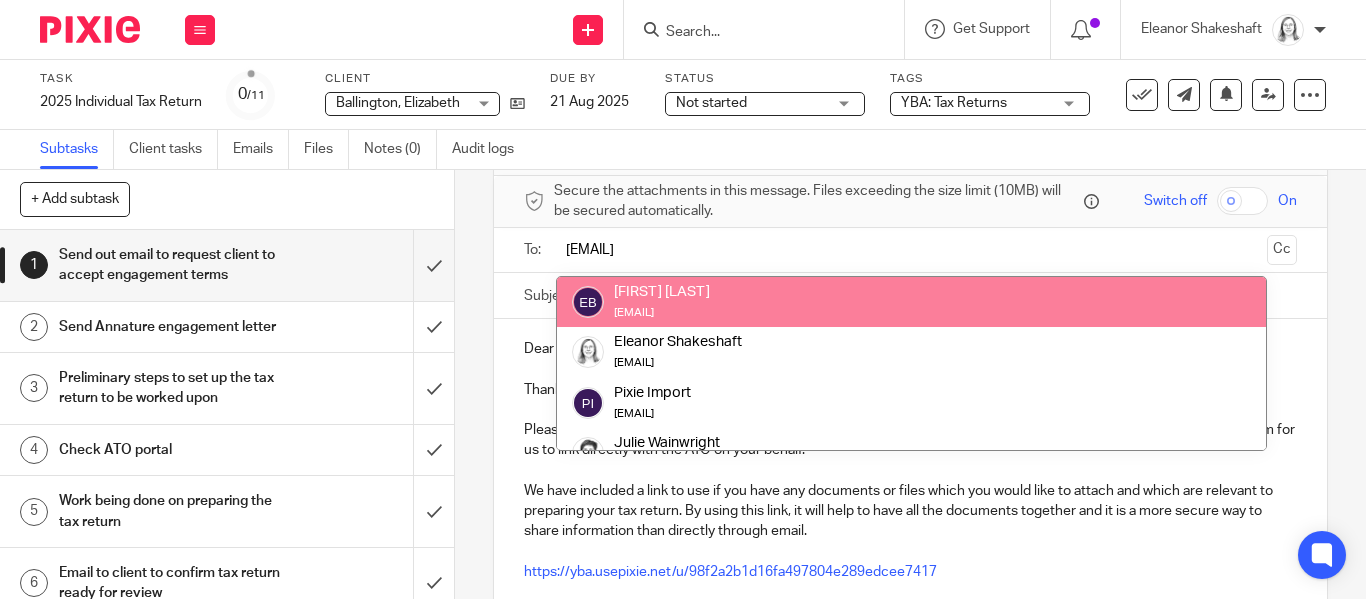 click on "jballington705@gmail.com" at bounding box center (909, 250) 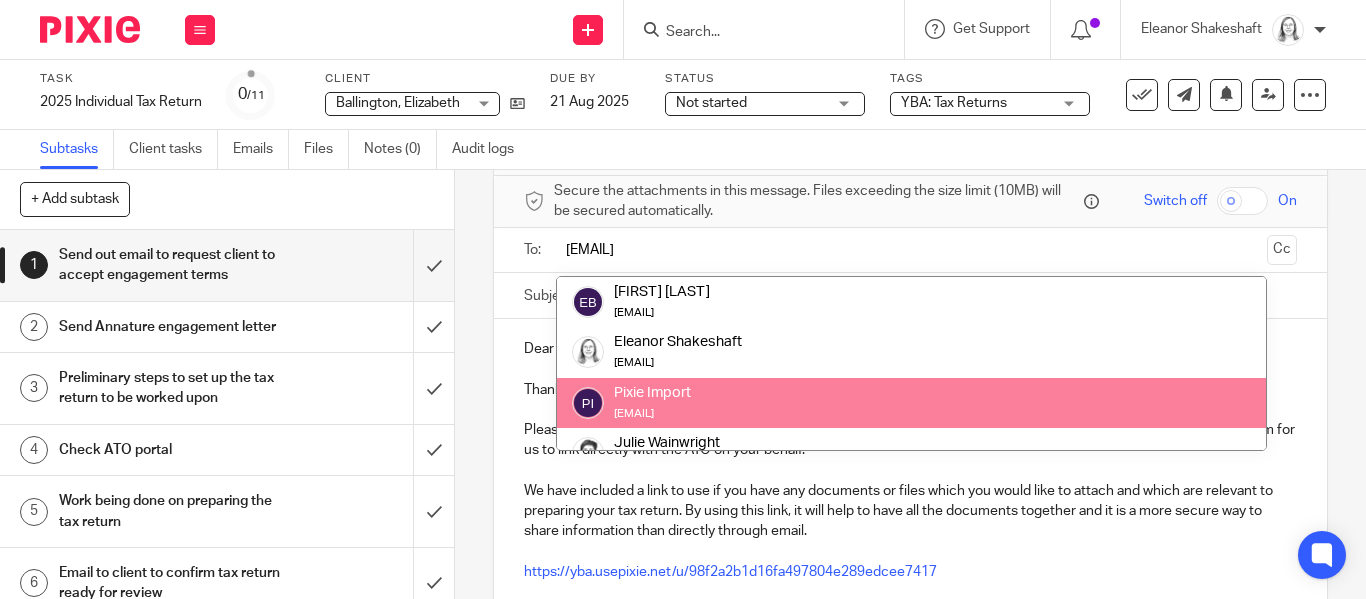 scroll, scrollTop: 79, scrollLeft: 0, axis: vertical 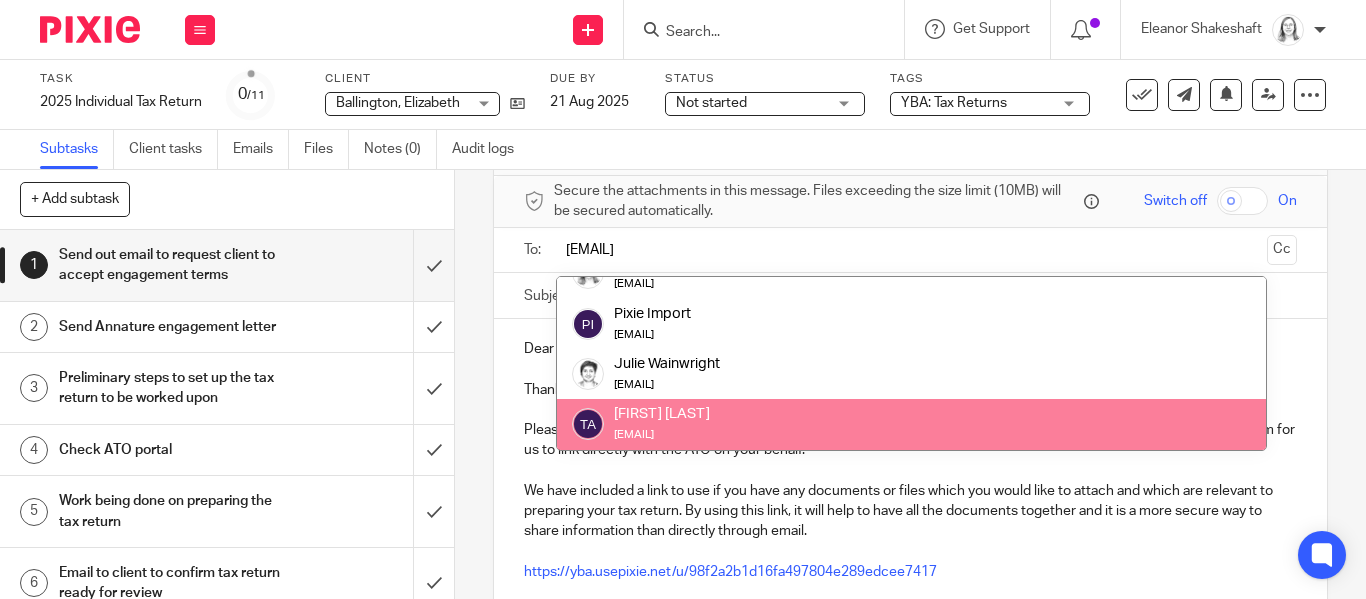 type on "[EMAIL]" 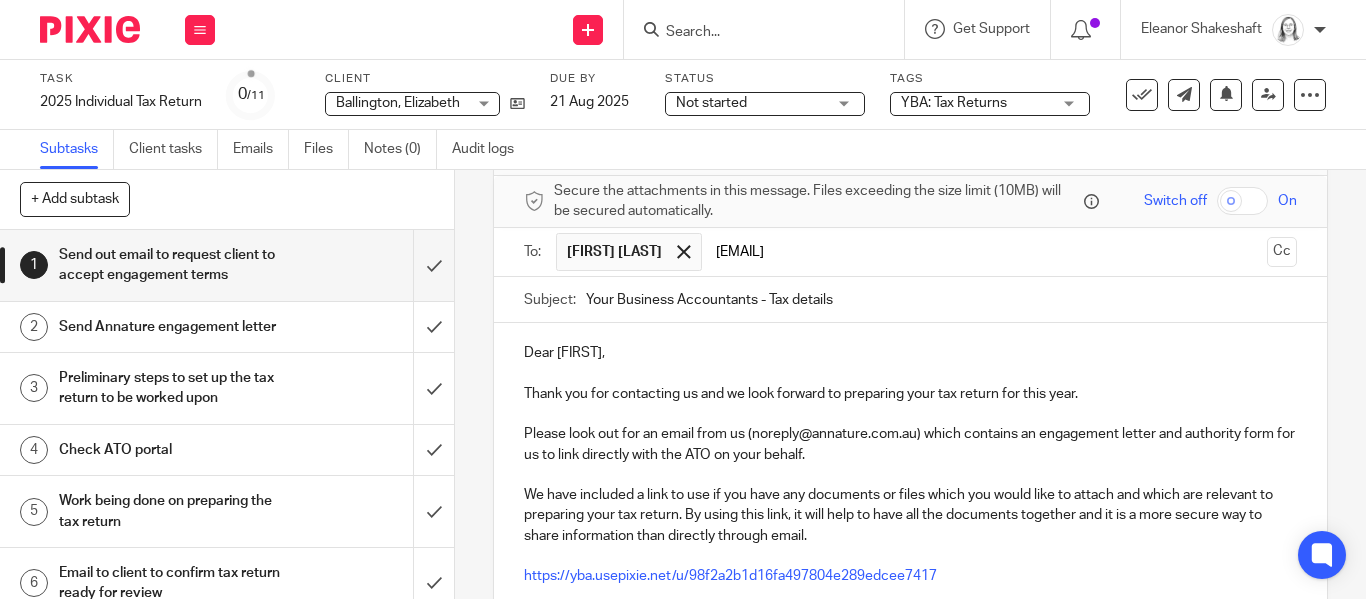 type 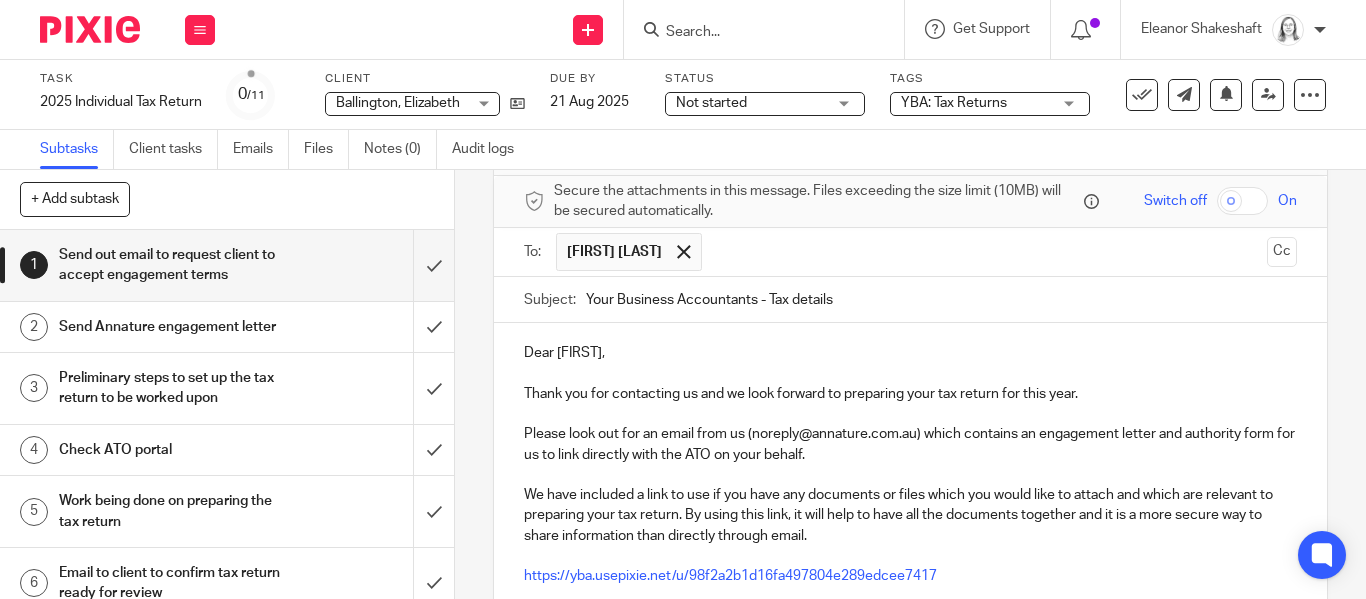 scroll, scrollTop: 93, scrollLeft: 0, axis: vertical 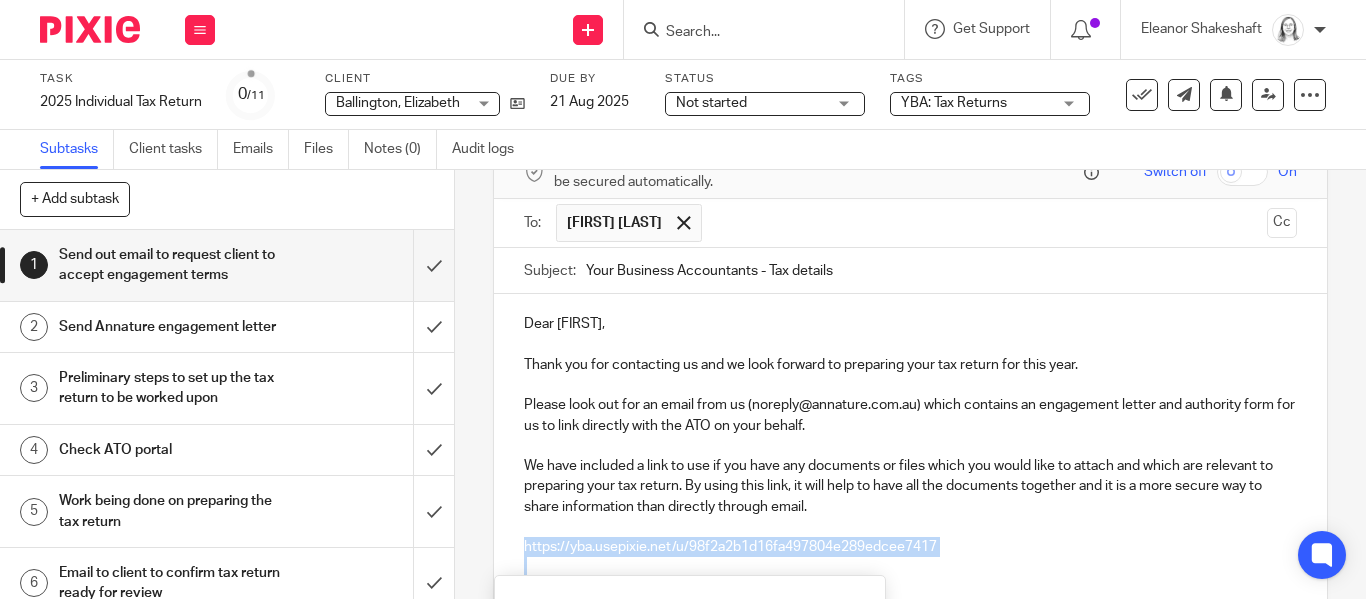 drag, startPoint x: 525, startPoint y: 573, endPoint x: 834, endPoint y: 565, distance: 309.10355 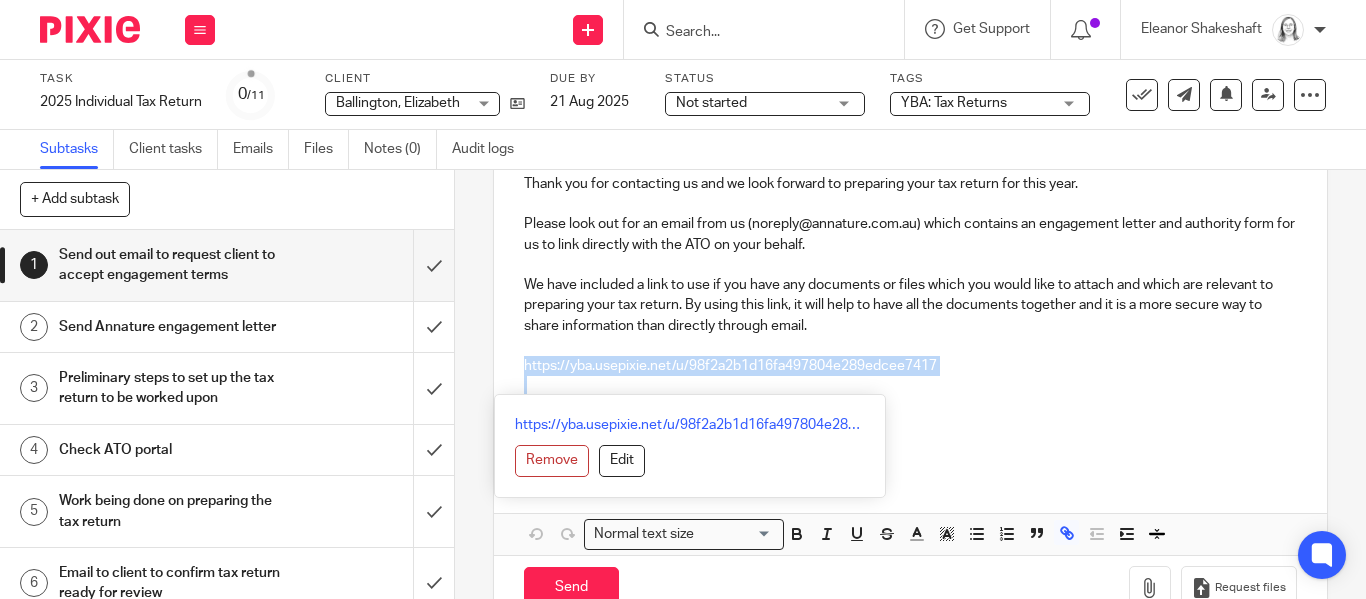 scroll, scrollTop: 340, scrollLeft: 0, axis: vertical 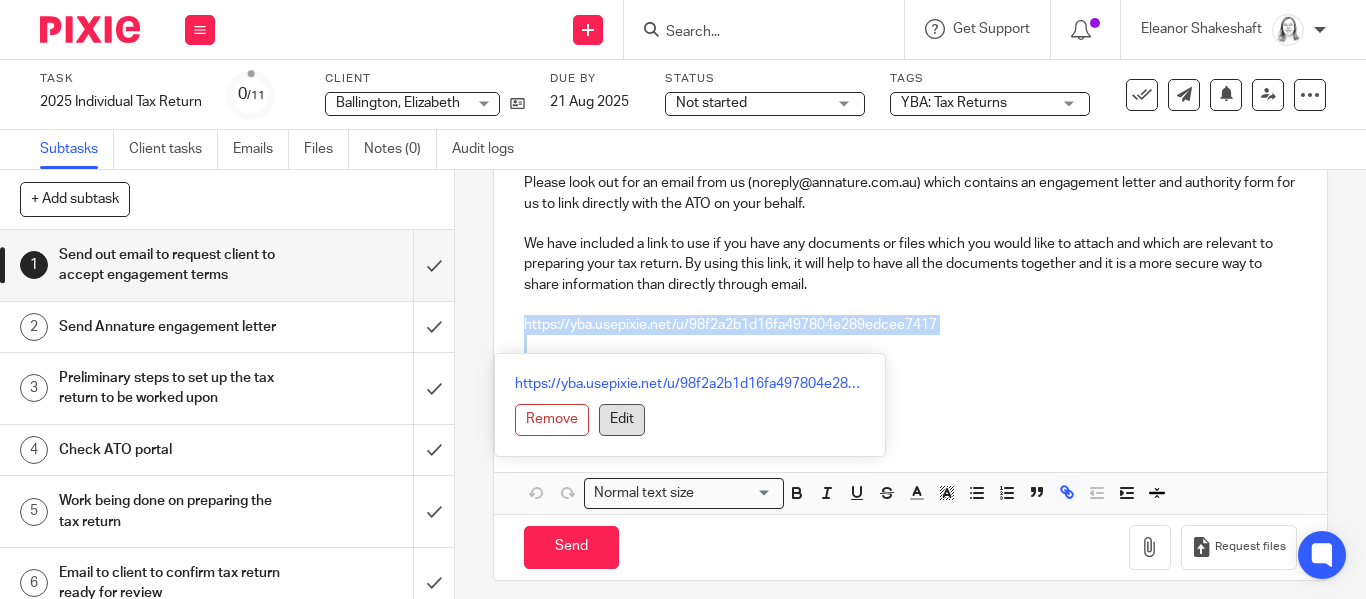 click on "Edit" at bounding box center [622, 420] 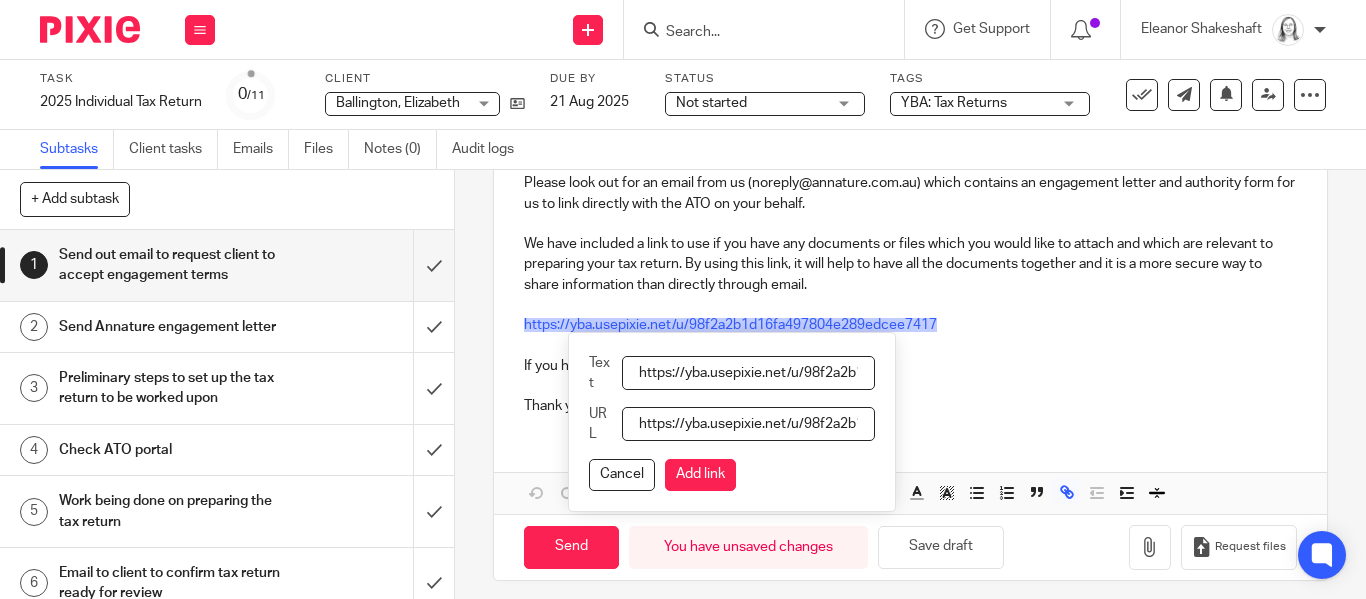 scroll, scrollTop: 0, scrollLeft: 196, axis: horizontal 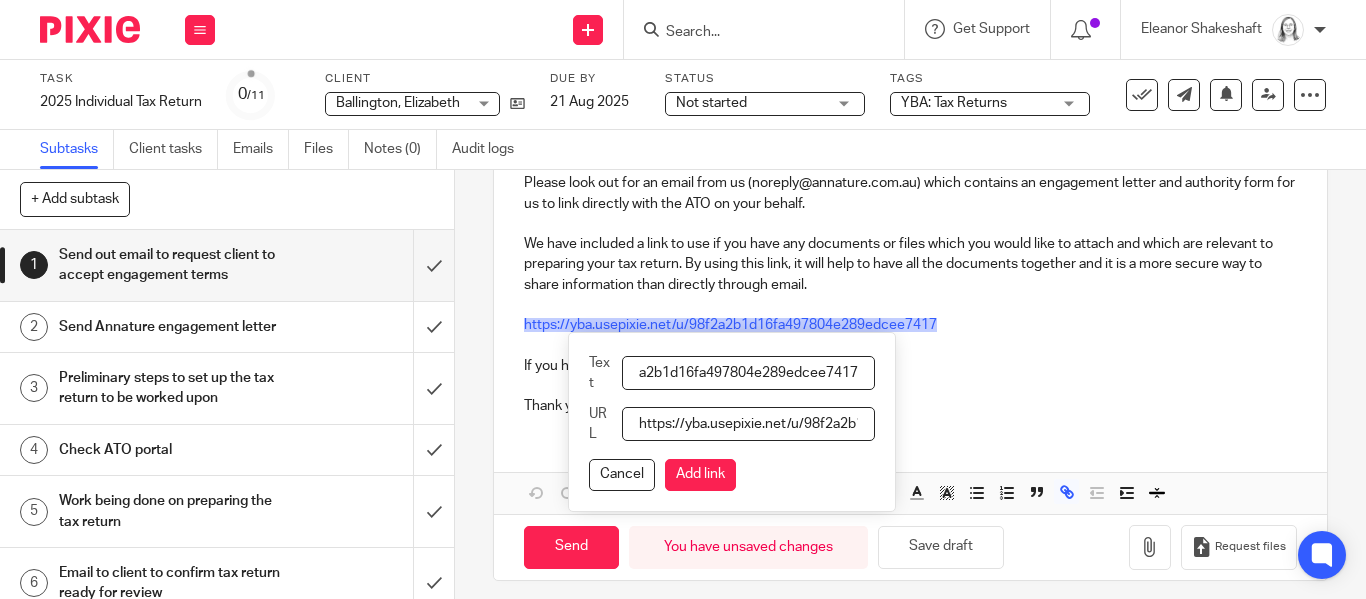 drag, startPoint x: 633, startPoint y: 366, endPoint x: 1146, endPoint y: 372, distance: 513.0351 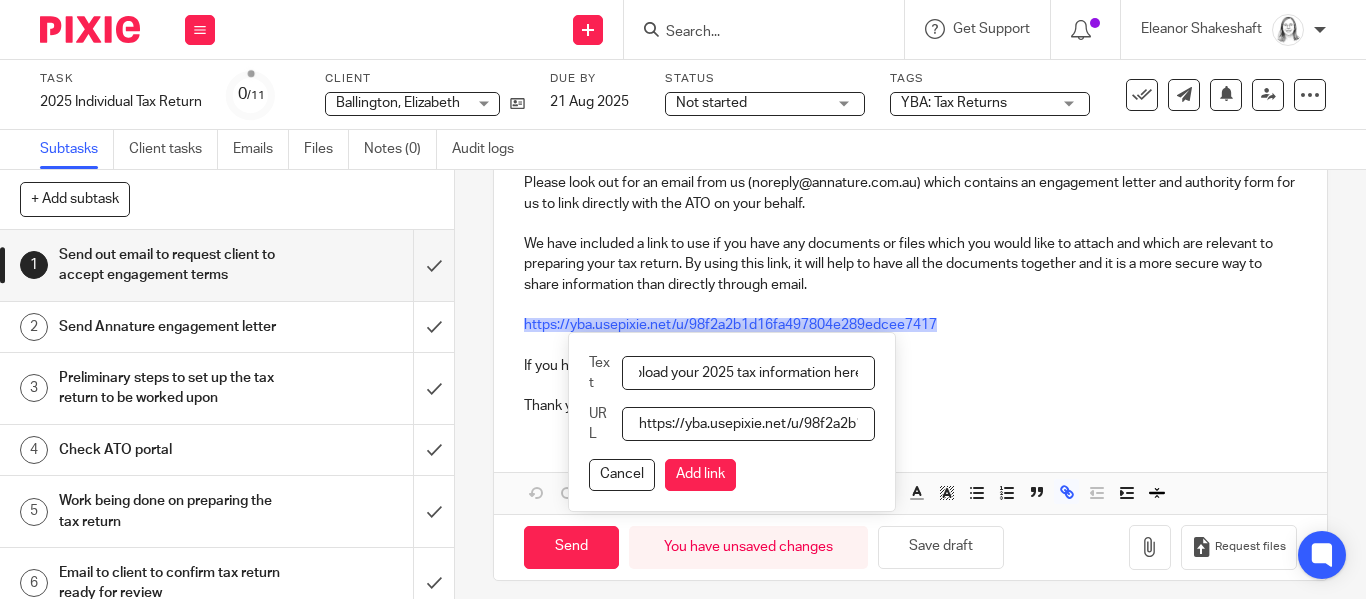 scroll, scrollTop: 0, scrollLeft: 65, axis: horizontal 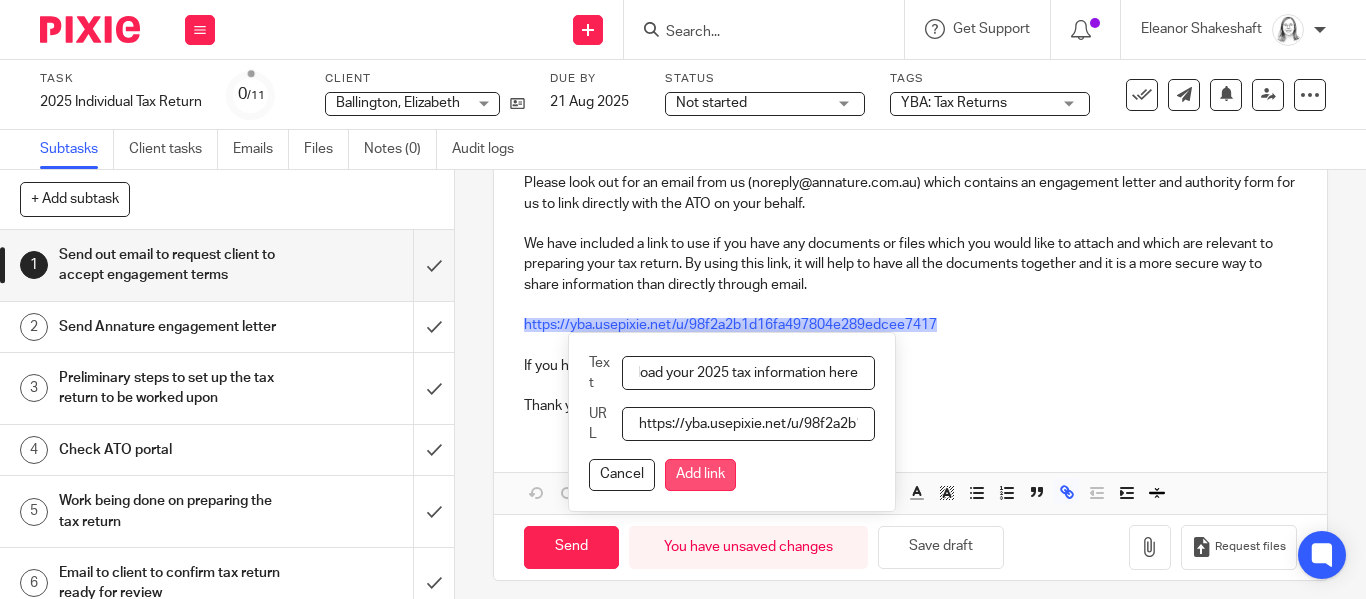 type on "please upload your 2025 tax information here" 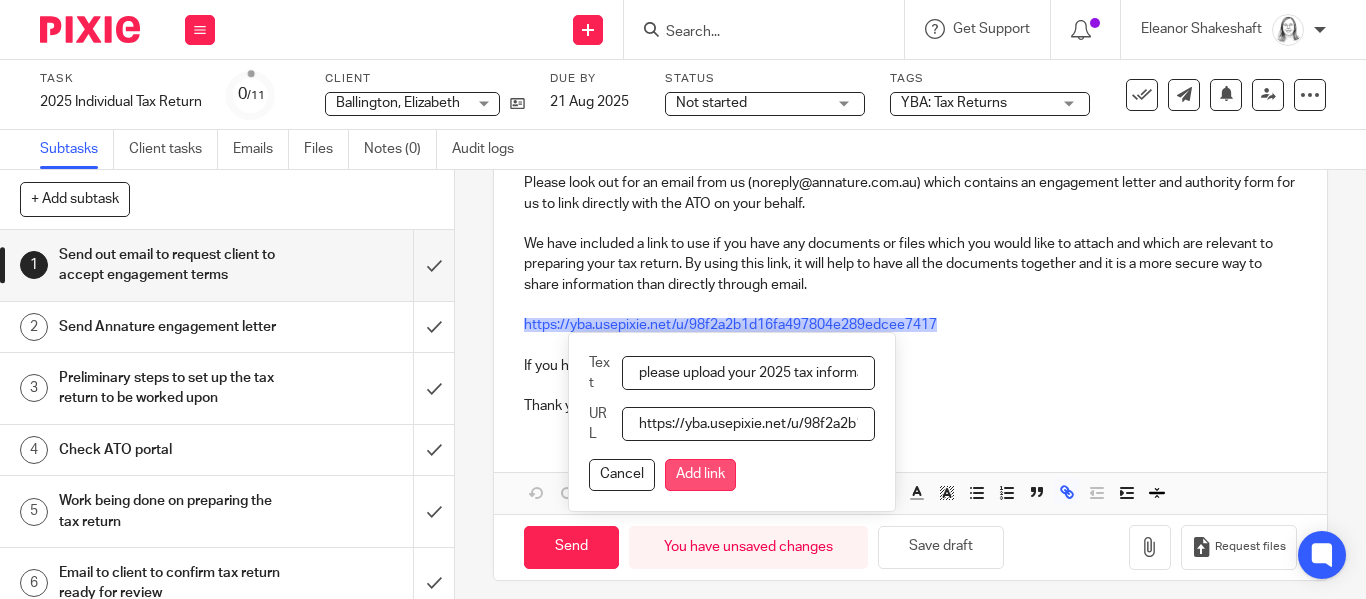 click on "Add link" at bounding box center [700, 475] 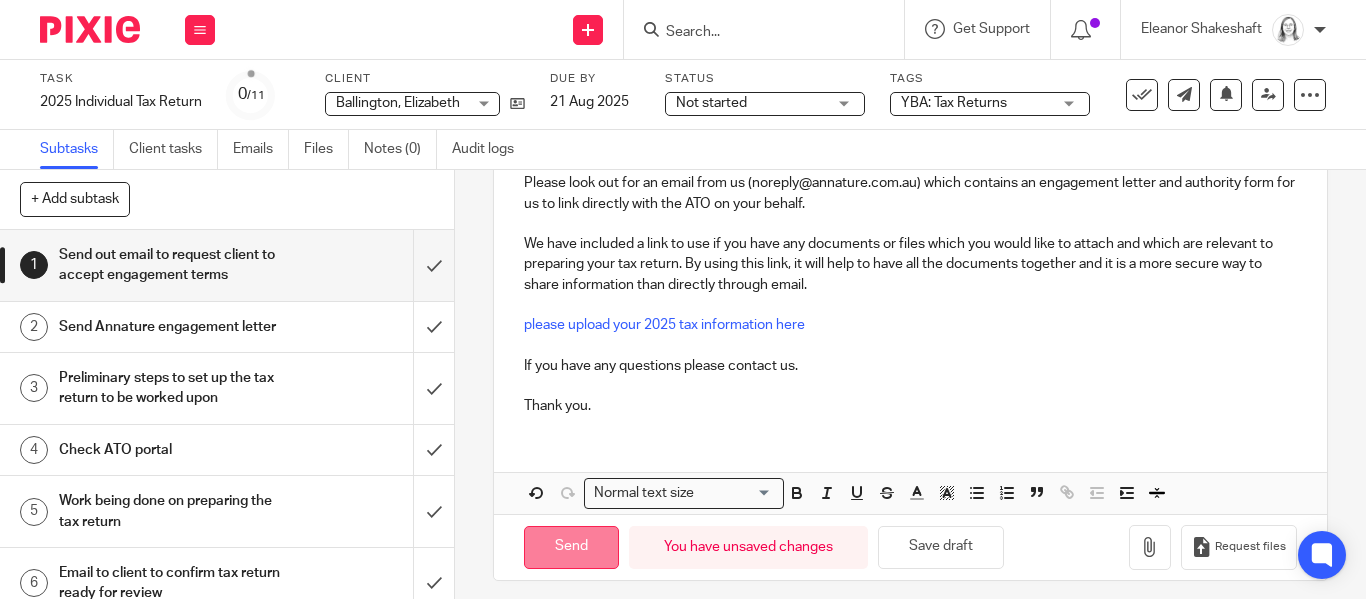 click on "Send" at bounding box center (571, 547) 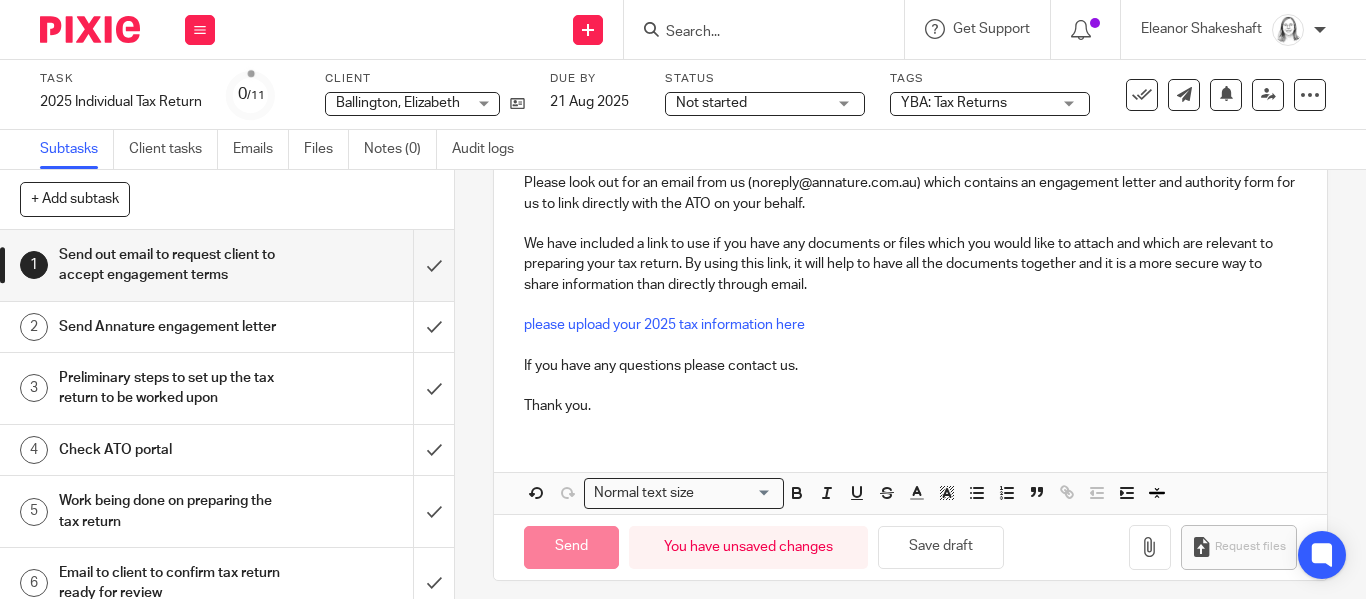 type on "Sent" 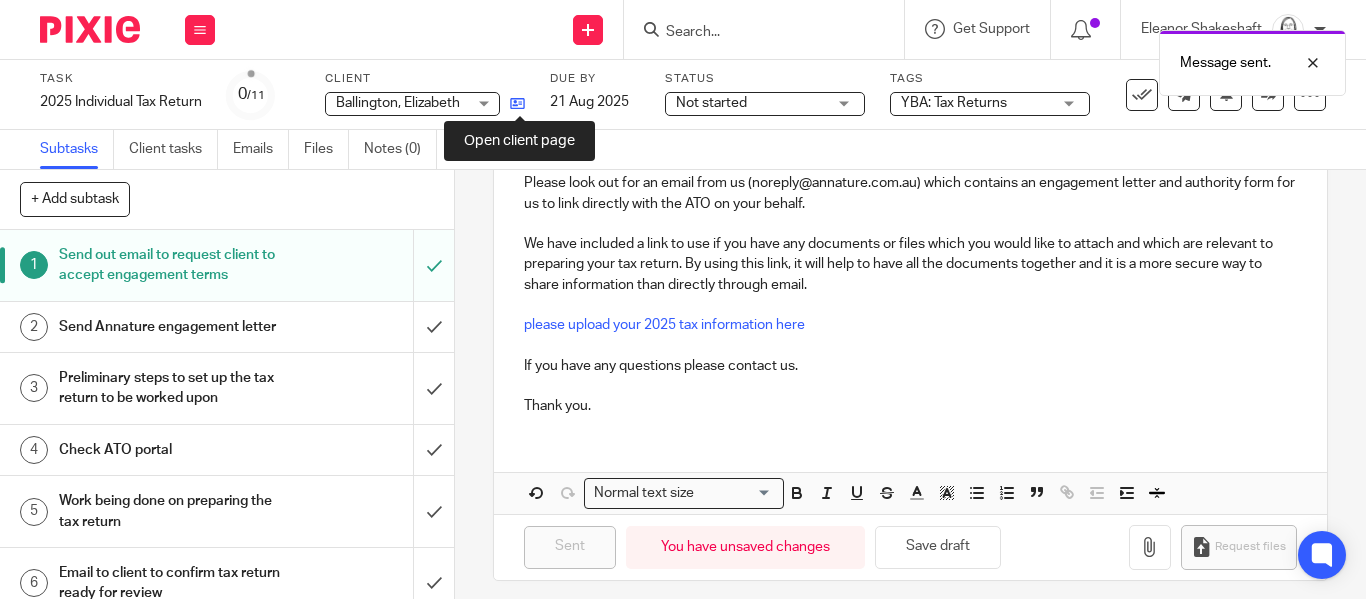 click at bounding box center (517, 103) 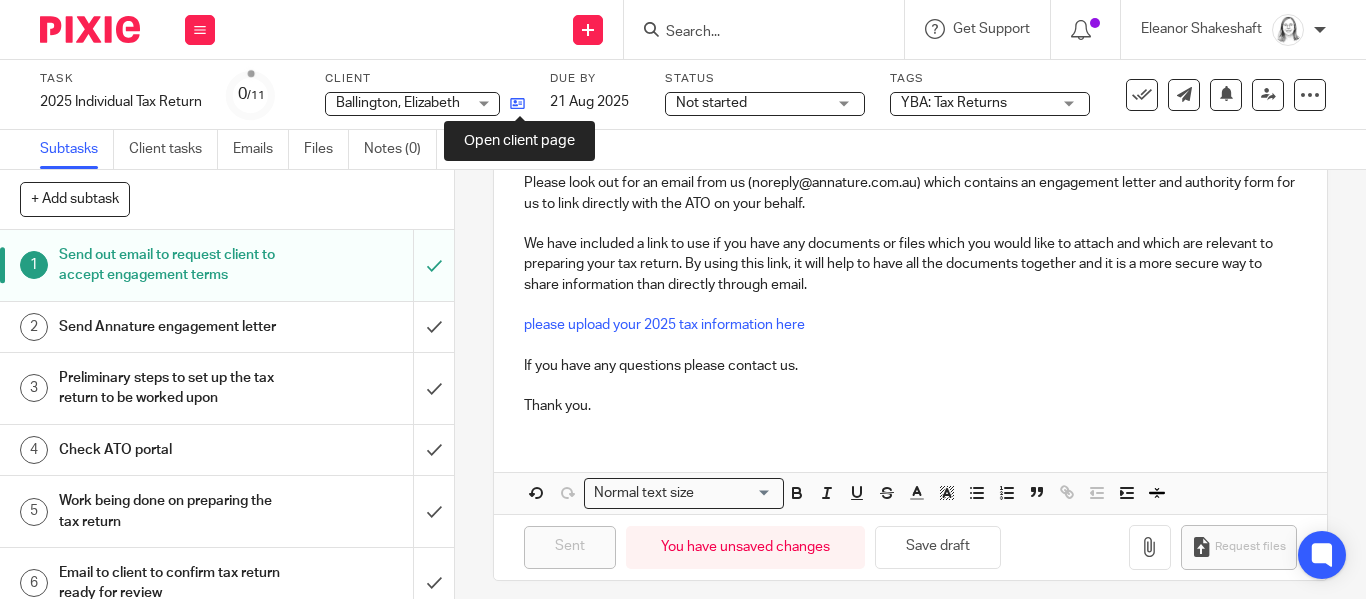 click at bounding box center (517, 103) 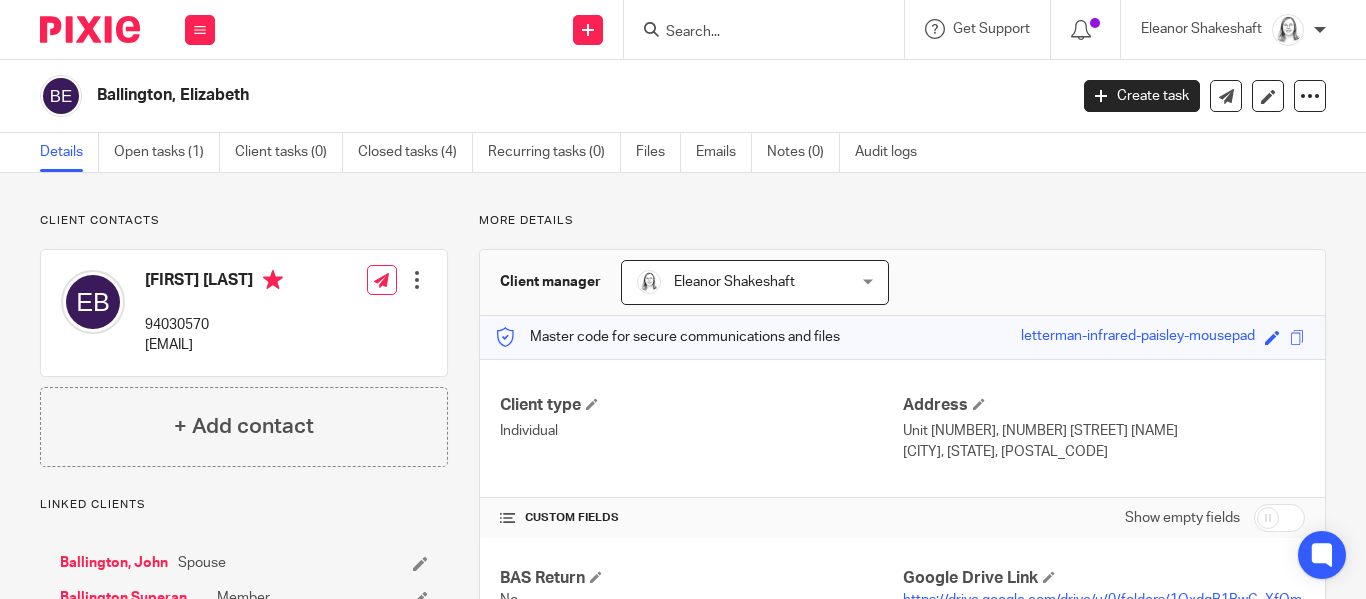 scroll, scrollTop: 0, scrollLeft: 0, axis: both 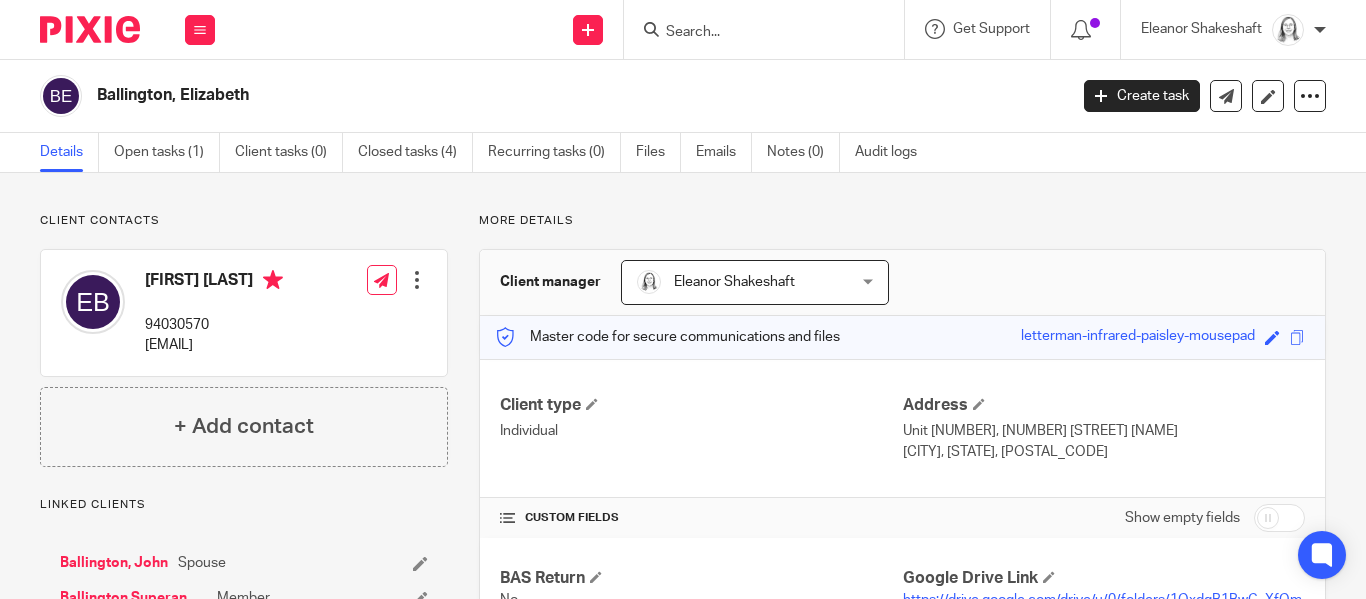 click at bounding box center (417, 280) 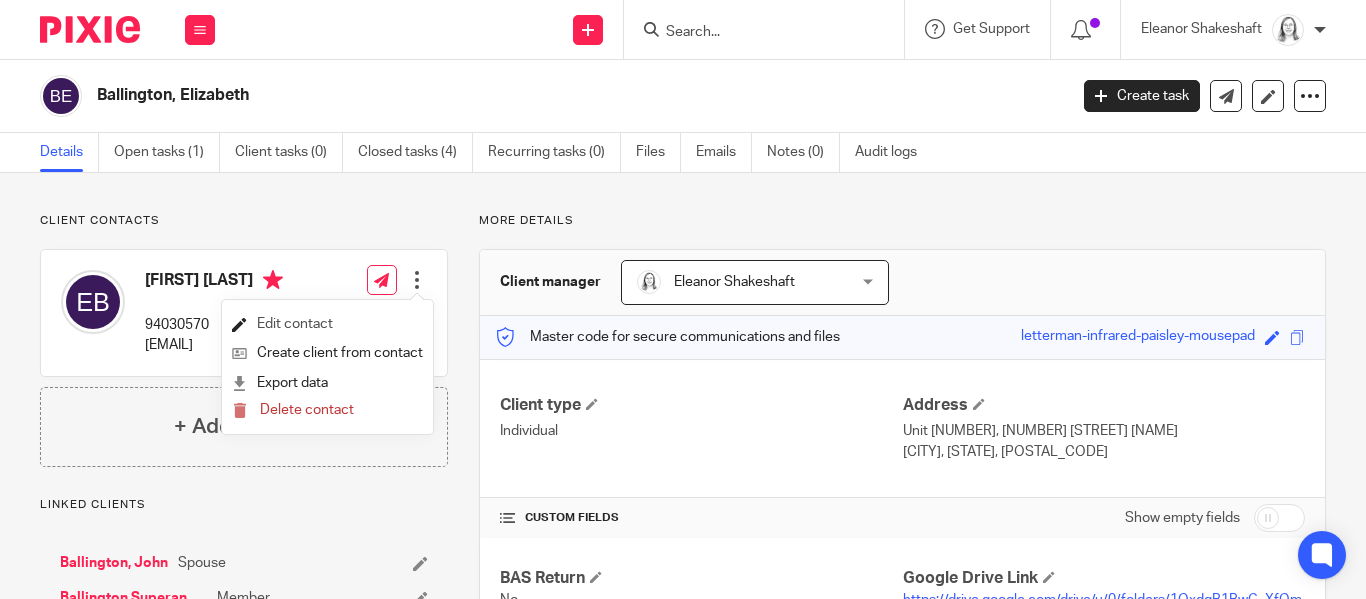 click on "Edit contact" at bounding box center [327, 324] 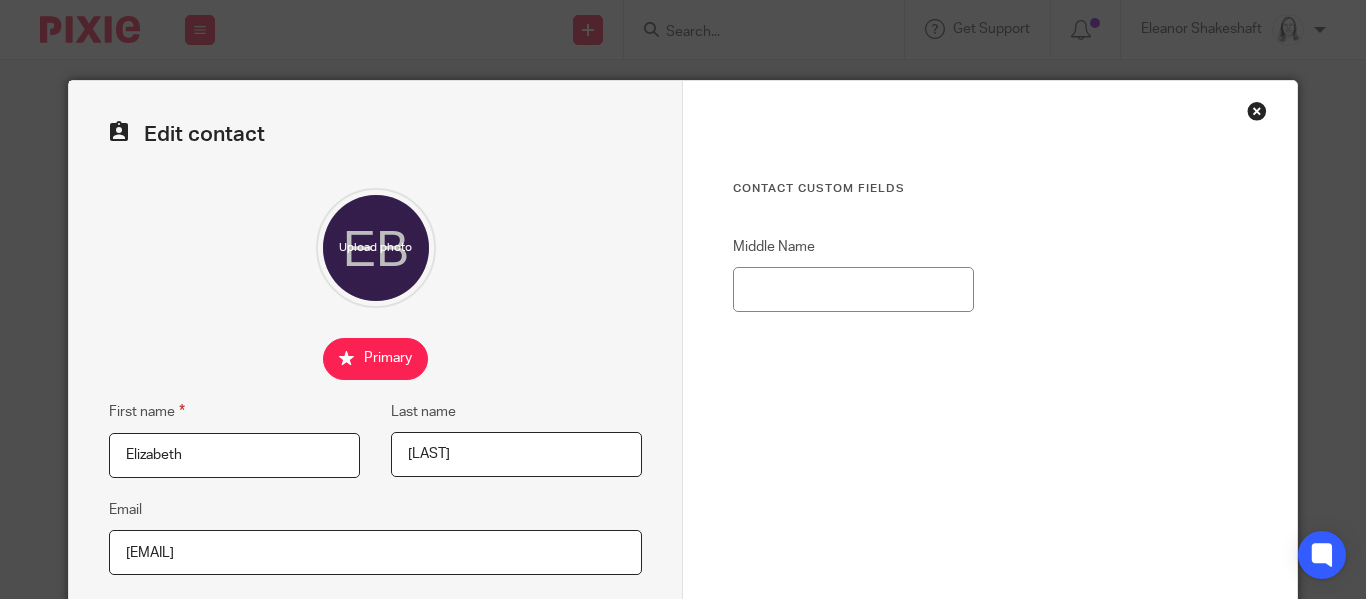 scroll, scrollTop: 0, scrollLeft: 0, axis: both 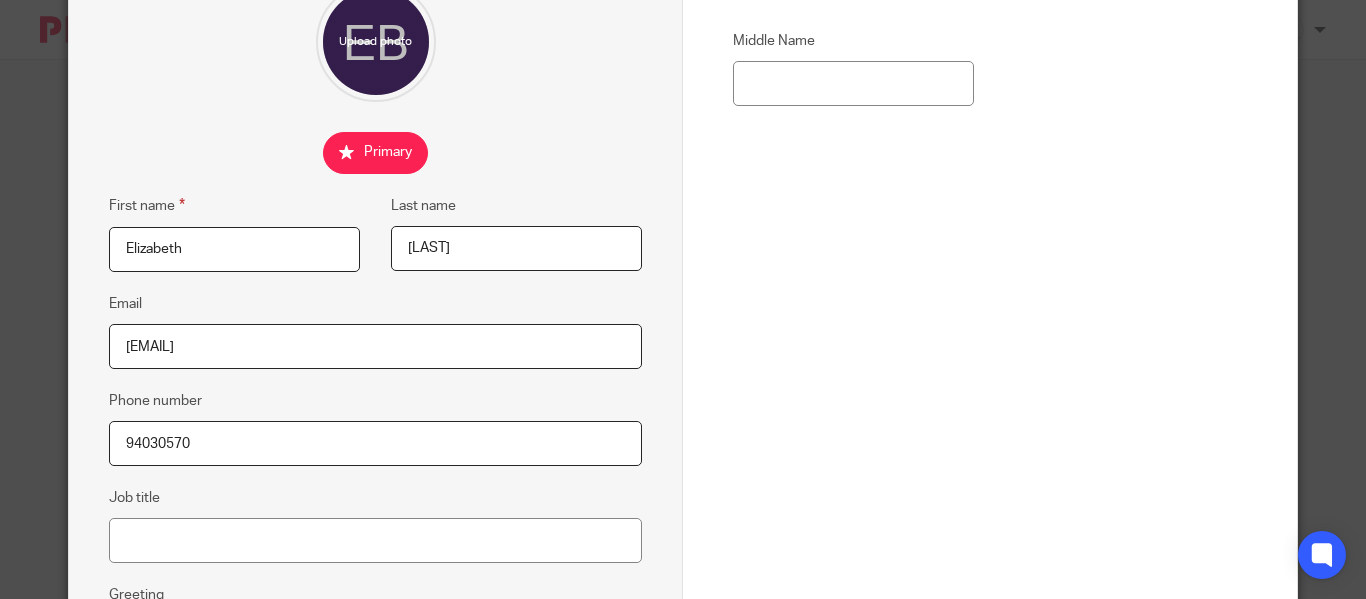 drag, startPoint x: 335, startPoint y: 348, endPoint x: 89, endPoint y: 382, distance: 248.33849 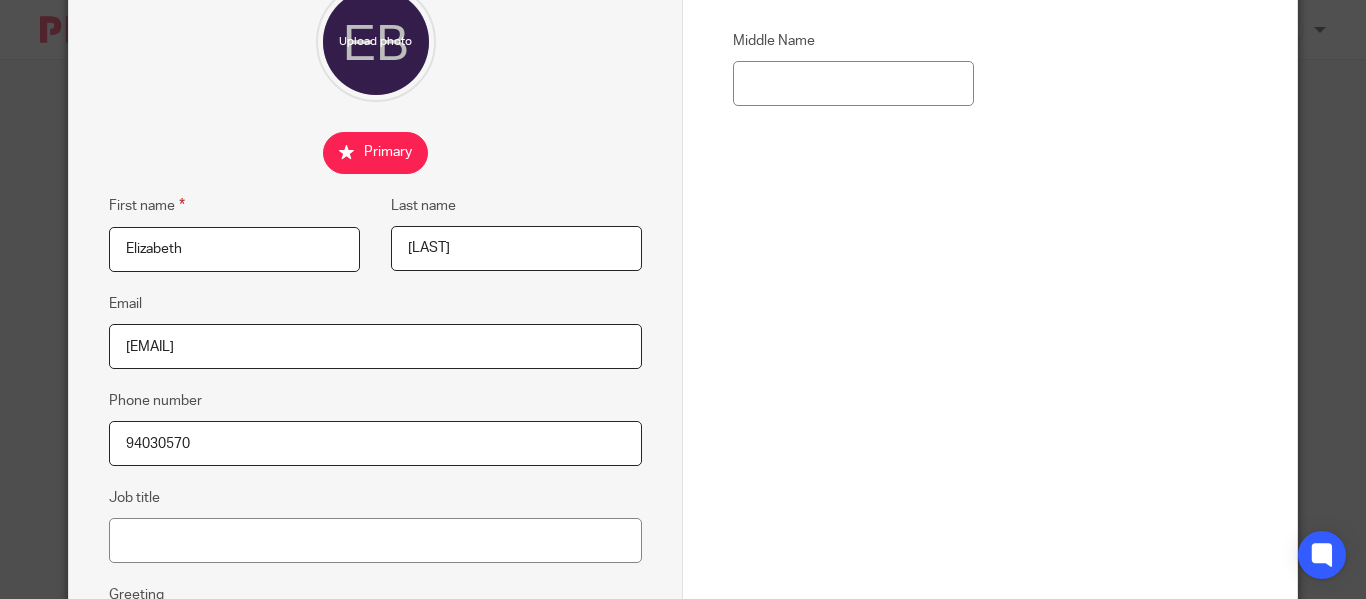 type on "[EMAIL]" 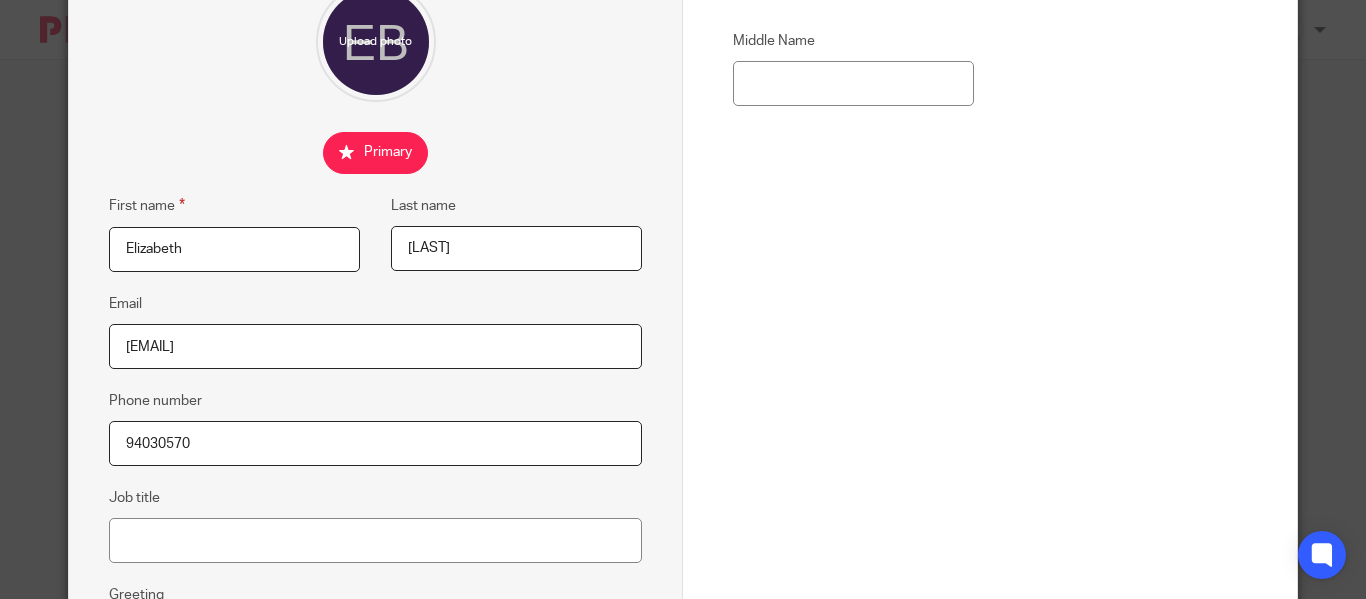 click on "94030570" at bounding box center [375, 443] 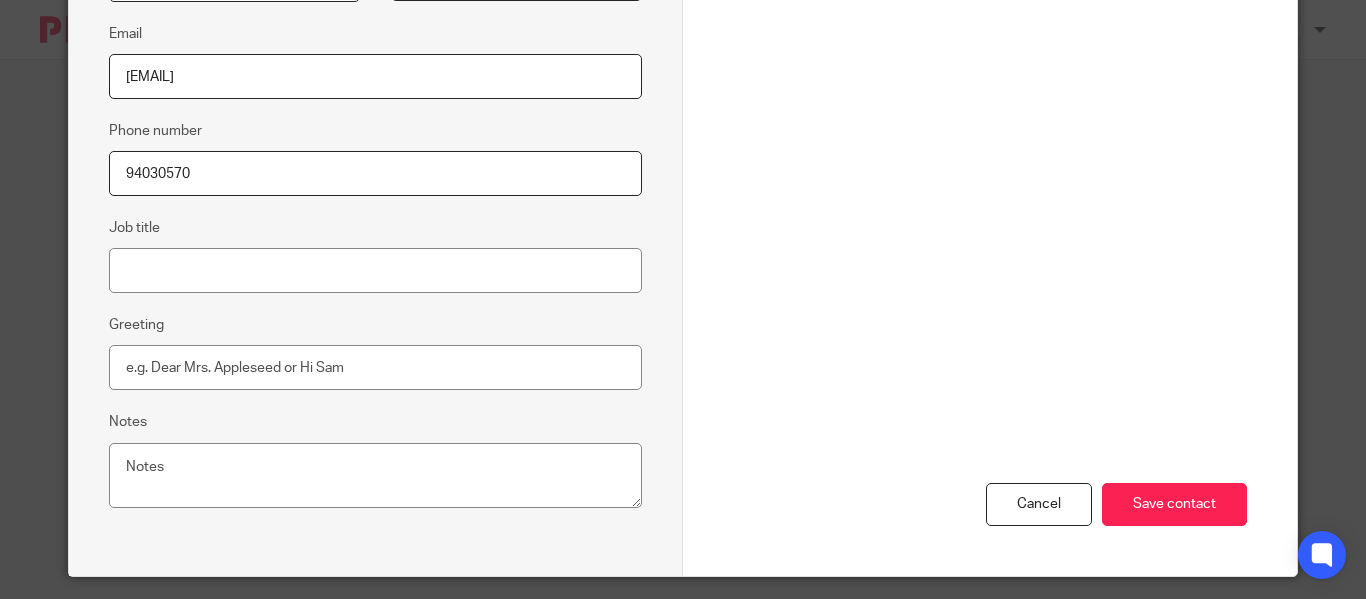scroll, scrollTop: 534, scrollLeft: 0, axis: vertical 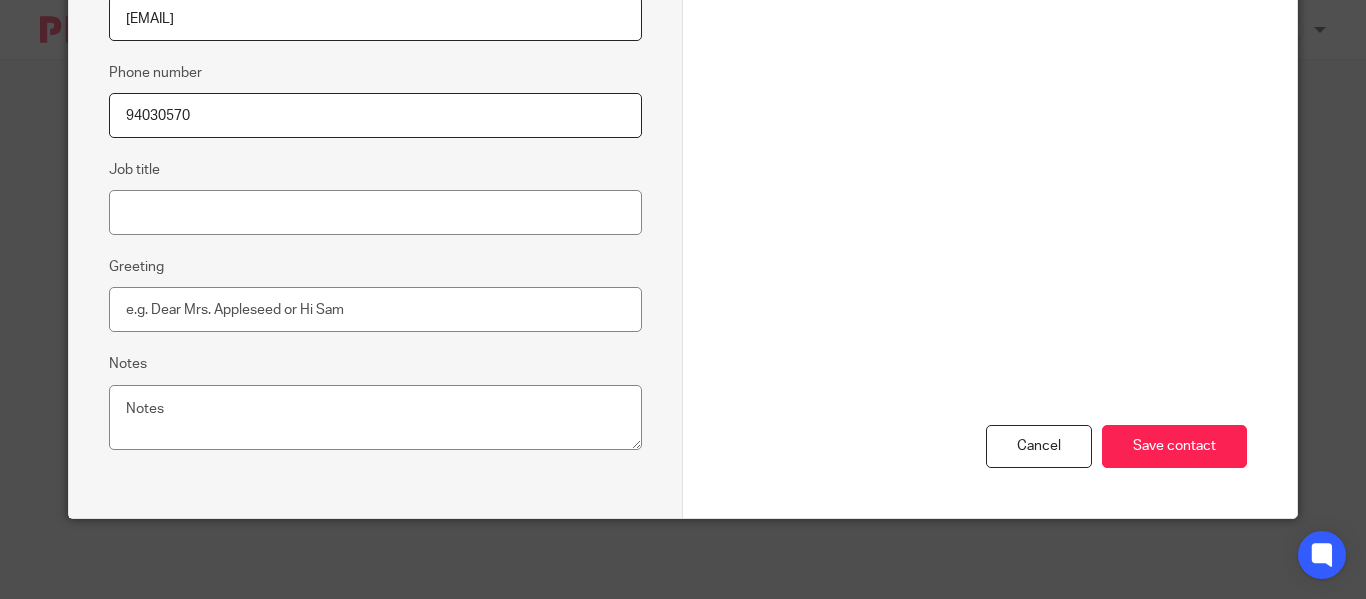 click on "94030570" at bounding box center [375, 115] 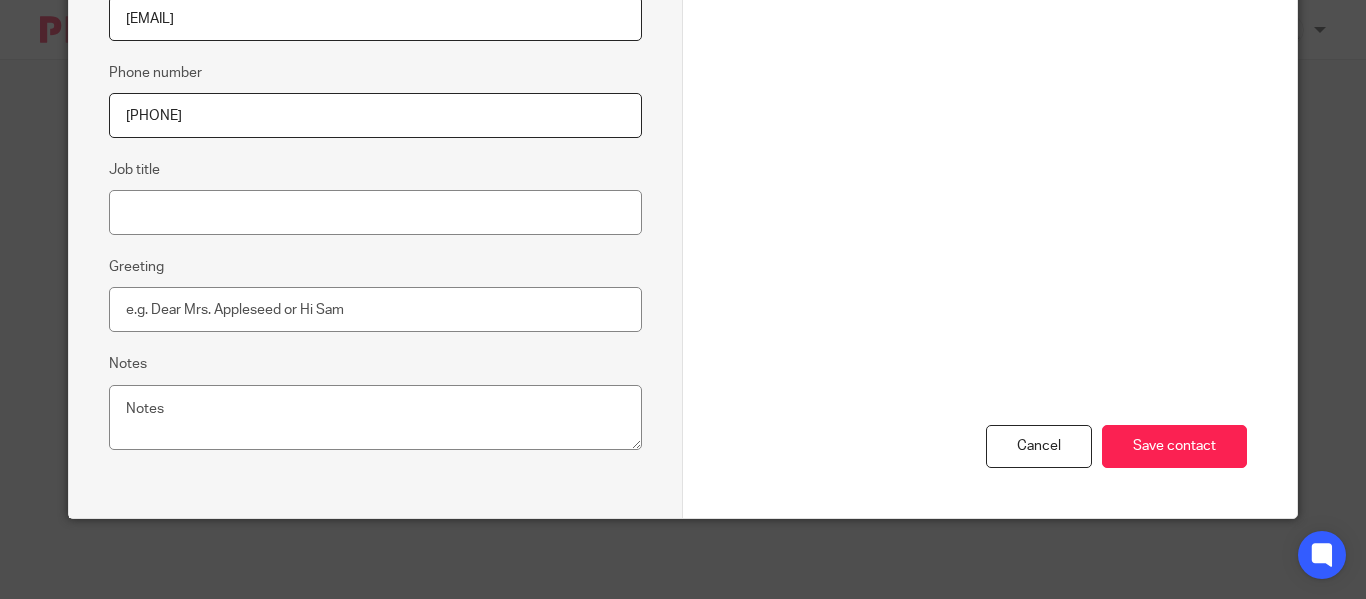 type on "[PHONE]" 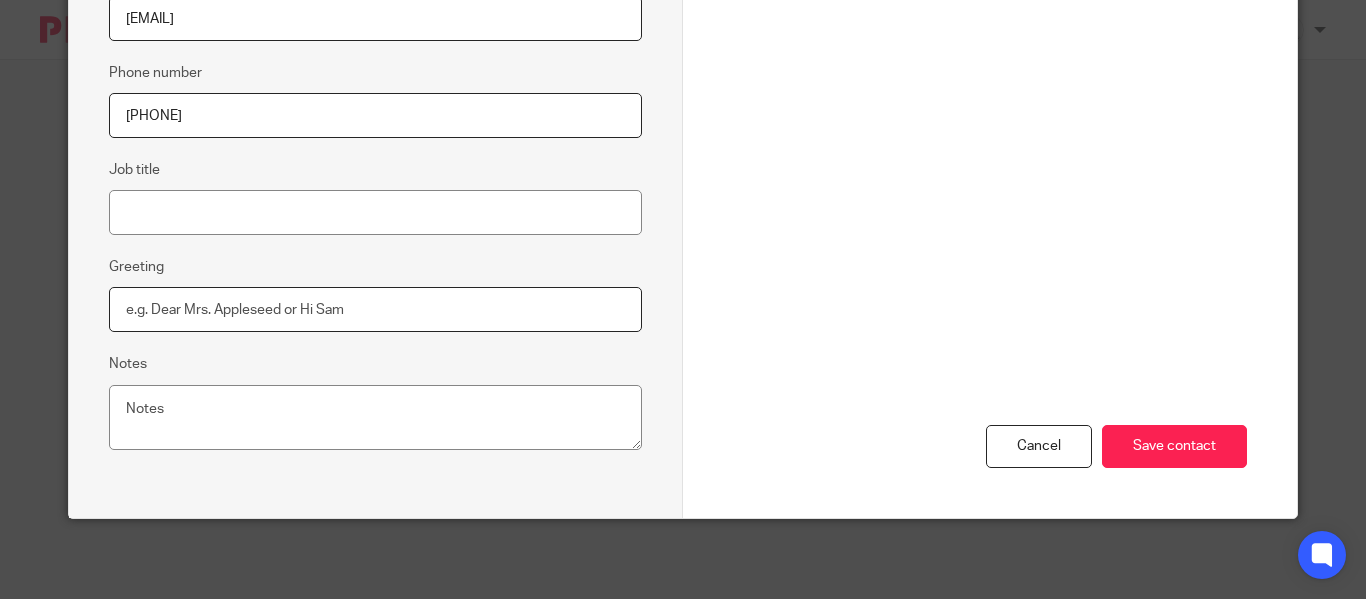 click on "Greeting" at bounding box center (375, 309) 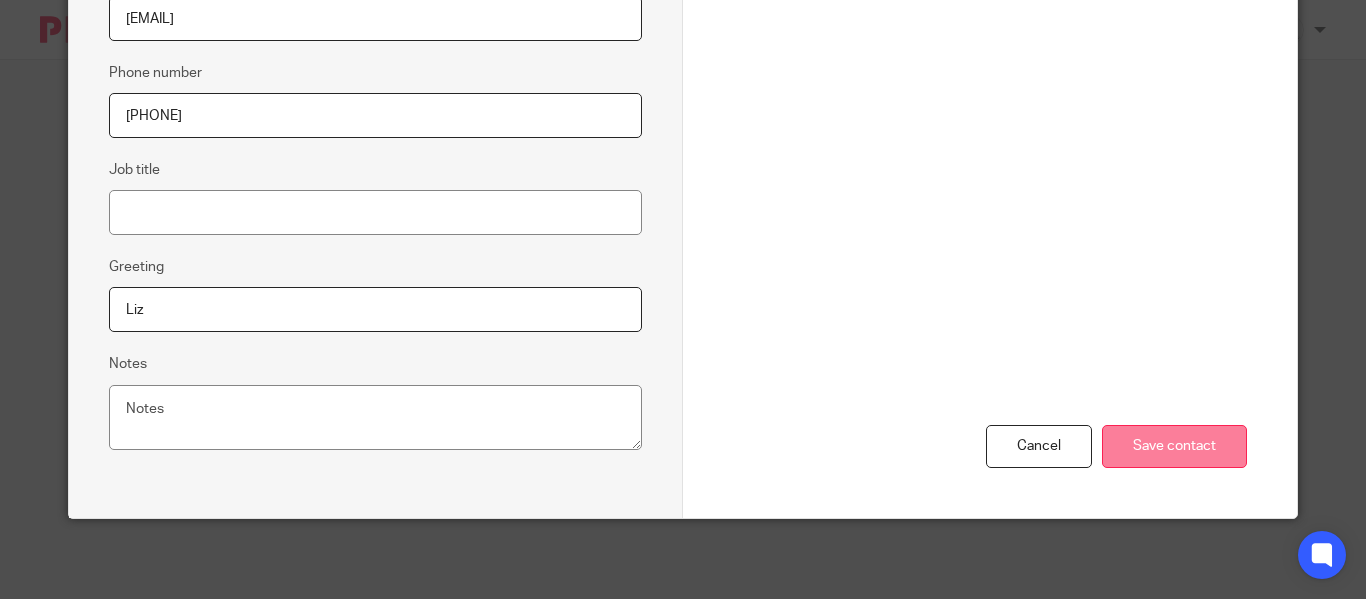 type on "Liz" 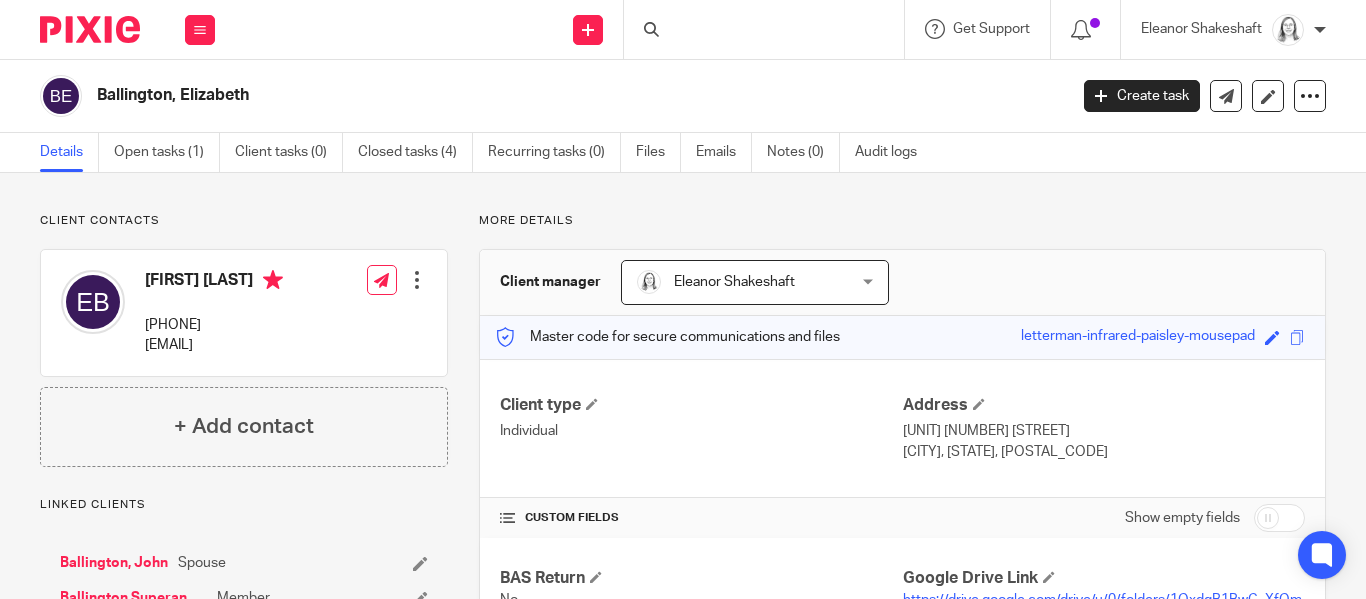 scroll, scrollTop: 0, scrollLeft: 0, axis: both 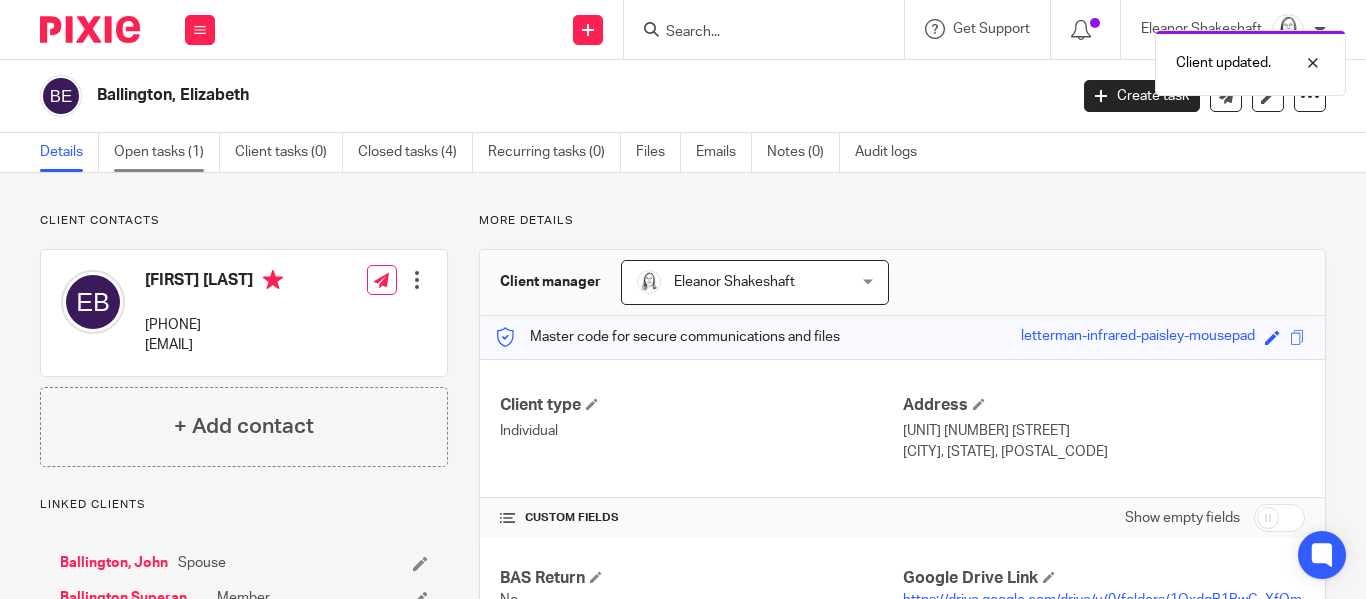 click on "Open tasks (1)" at bounding box center [167, 152] 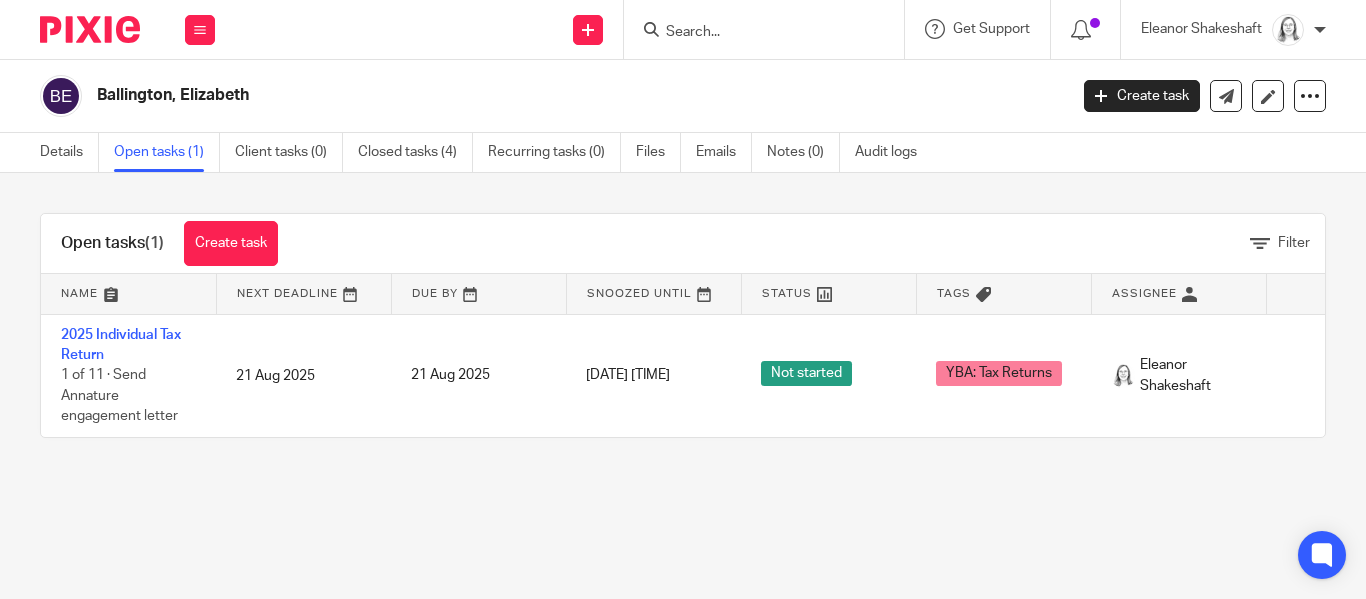 scroll, scrollTop: 0, scrollLeft: 0, axis: both 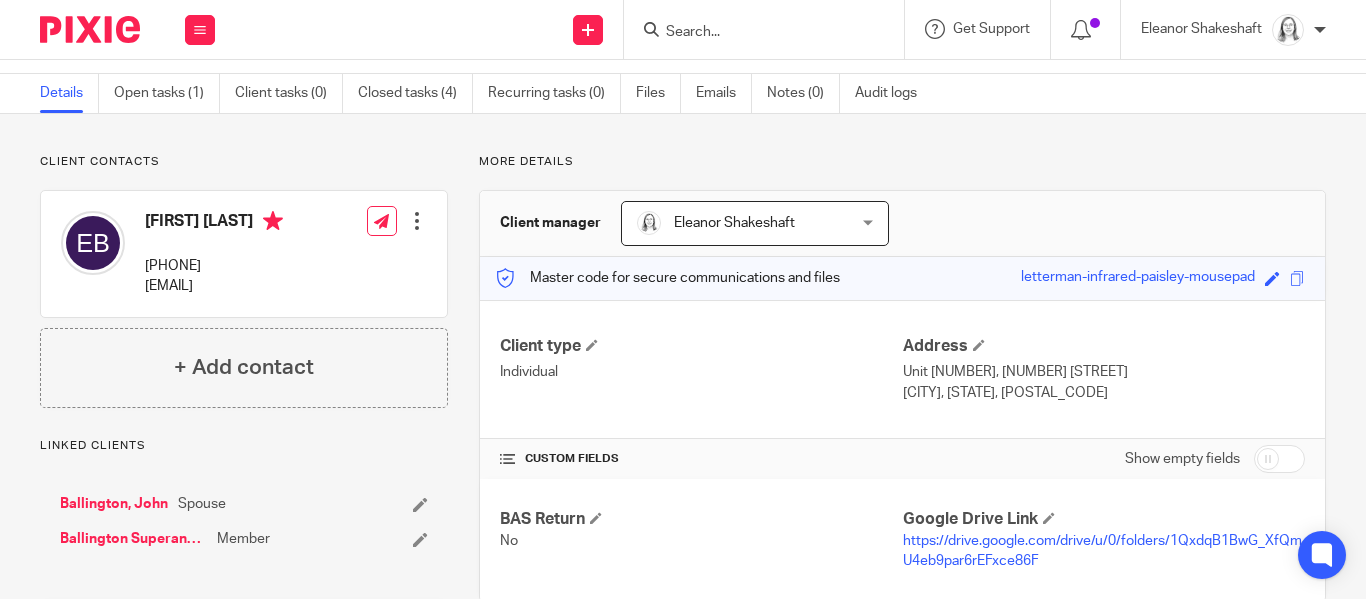 click on "Ballington, John" at bounding box center (114, 504) 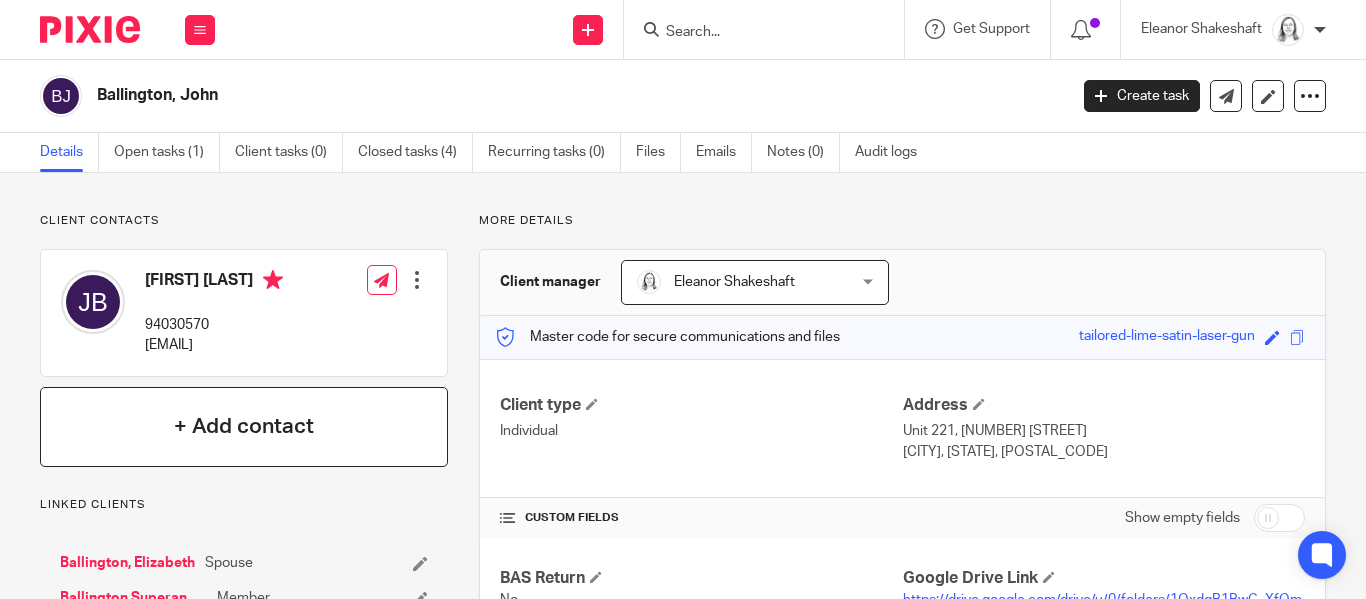 scroll, scrollTop: 0, scrollLeft: 0, axis: both 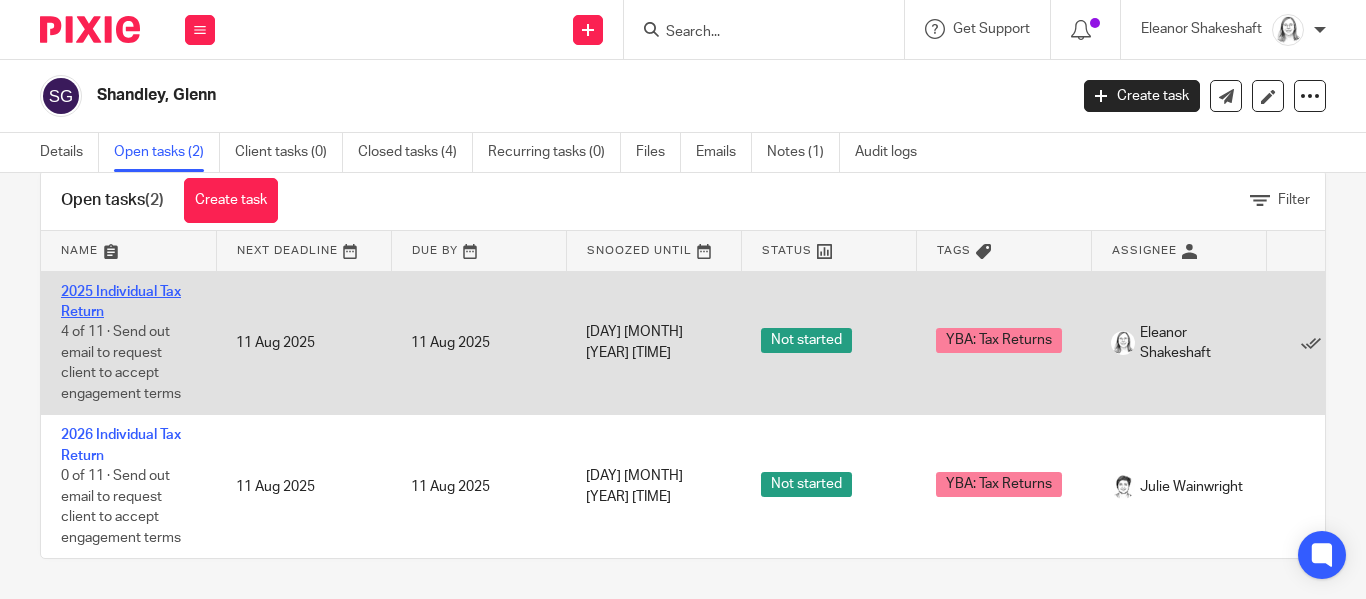 click on "2025 Individual Tax Return" at bounding box center (121, 302) 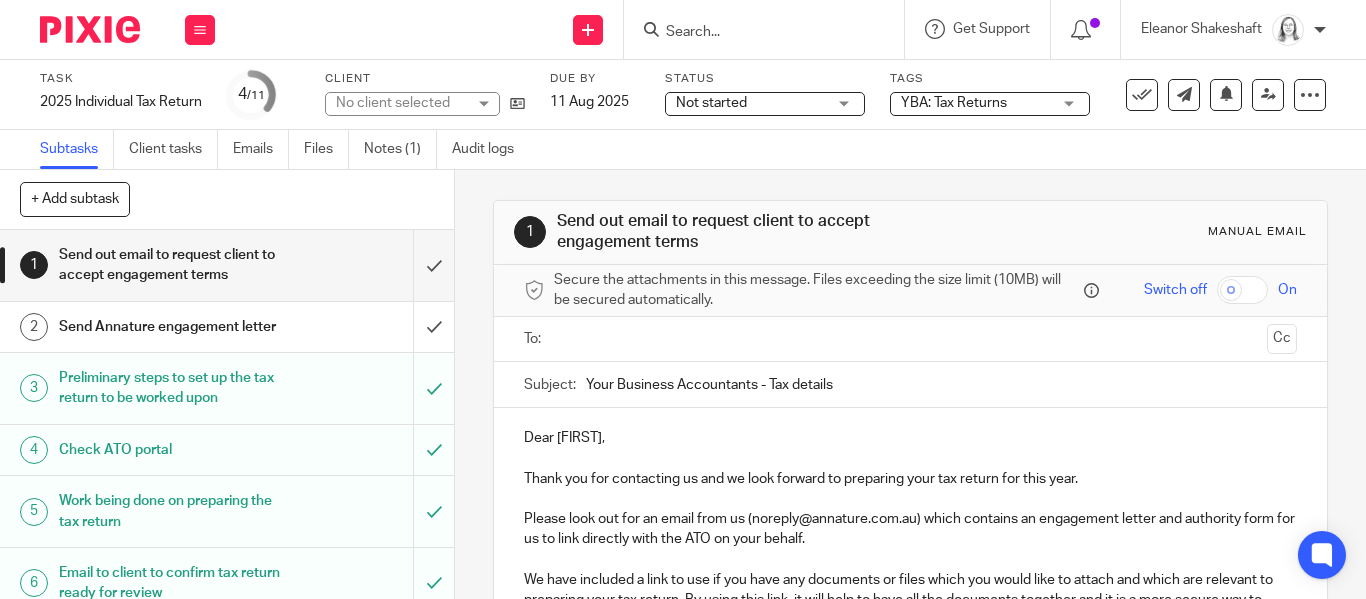 scroll, scrollTop: 0, scrollLeft: 0, axis: both 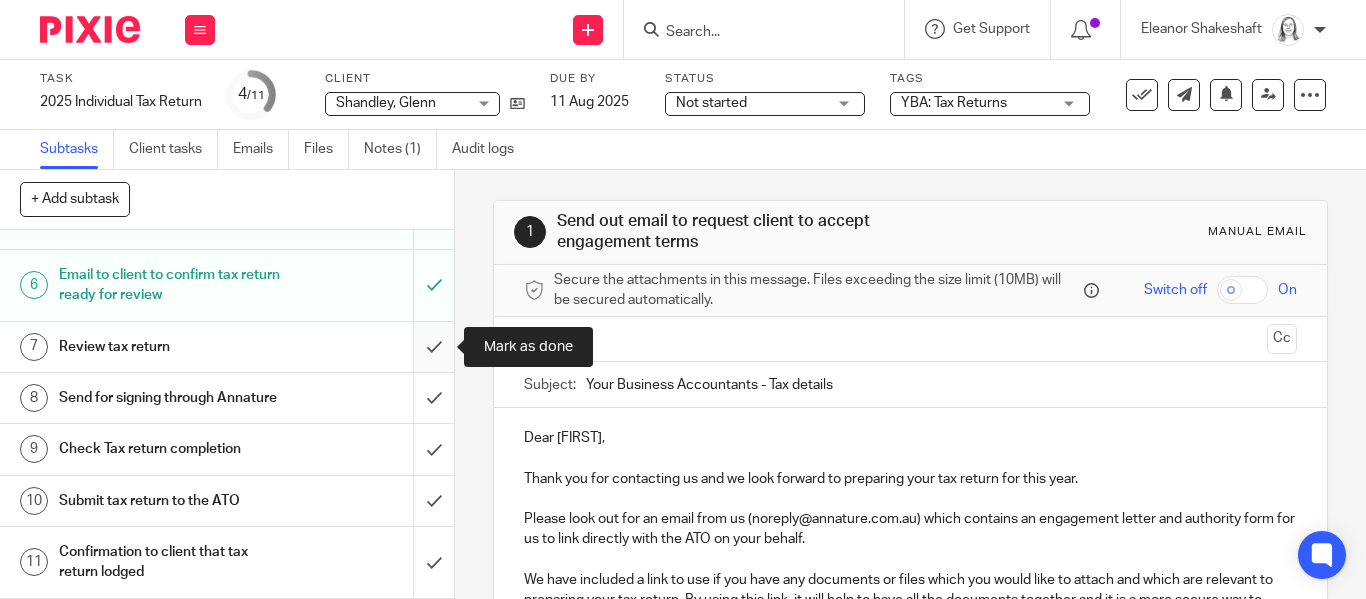 click at bounding box center [227, 347] 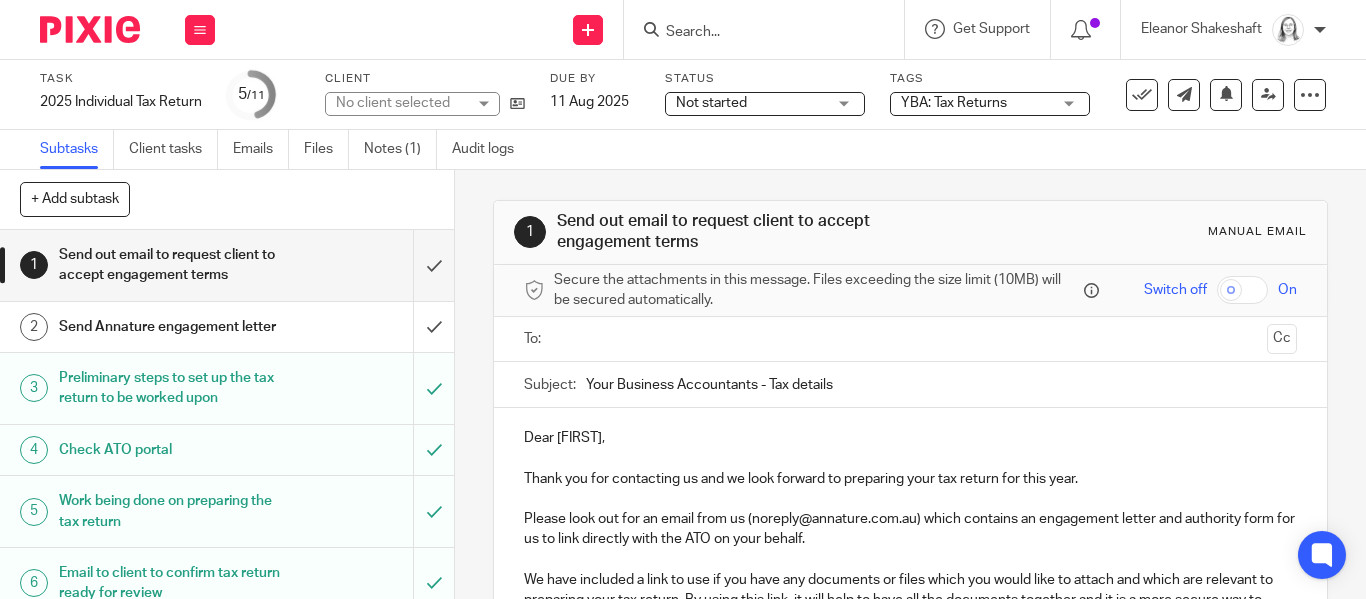 scroll, scrollTop: 0, scrollLeft: 0, axis: both 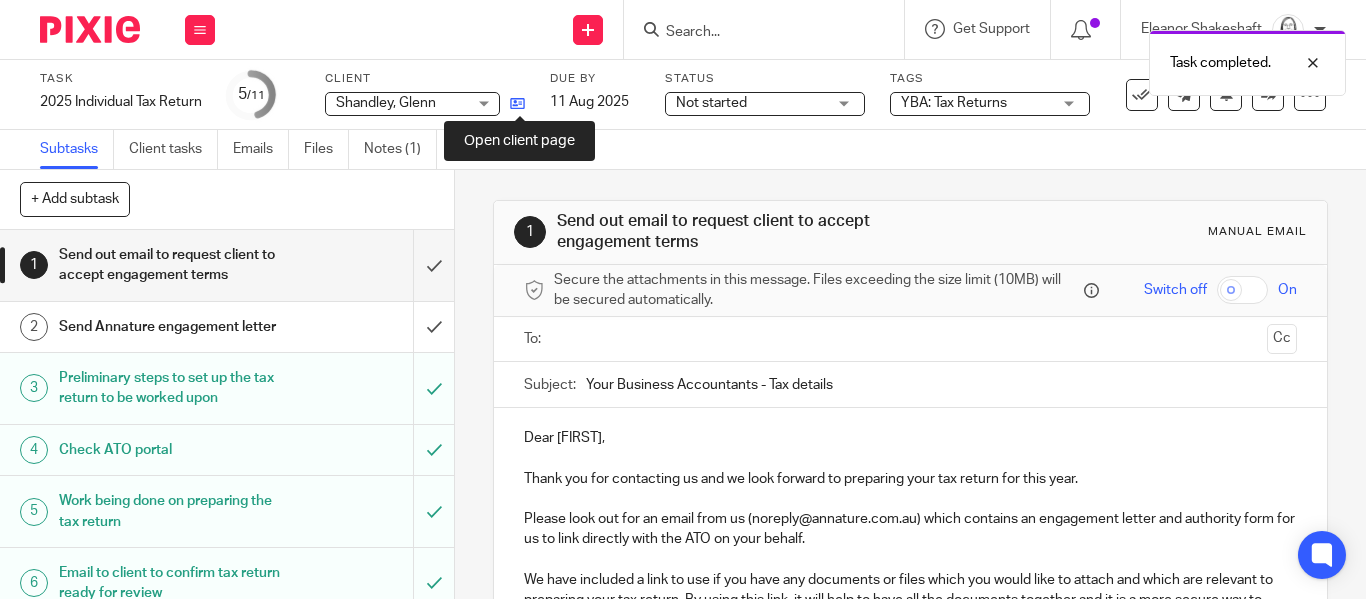 click at bounding box center [517, 103] 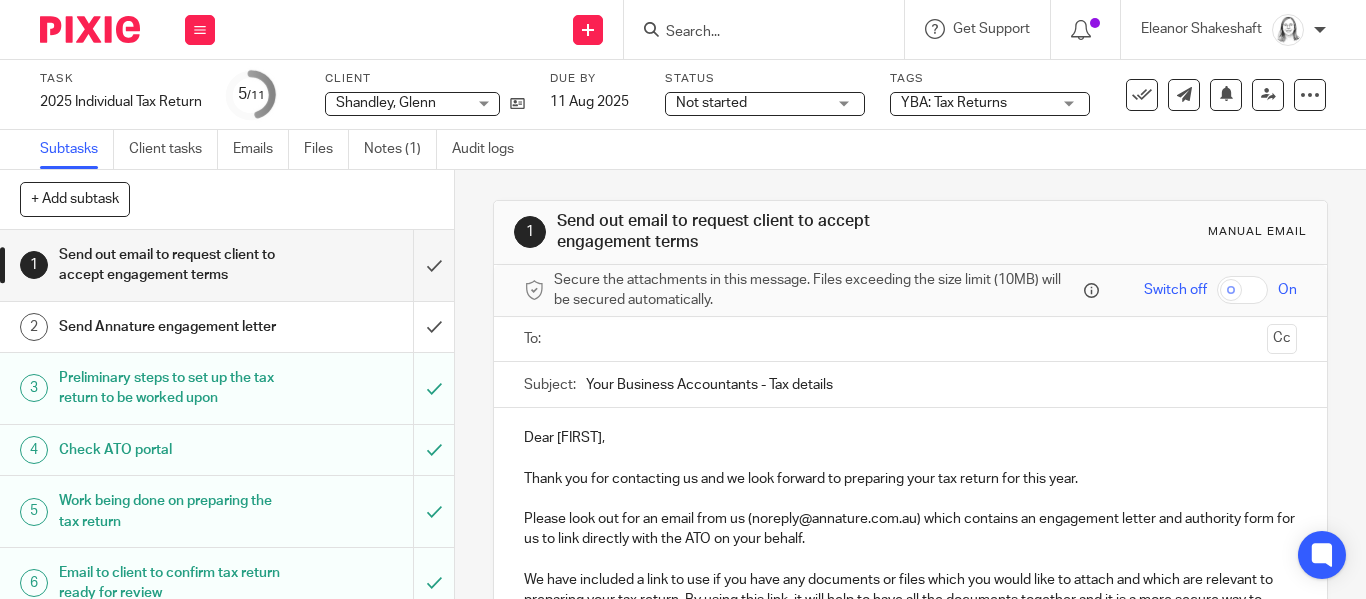 click on "Subtasks" at bounding box center [77, 149] 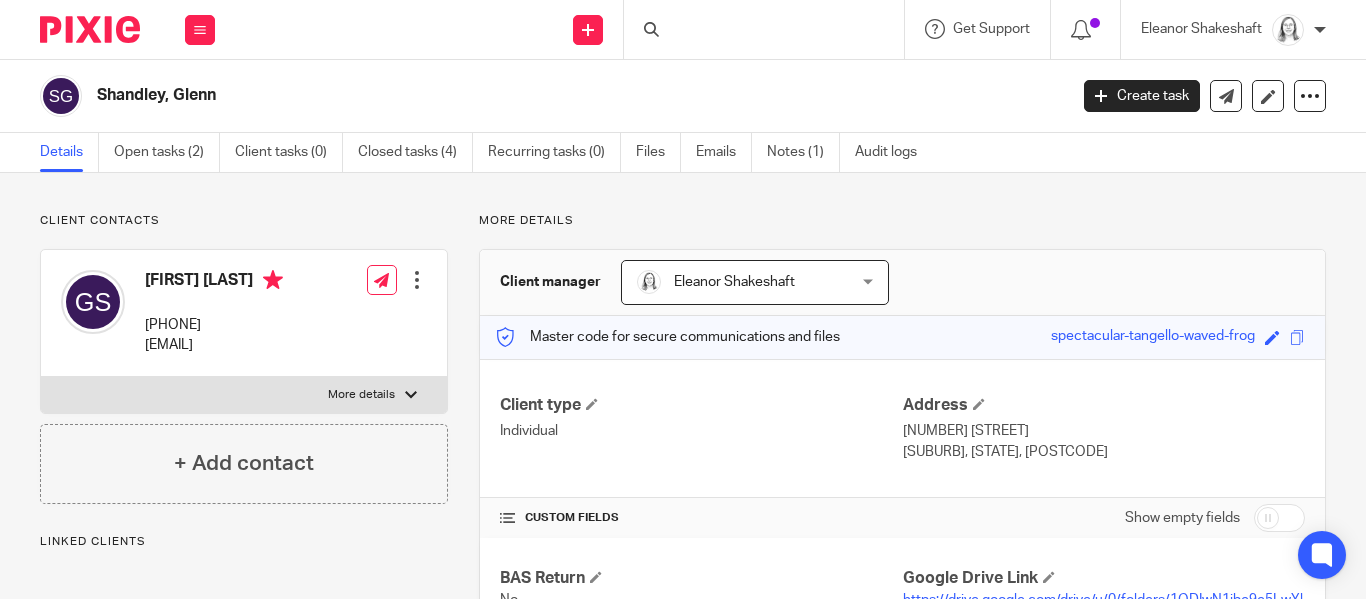 scroll, scrollTop: 0, scrollLeft: 0, axis: both 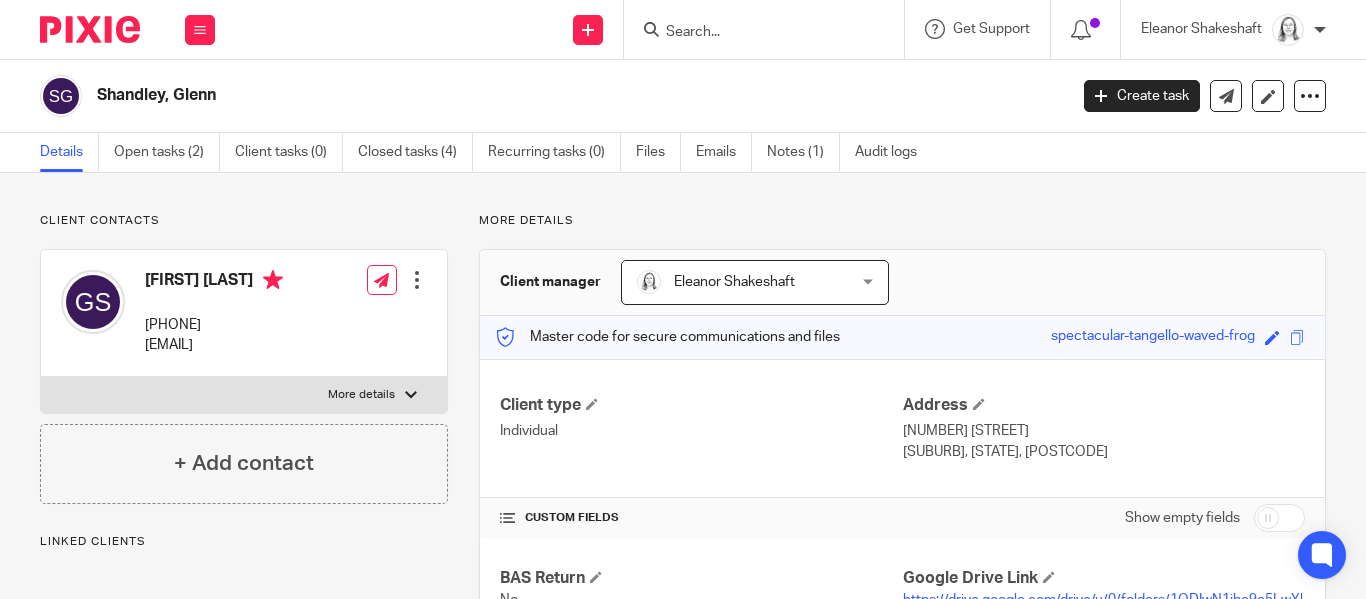 drag, startPoint x: 146, startPoint y: 345, endPoint x: 320, endPoint y: 356, distance: 174.34735 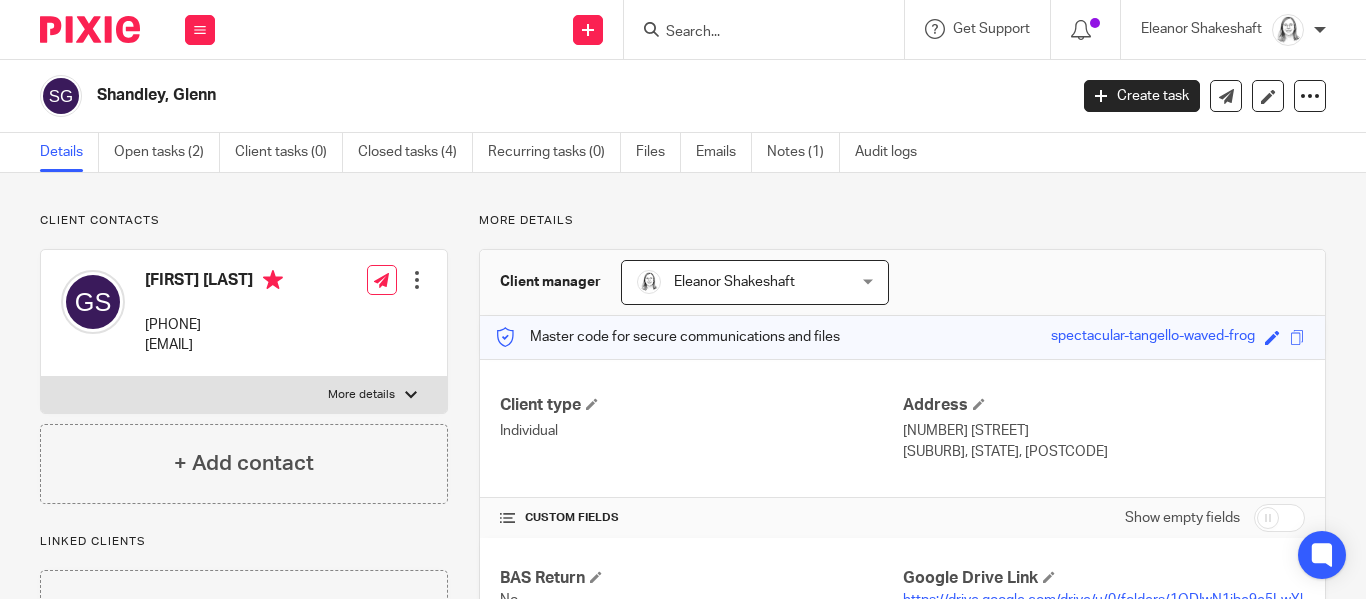 copy on "glennshandley@gmail.com" 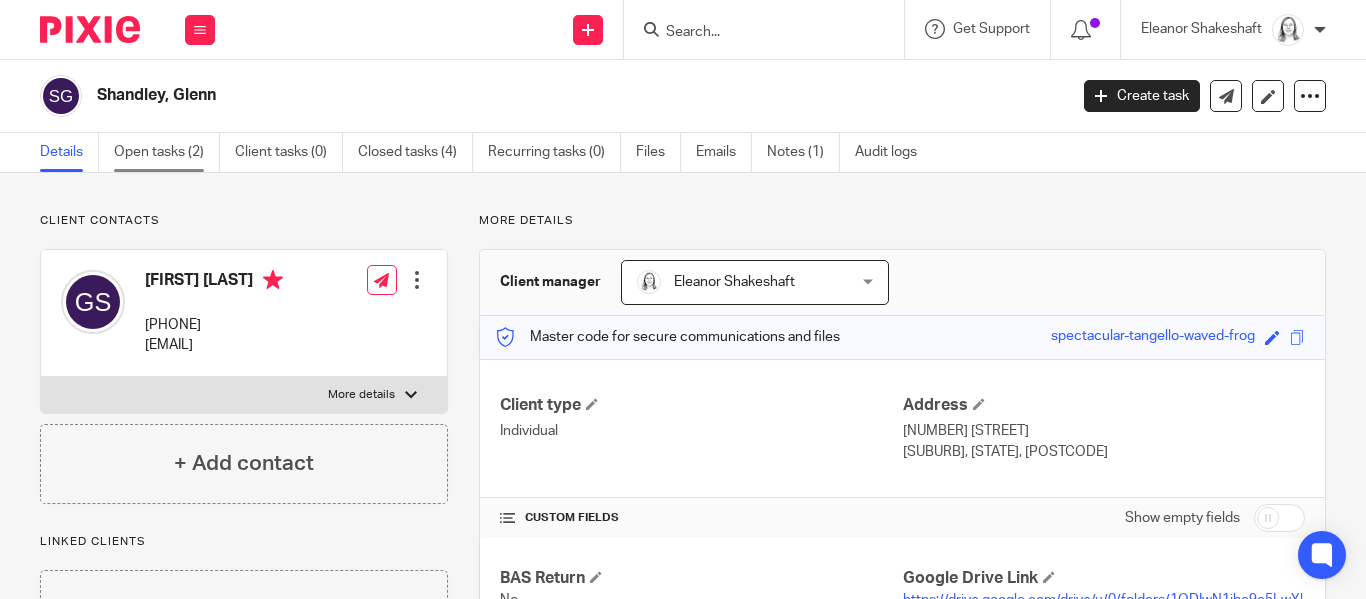click on "Open tasks (2)" at bounding box center [167, 152] 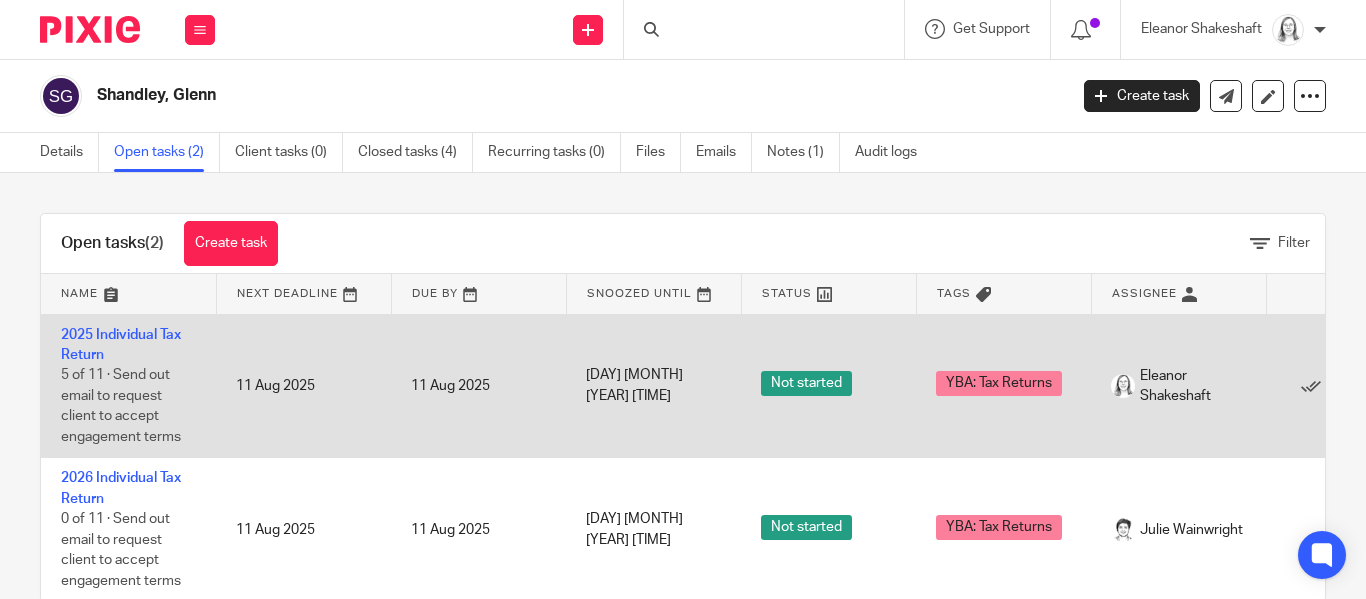 scroll, scrollTop: 0, scrollLeft: 0, axis: both 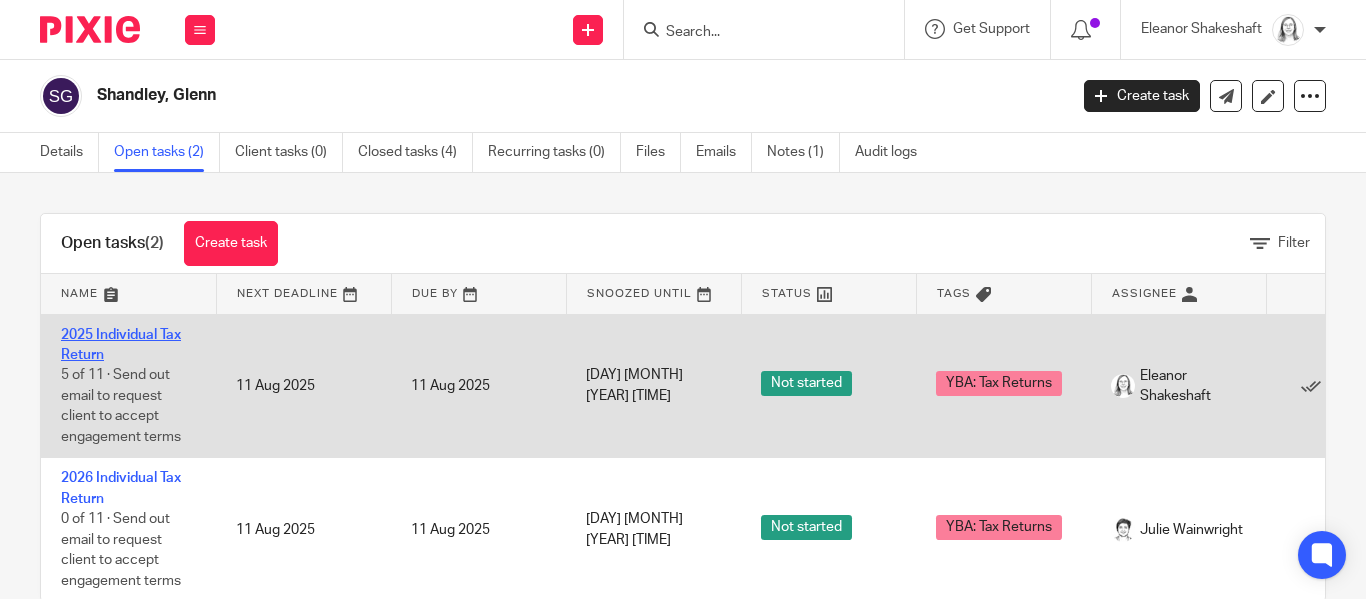 click on "2025 Individual Tax Return" at bounding box center [121, 345] 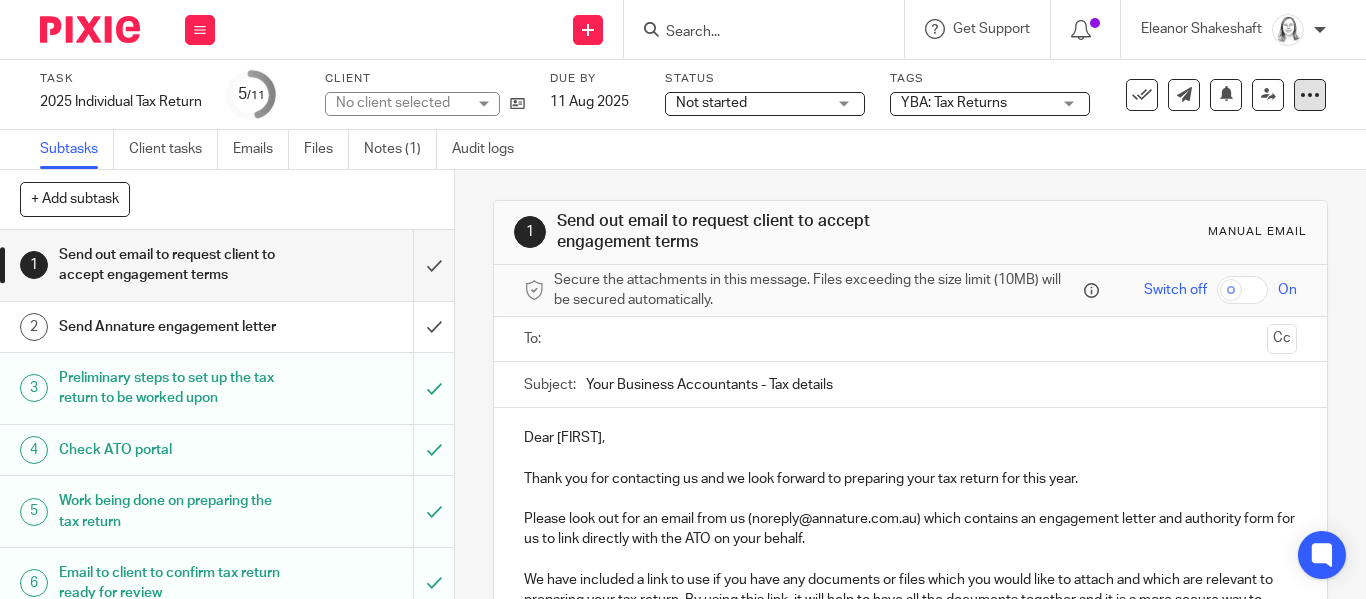 scroll, scrollTop: 0, scrollLeft: 0, axis: both 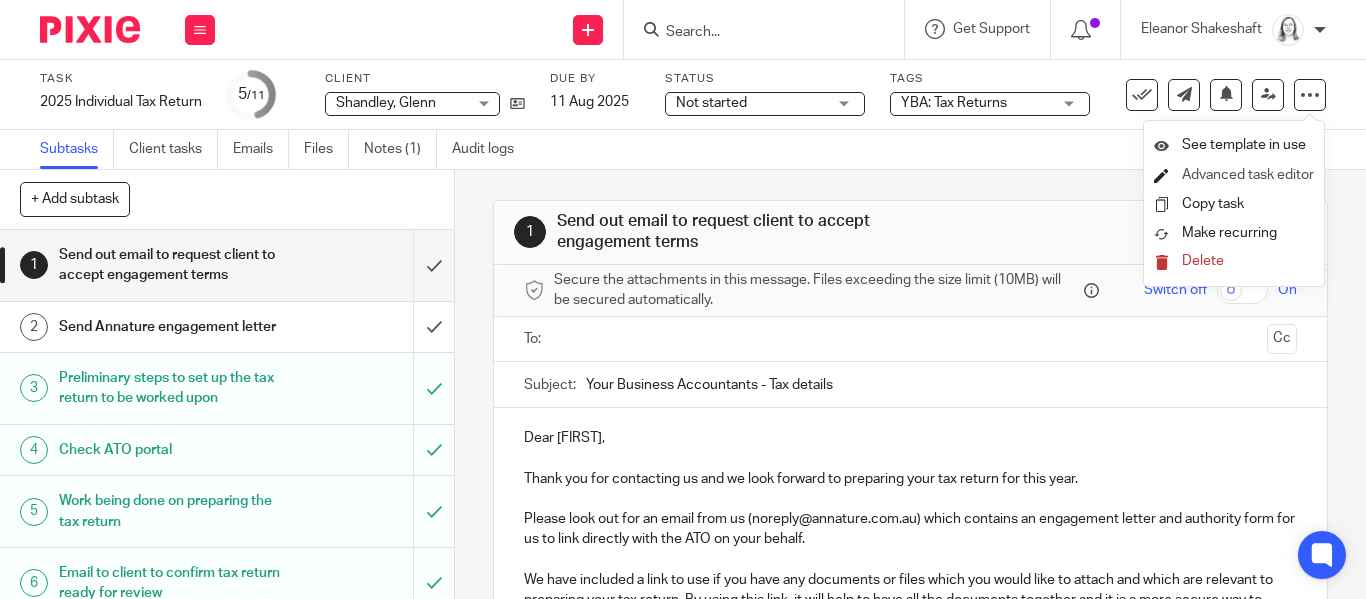 click on "Advanced task editor" at bounding box center (1248, 175) 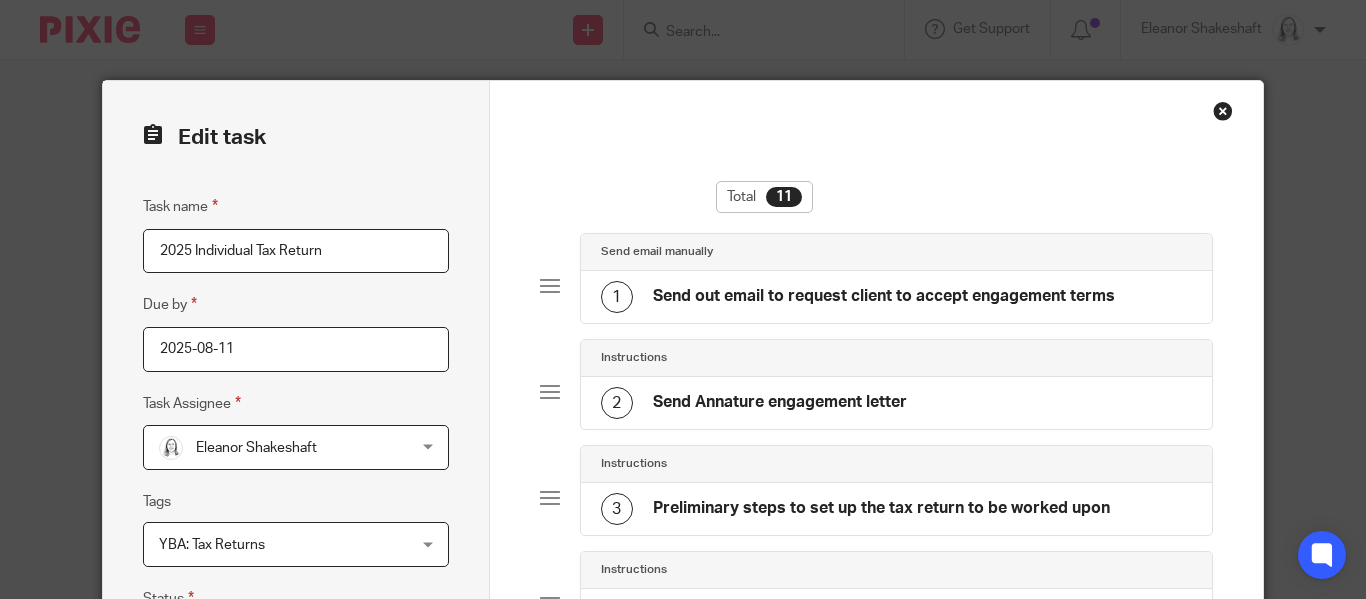 scroll, scrollTop: 0, scrollLeft: 0, axis: both 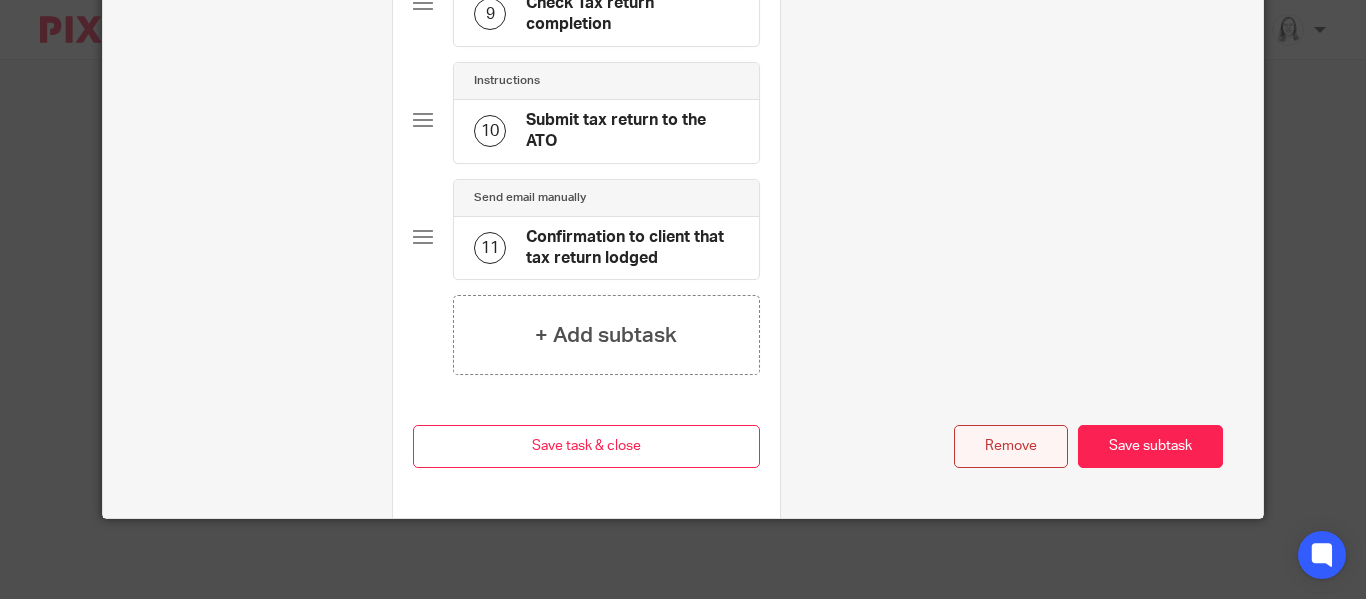 click on "Remove" at bounding box center (1011, 446) 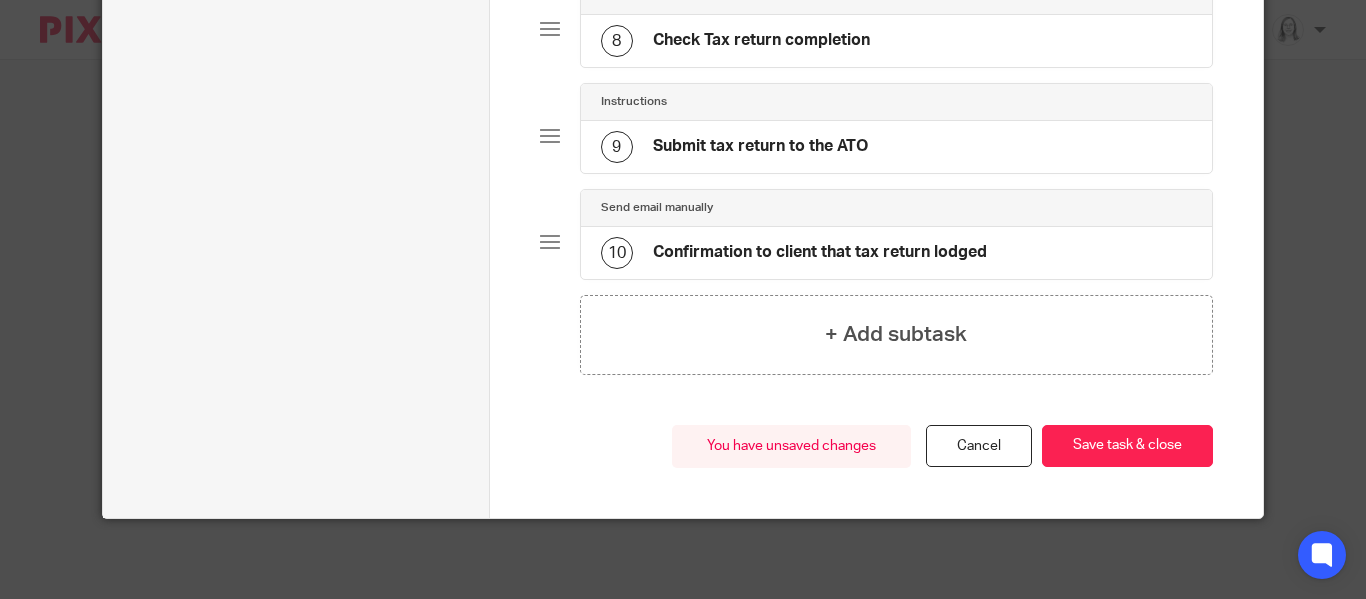 scroll, scrollTop: 0, scrollLeft: 0, axis: both 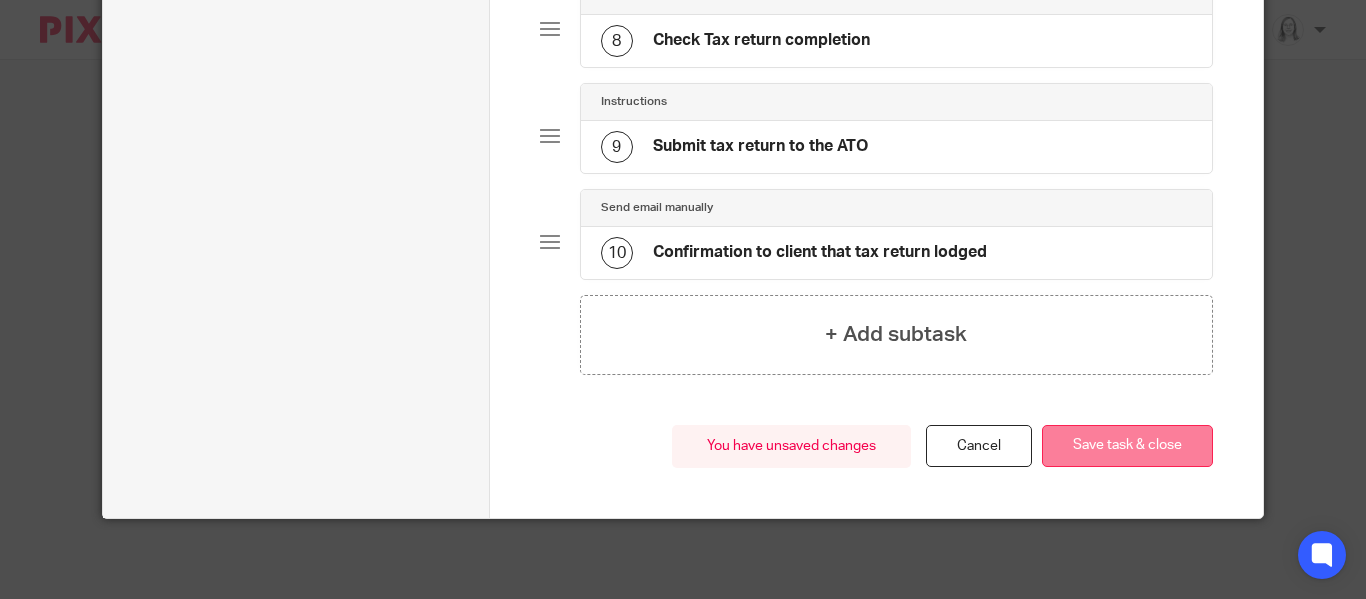 click on "Save task & close" at bounding box center (1127, 446) 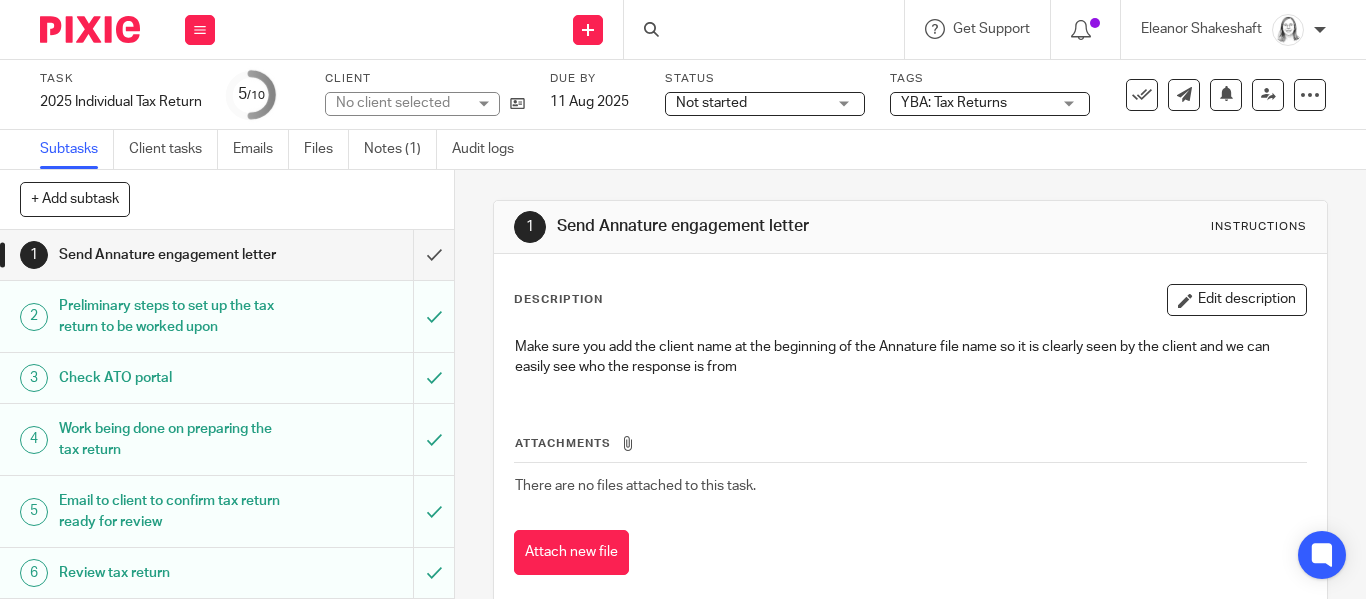 scroll, scrollTop: 0, scrollLeft: 0, axis: both 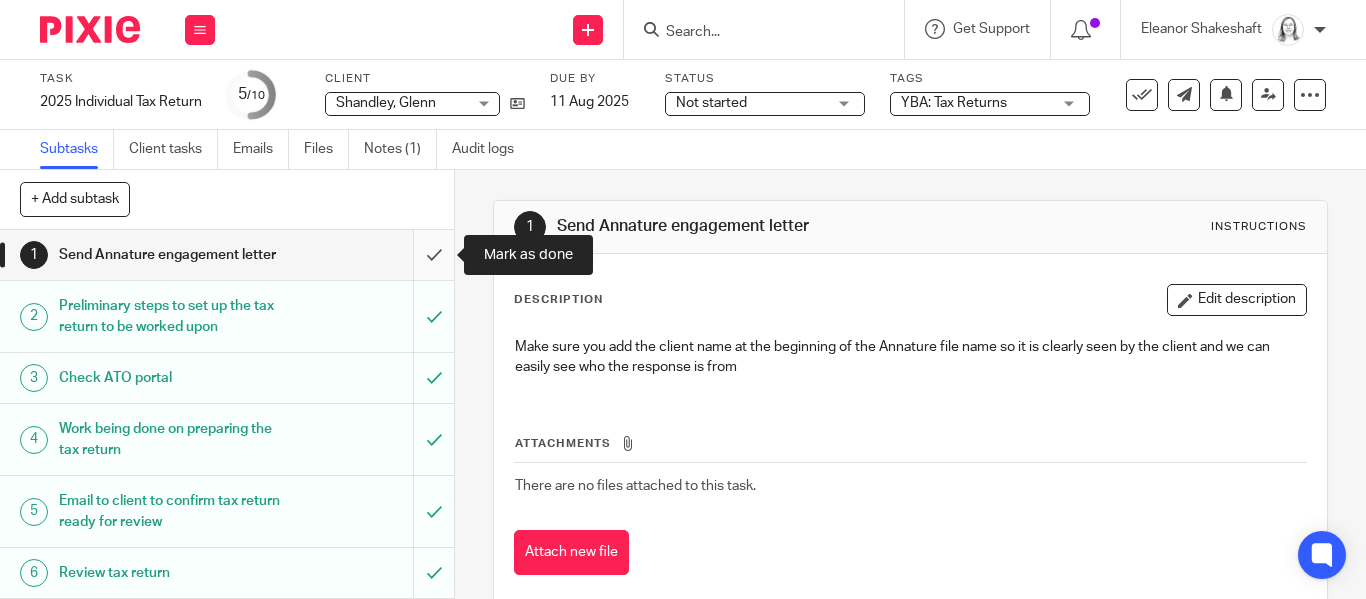 click at bounding box center (227, 255) 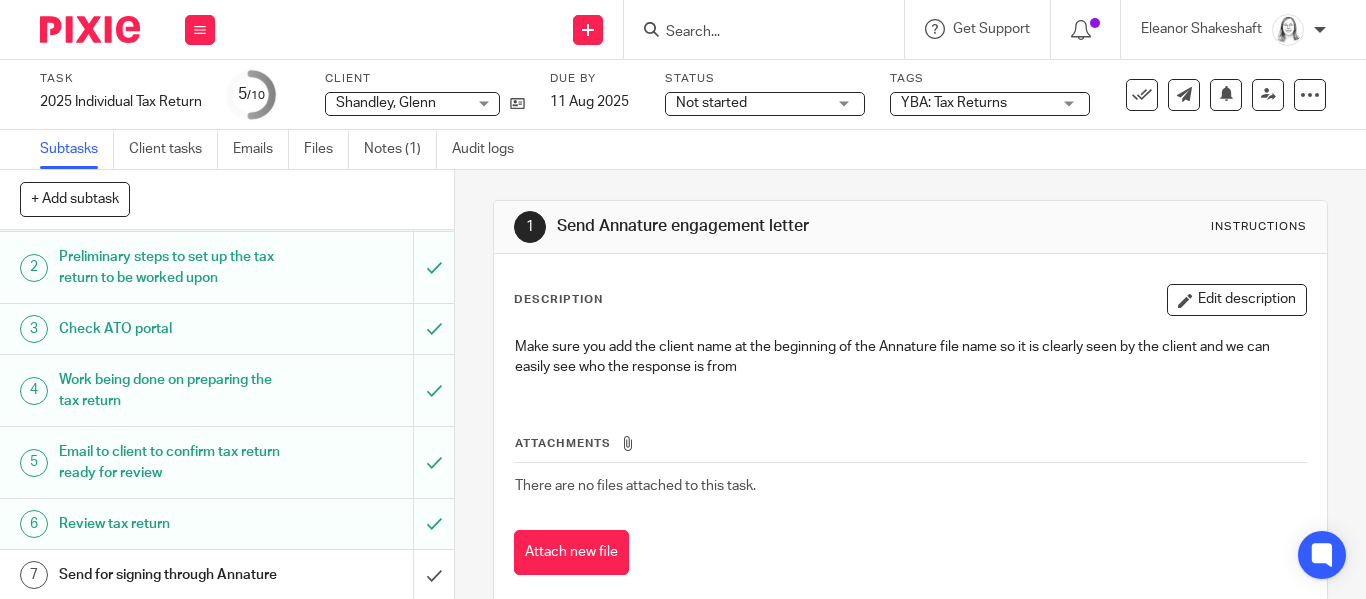 scroll, scrollTop: 54, scrollLeft: 0, axis: vertical 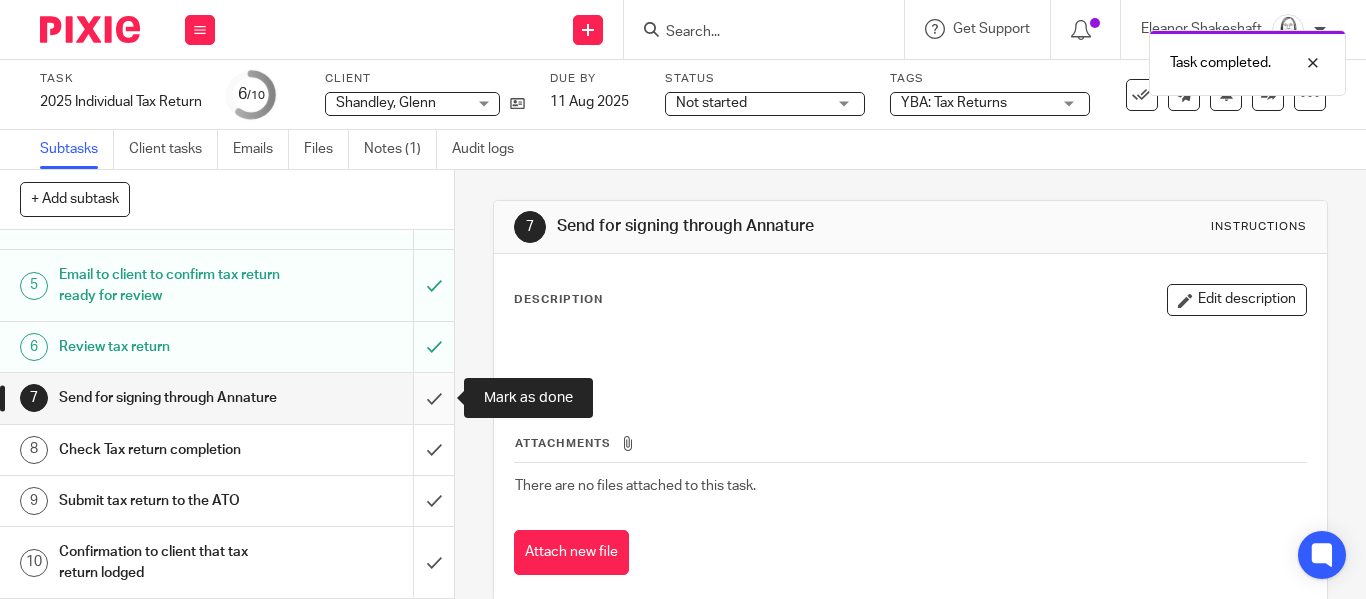 click at bounding box center [227, 398] 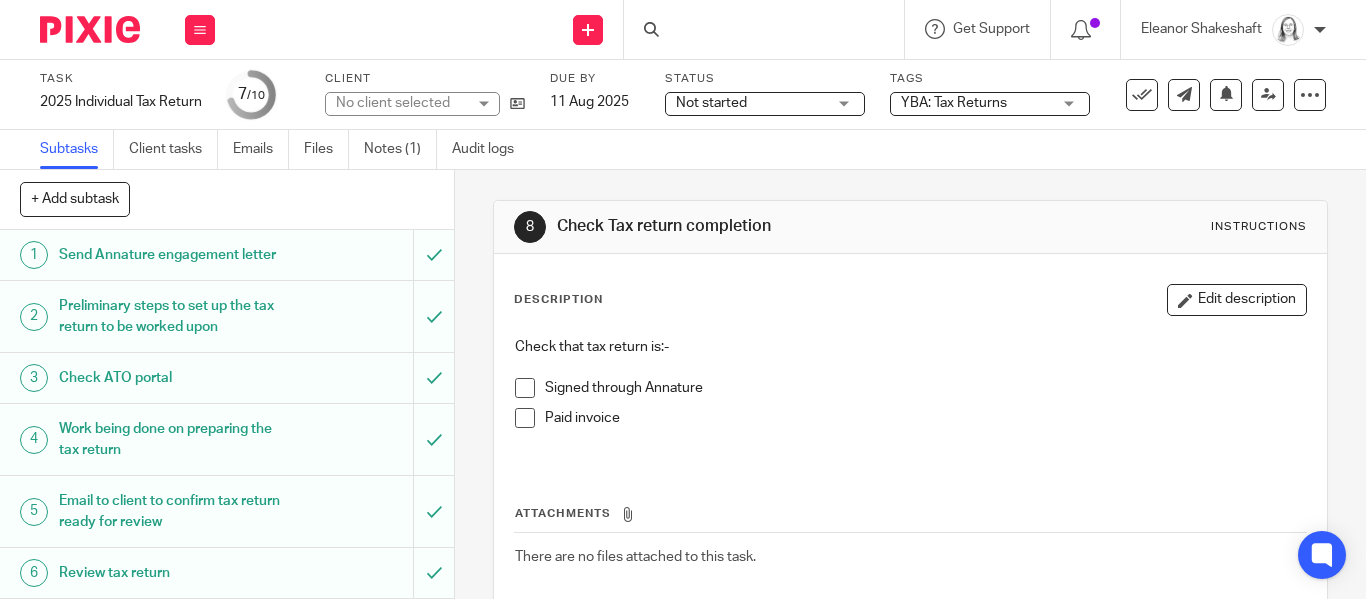 scroll, scrollTop: 0, scrollLeft: 0, axis: both 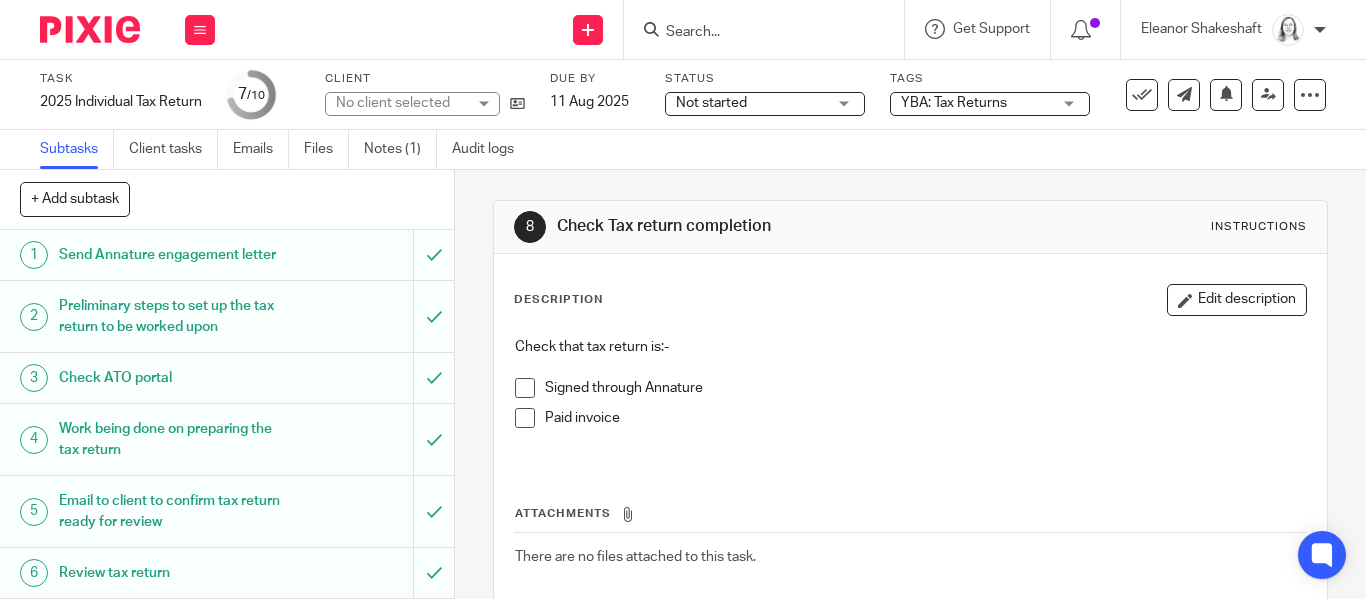 click at bounding box center [525, 418] 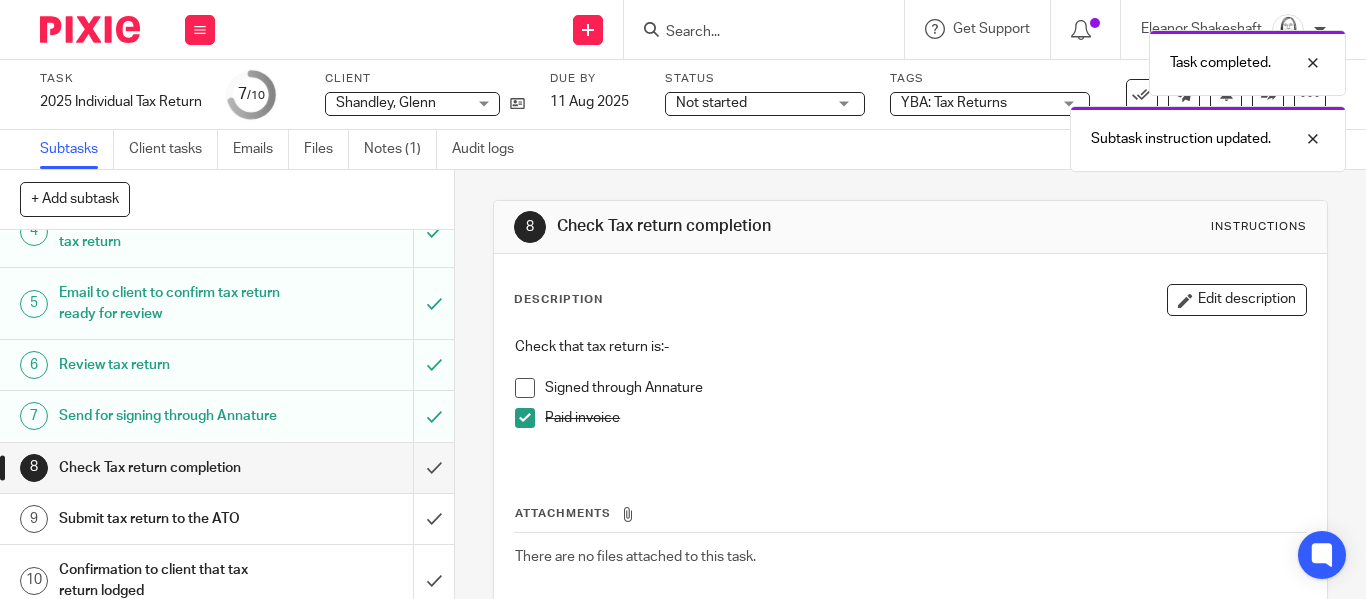 scroll, scrollTop: 226, scrollLeft: 0, axis: vertical 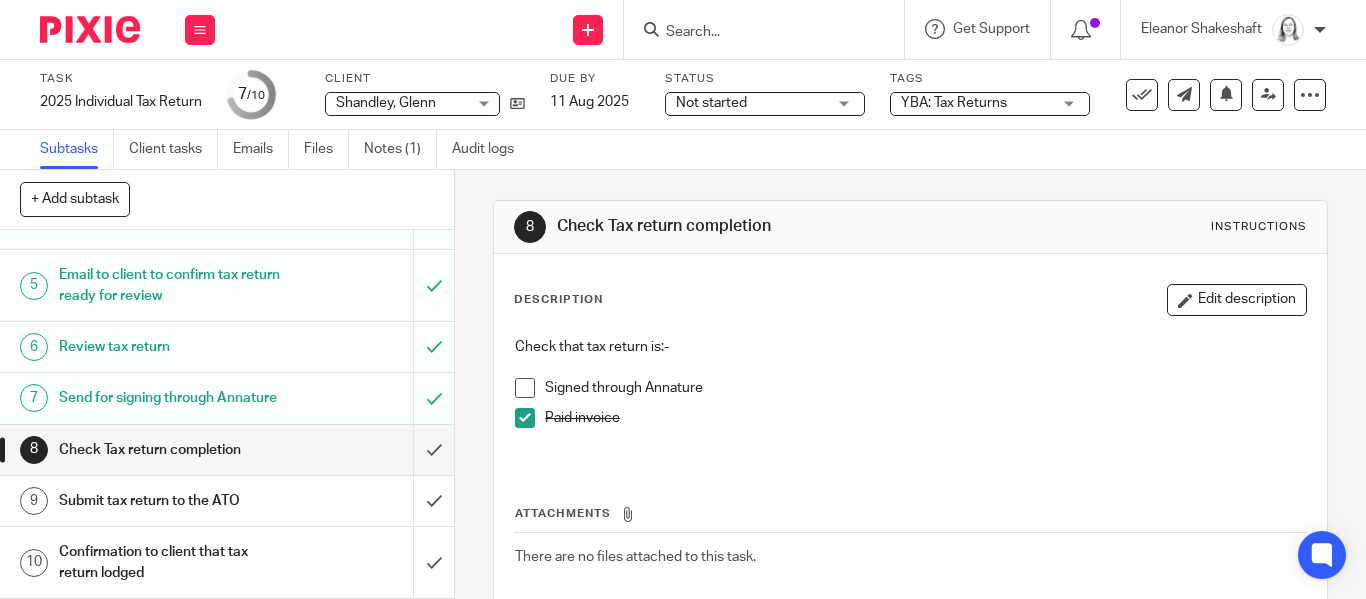 click on "Not started" at bounding box center [751, 103] 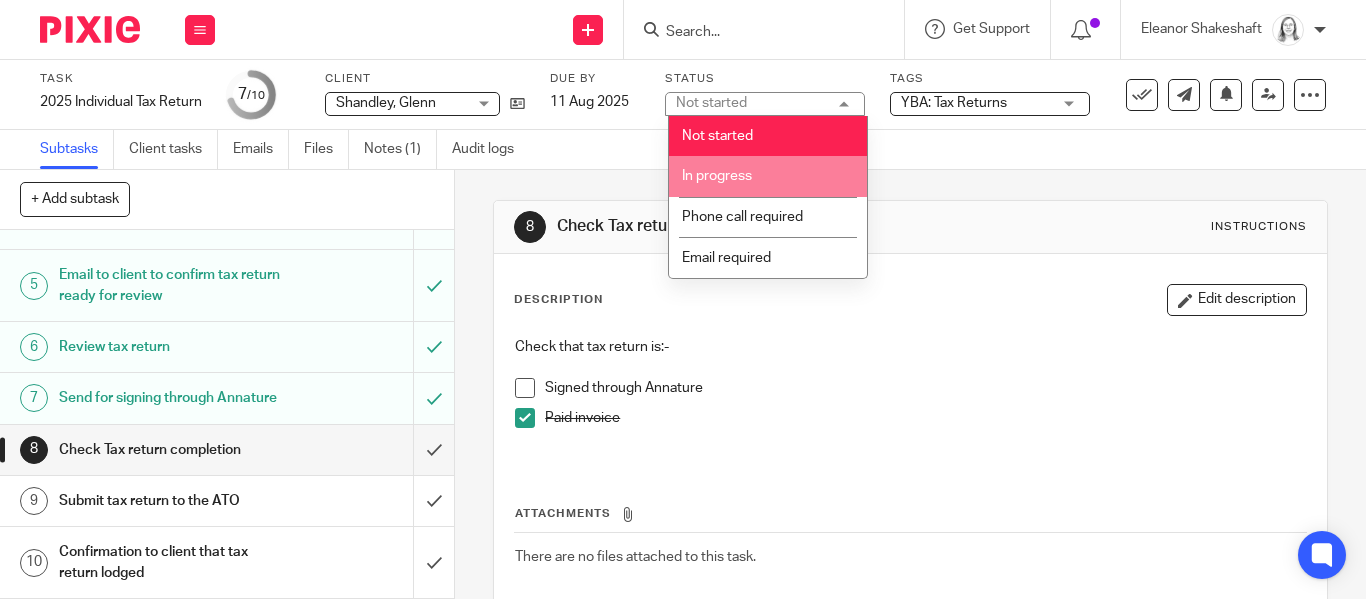click on "In progress" at bounding box center (717, 176) 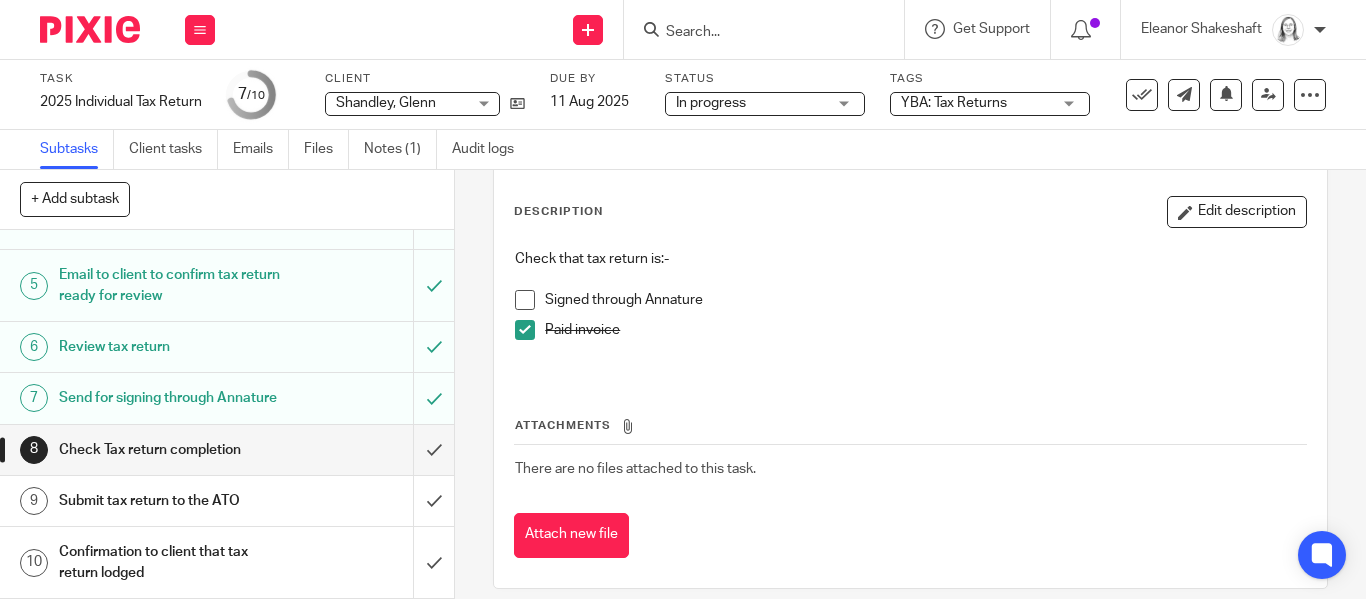 scroll, scrollTop: 0, scrollLeft: 0, axis: both 